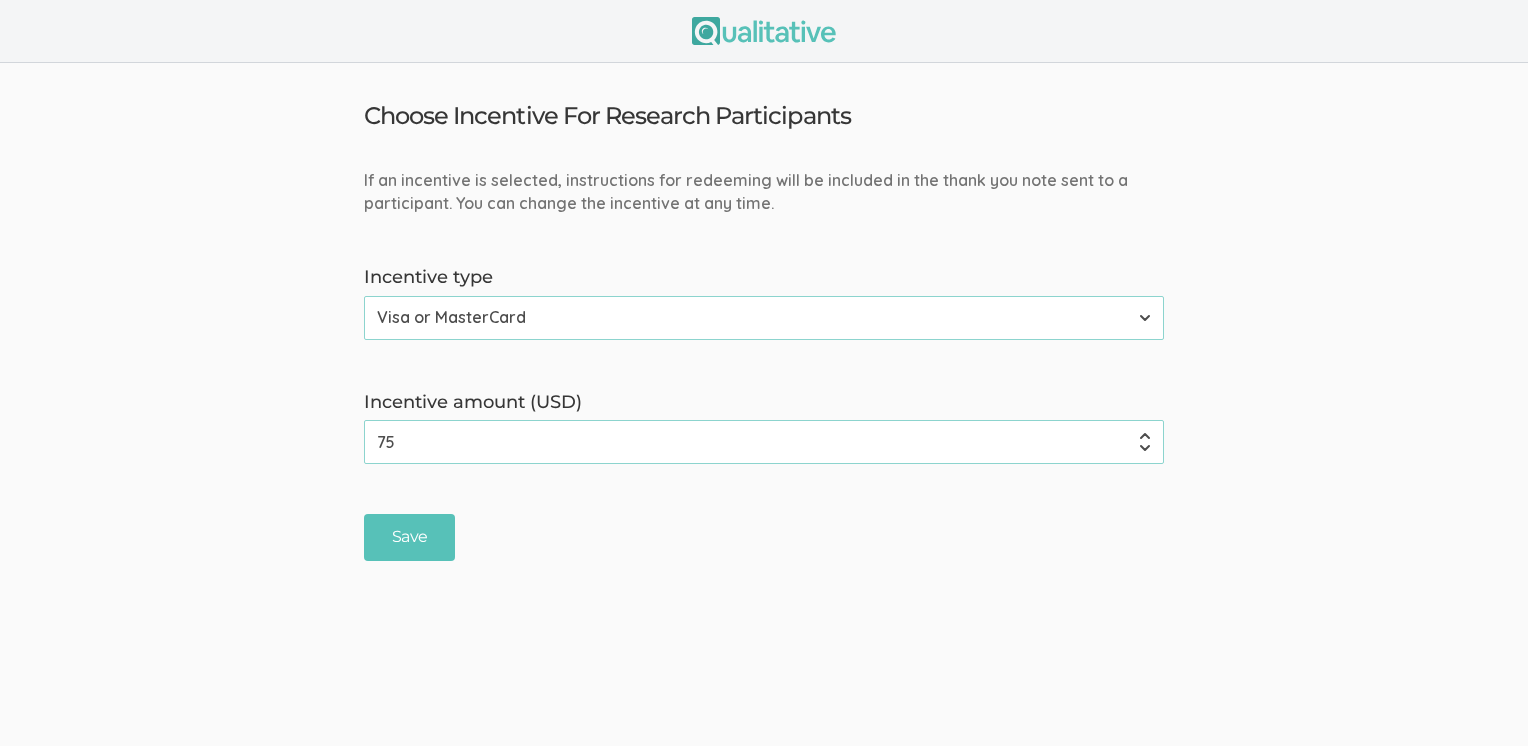 scroll, scrollTop: 0, scrollLeft: 0, axis: both 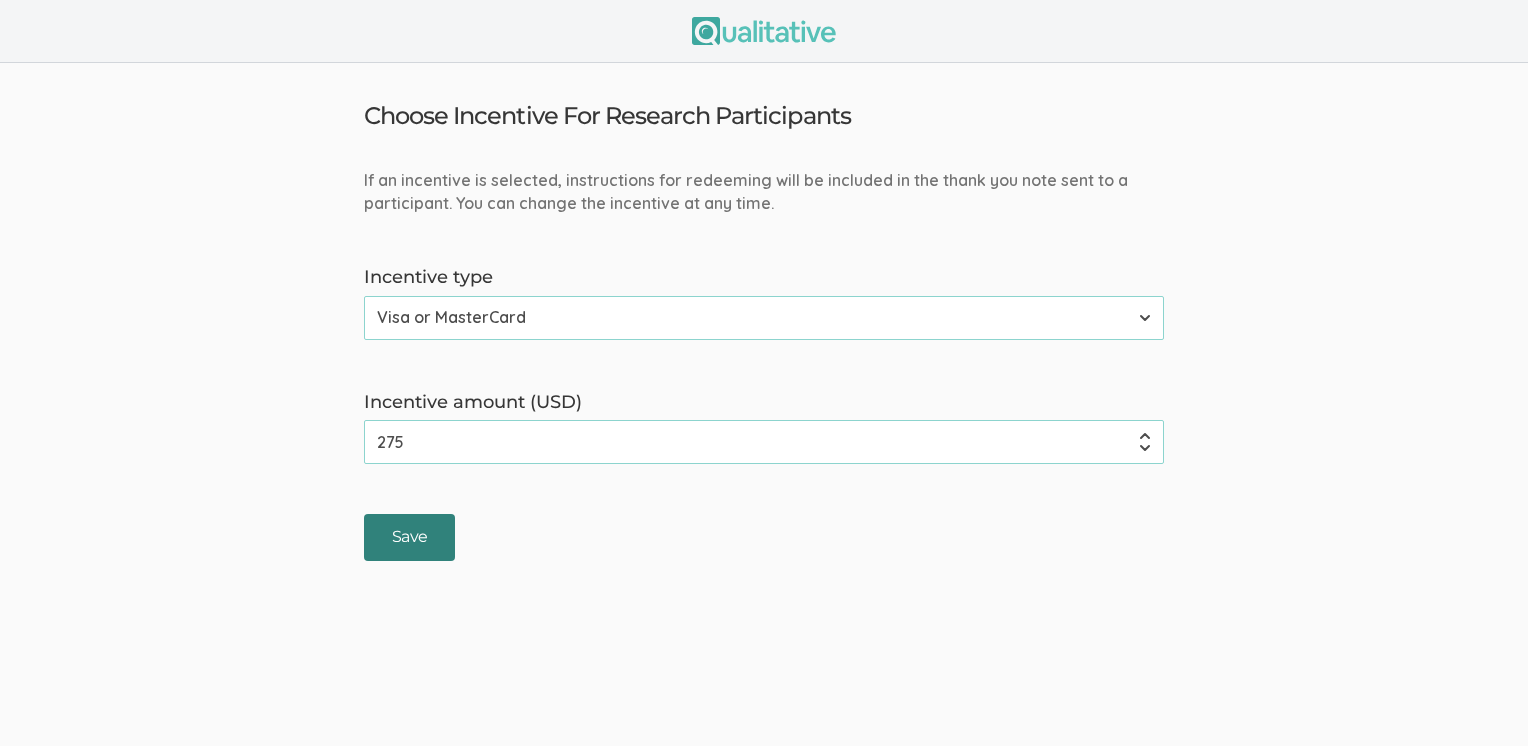 type on "275" 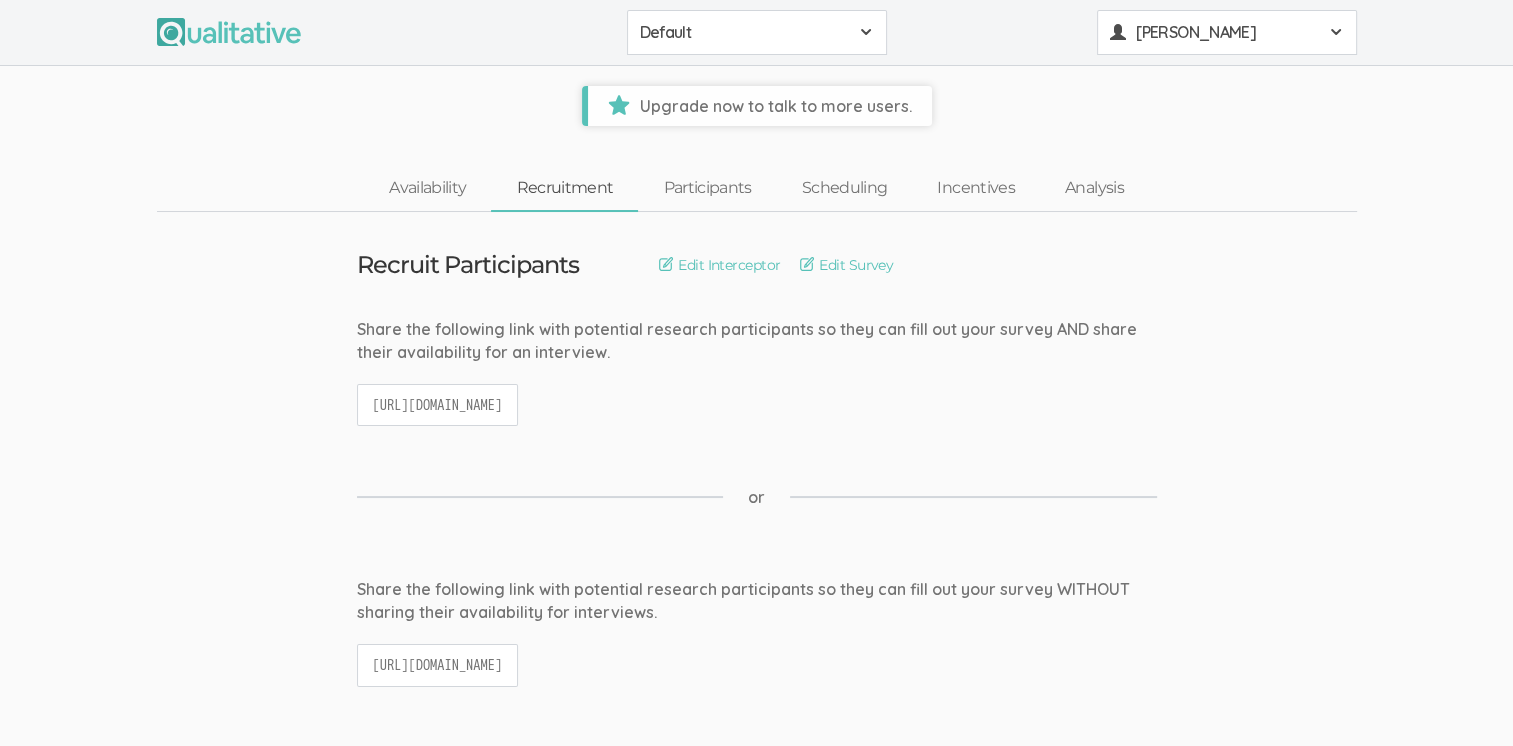 click at bounding box center (1336, 32) 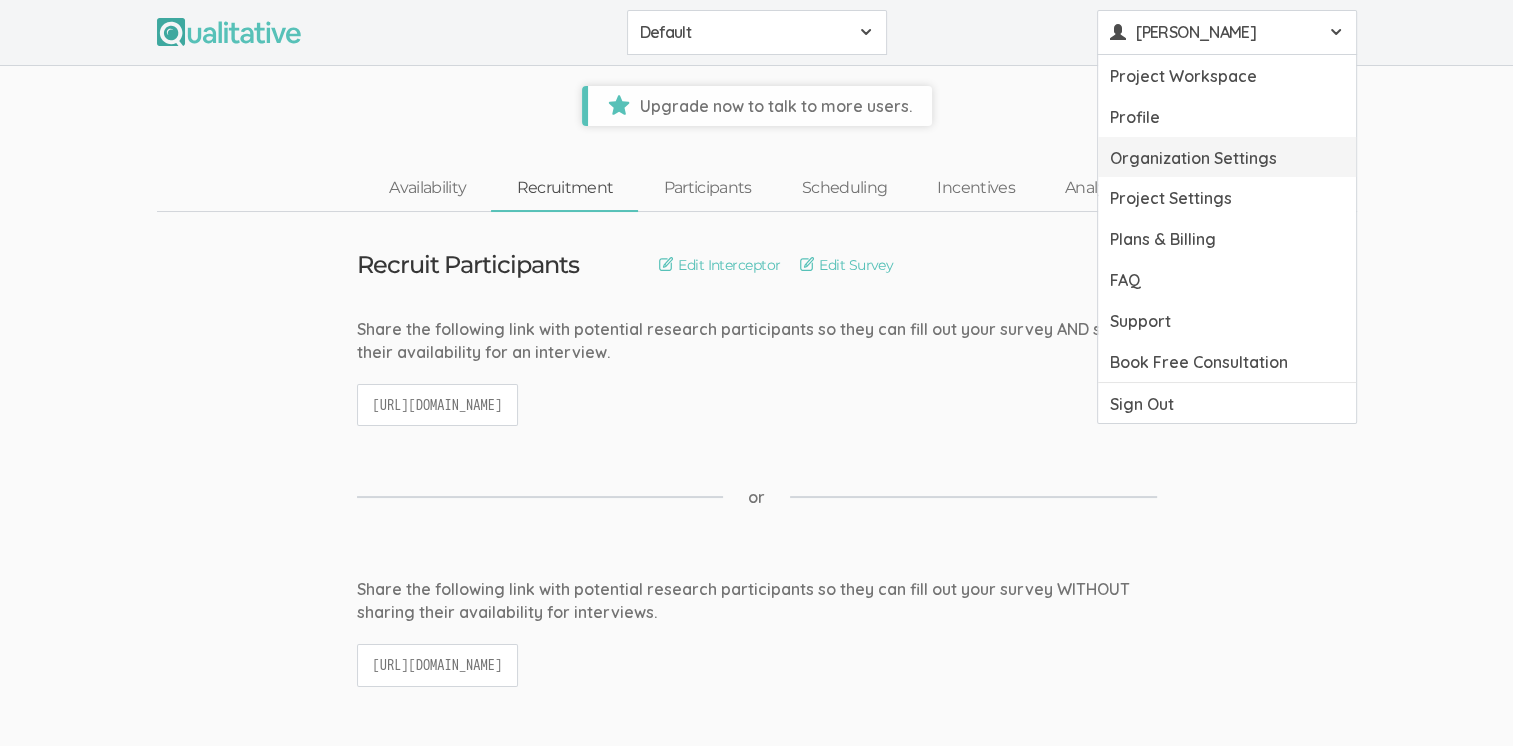 click on "Organization Settings" at bounding box center (1227, 157) 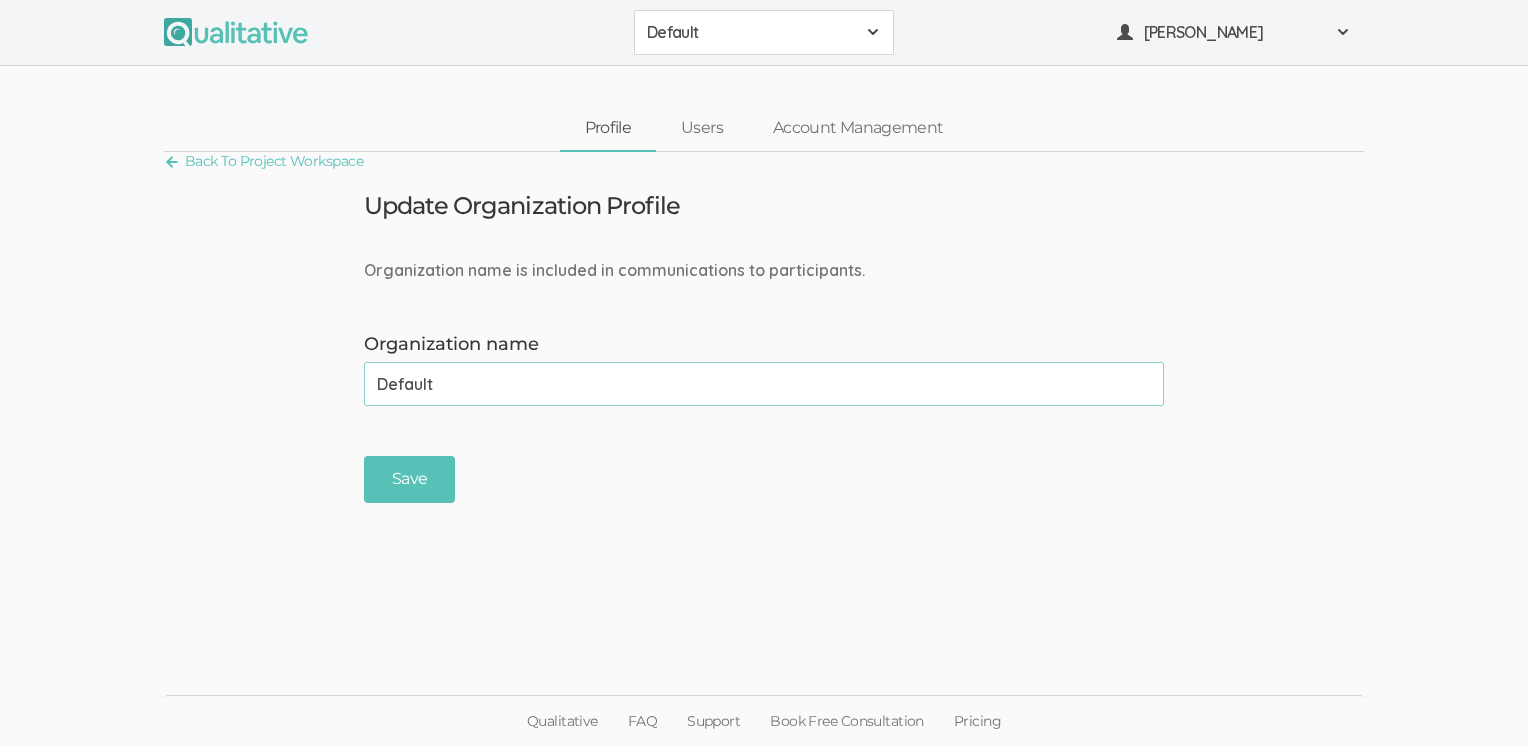 drag, startPoint x: 470, startPoint y: 390, endPoint x: 366, endPoint y: 377, distance: 104.80935 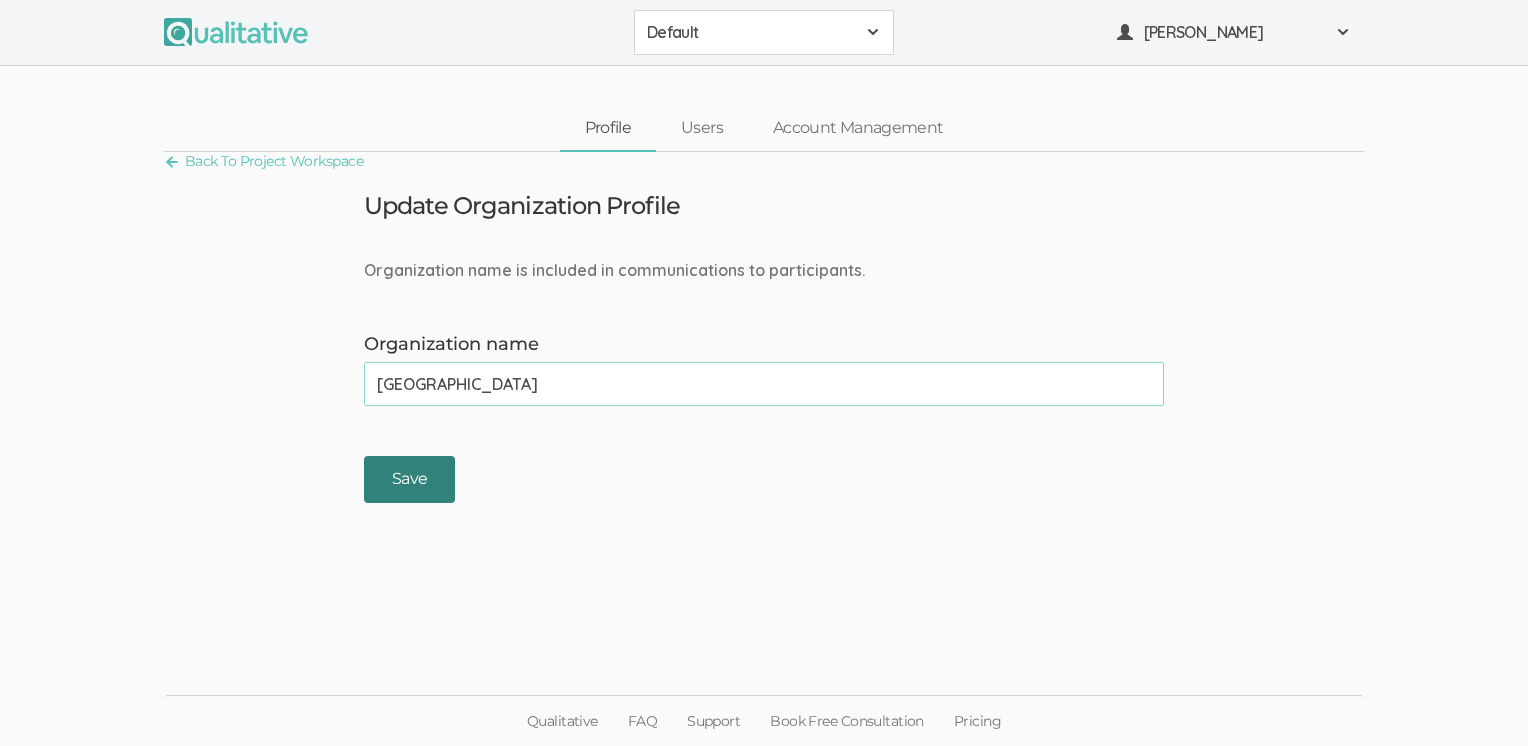 type on "[GEOGRAPHIC_DATA]" 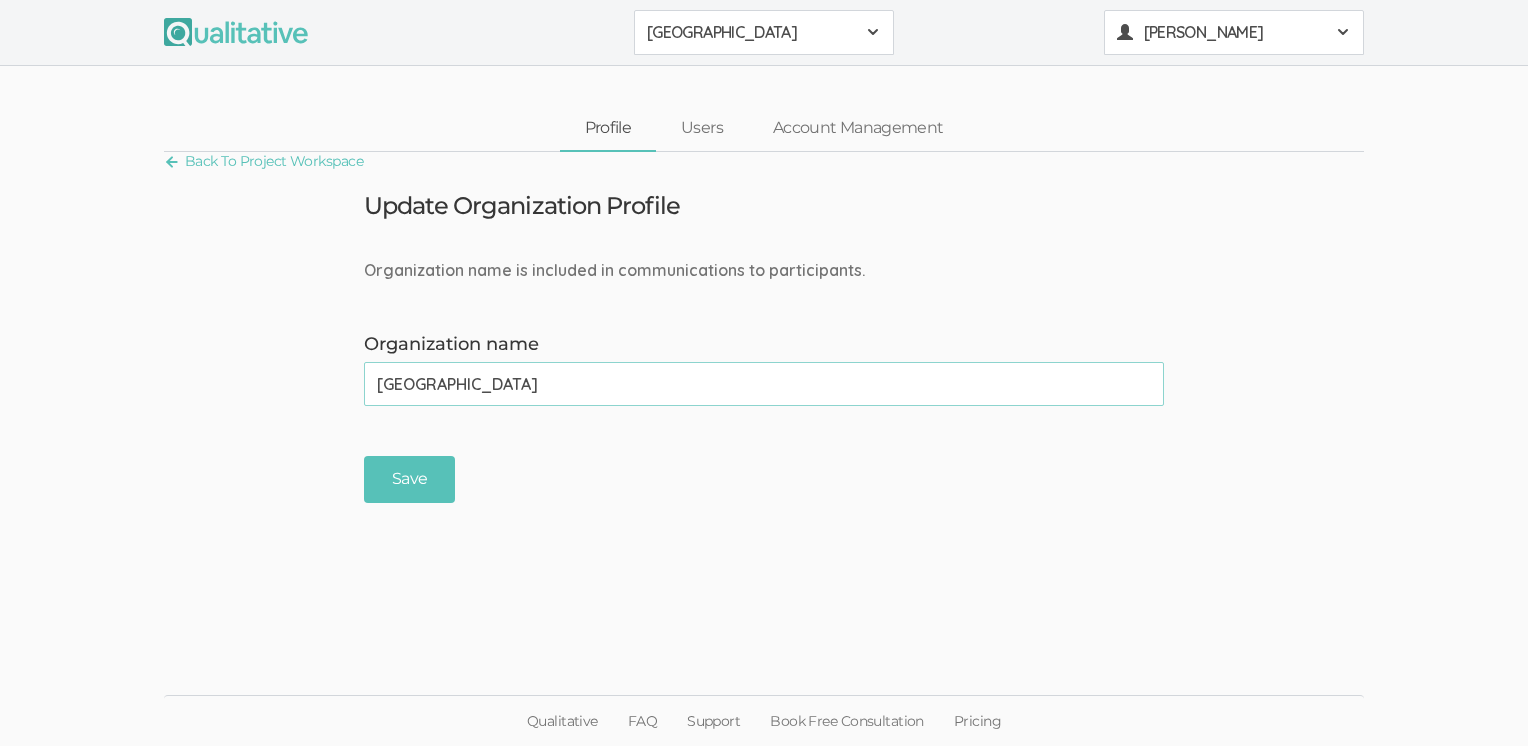 click at bounding box center (1343, 32) 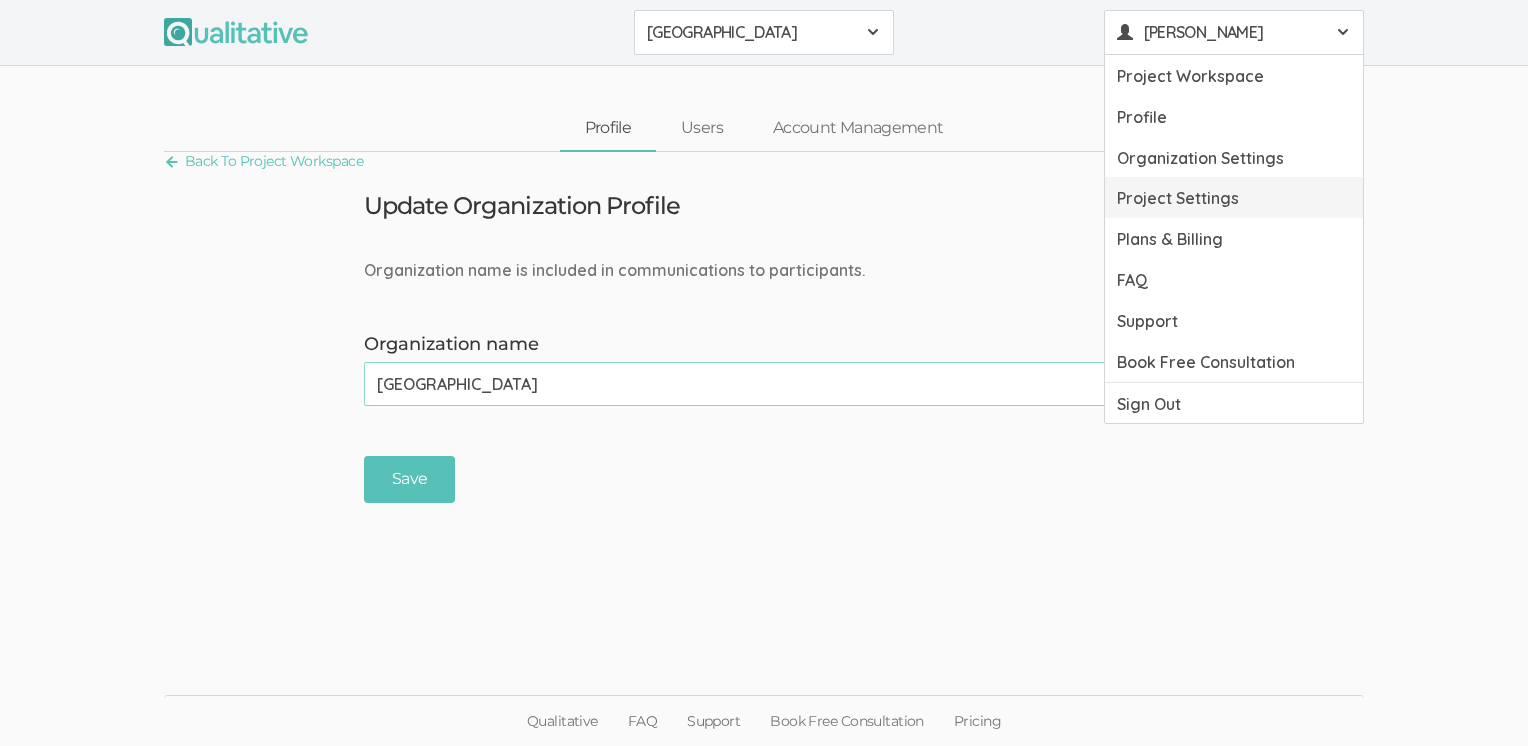 click on "Project Settings" at bounding box center (1234, 197) 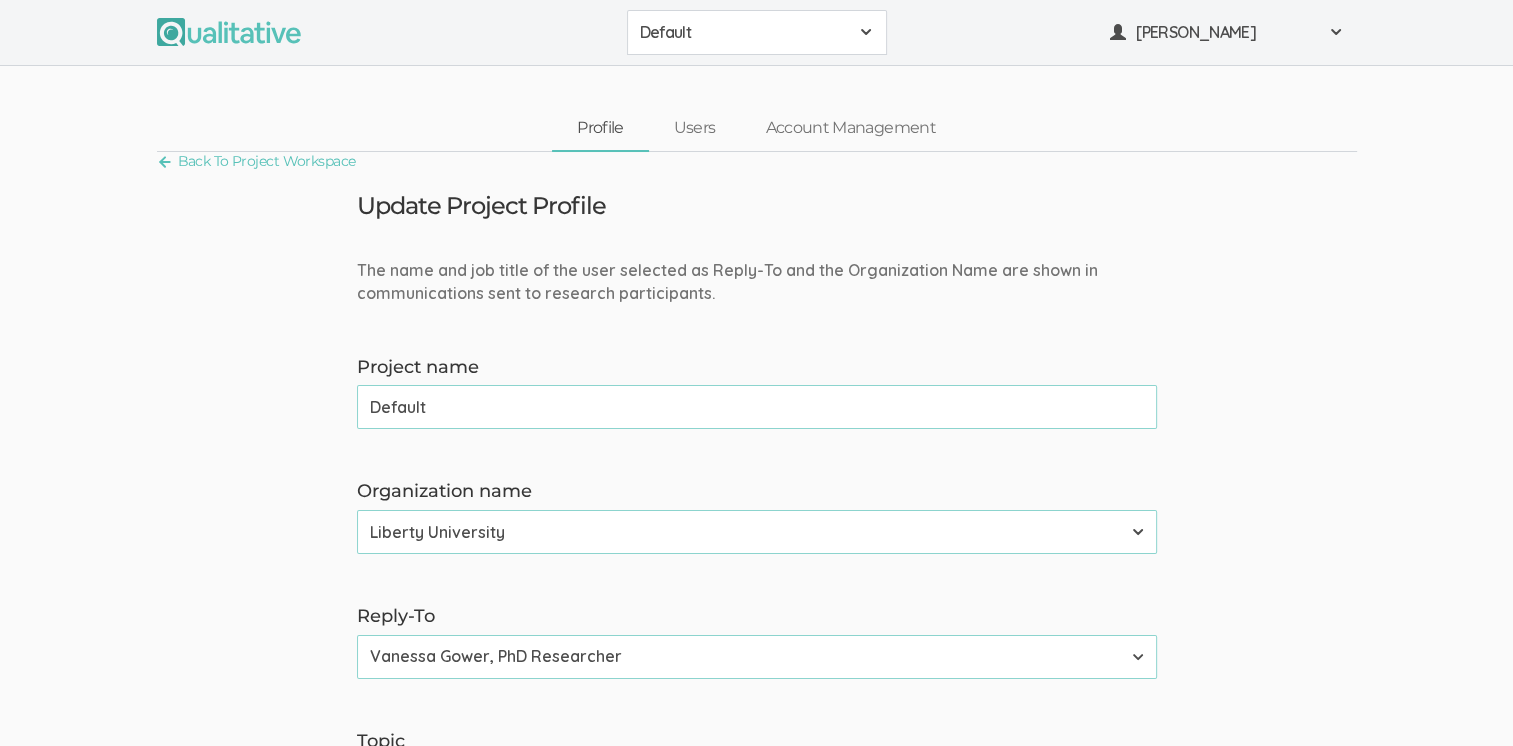 drag, startPoint x: 443, startPoint y: 404, endPoint x: 347, endPoint y: 404, distance: 96 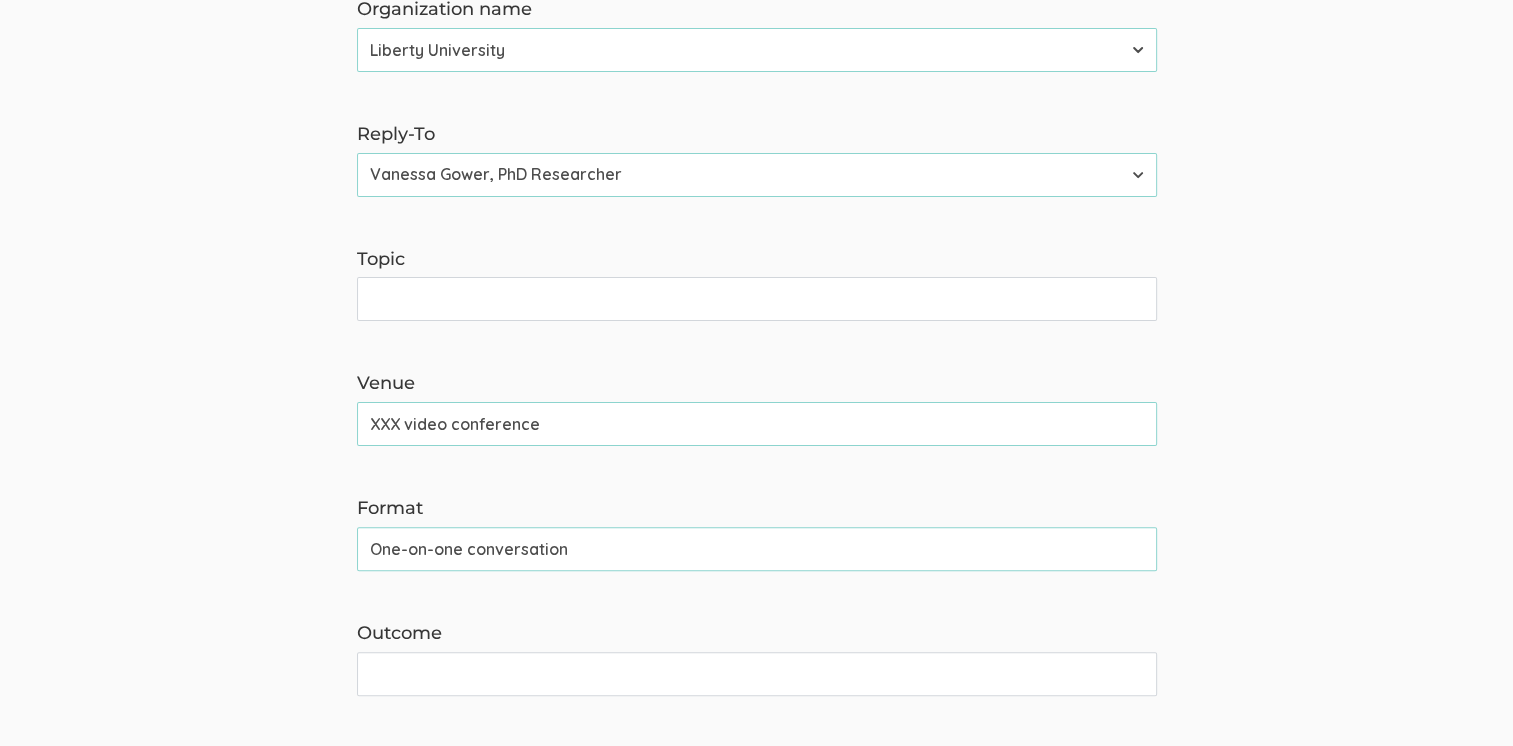 scroll, scrollTop: 500, scrollLeft: 0, axis: vertical 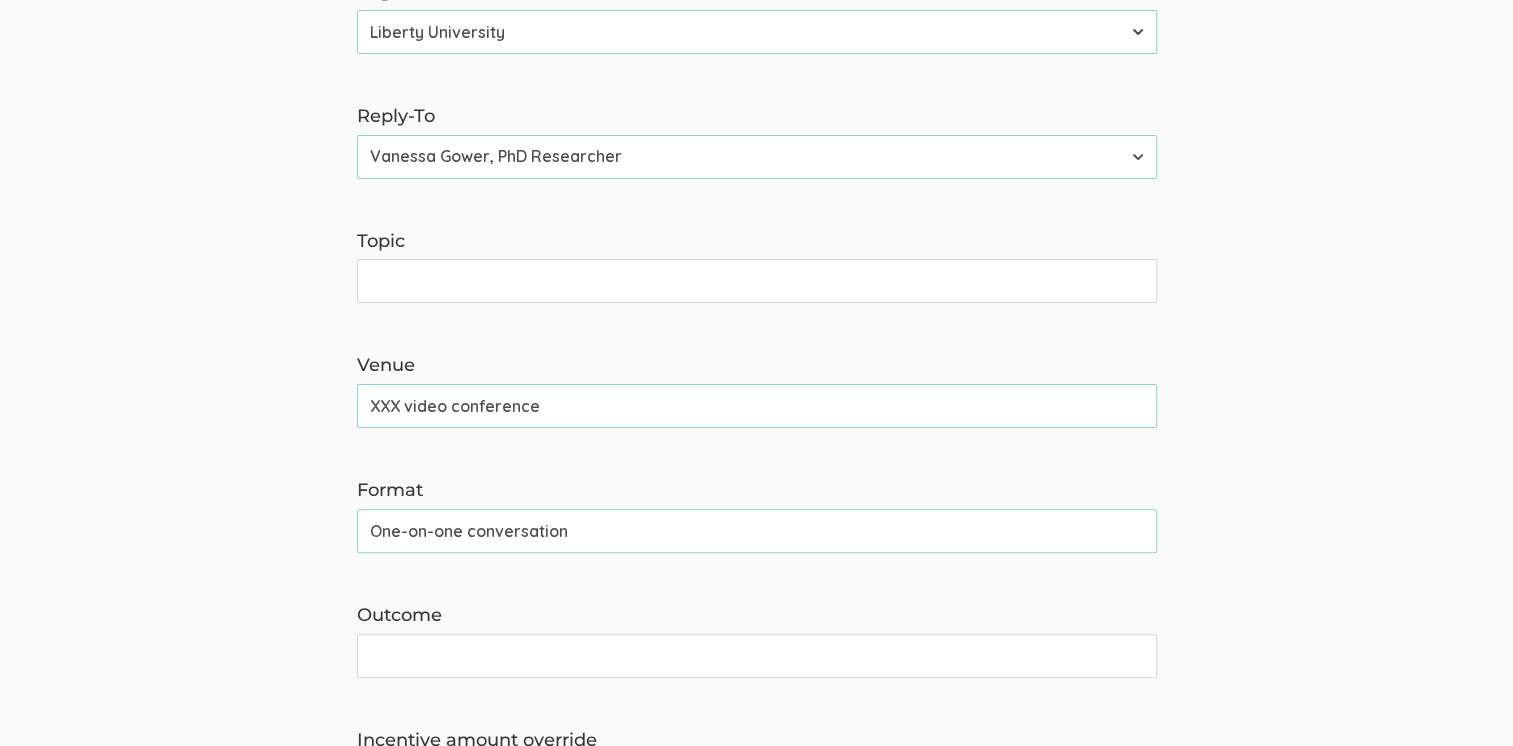 type on "Investment Professionals" 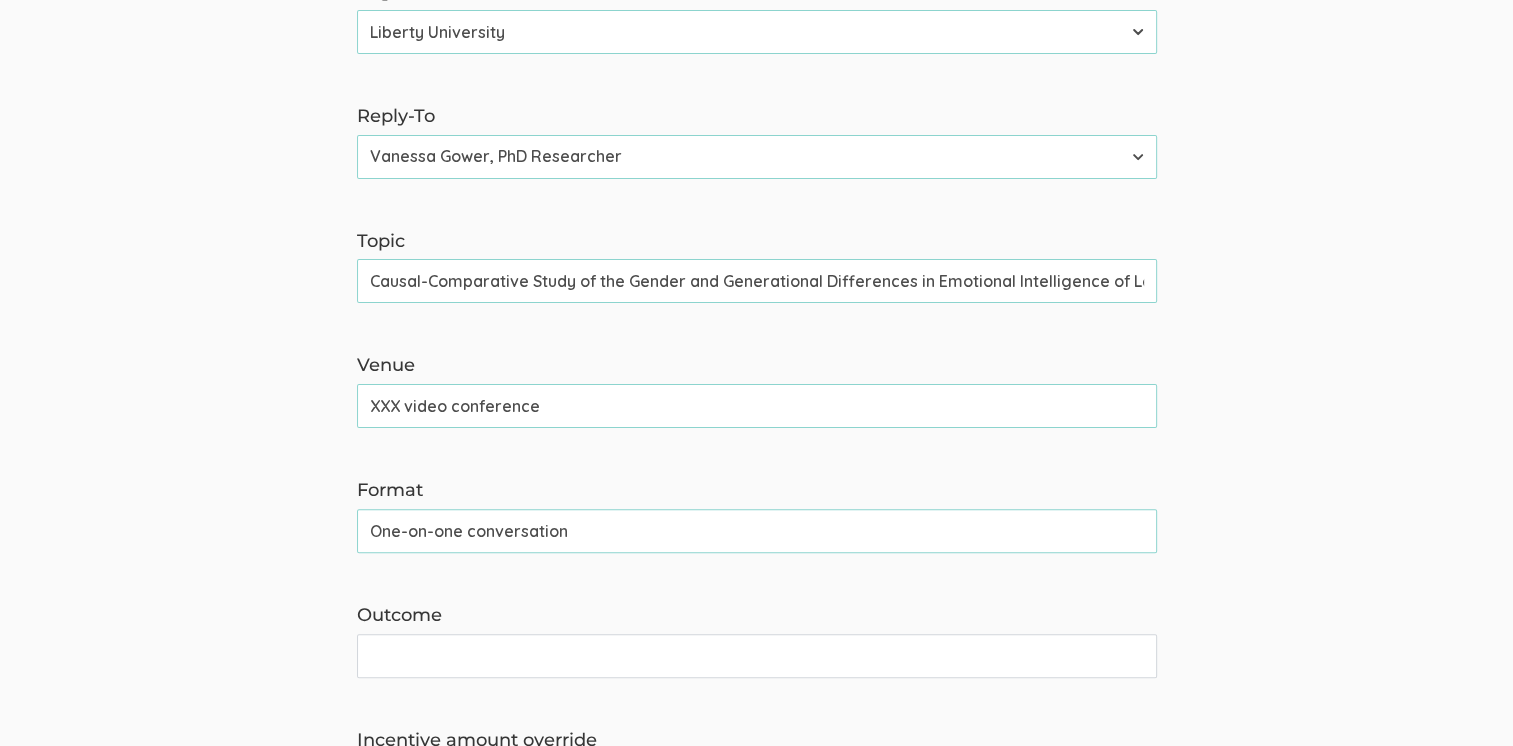 scroll, scrollTop: 0, scrollLeft: 0, axis: both 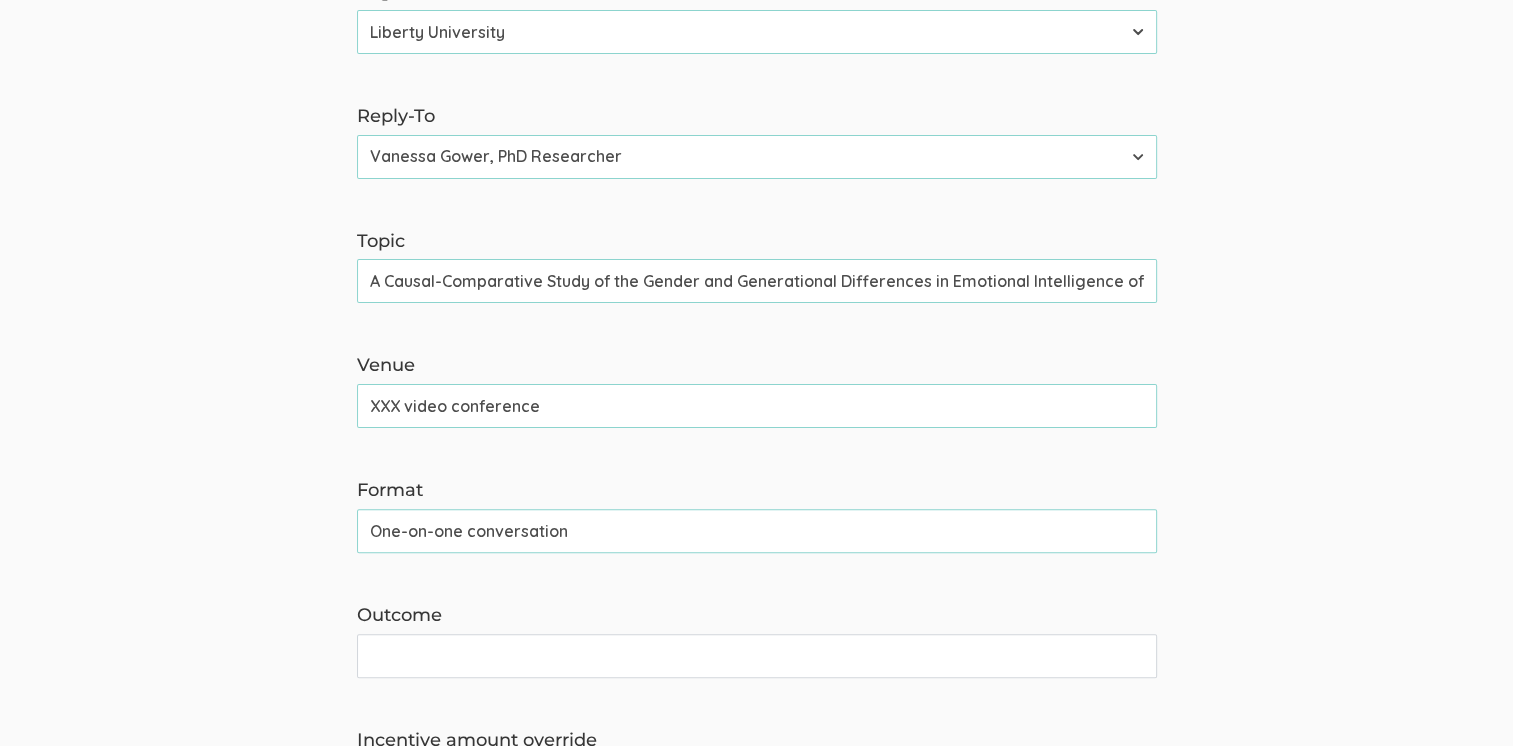 drag, startPoint x: 544, startPoint y: 282, endPoint x: 379, endPoint y: 279, distance: 165.02727 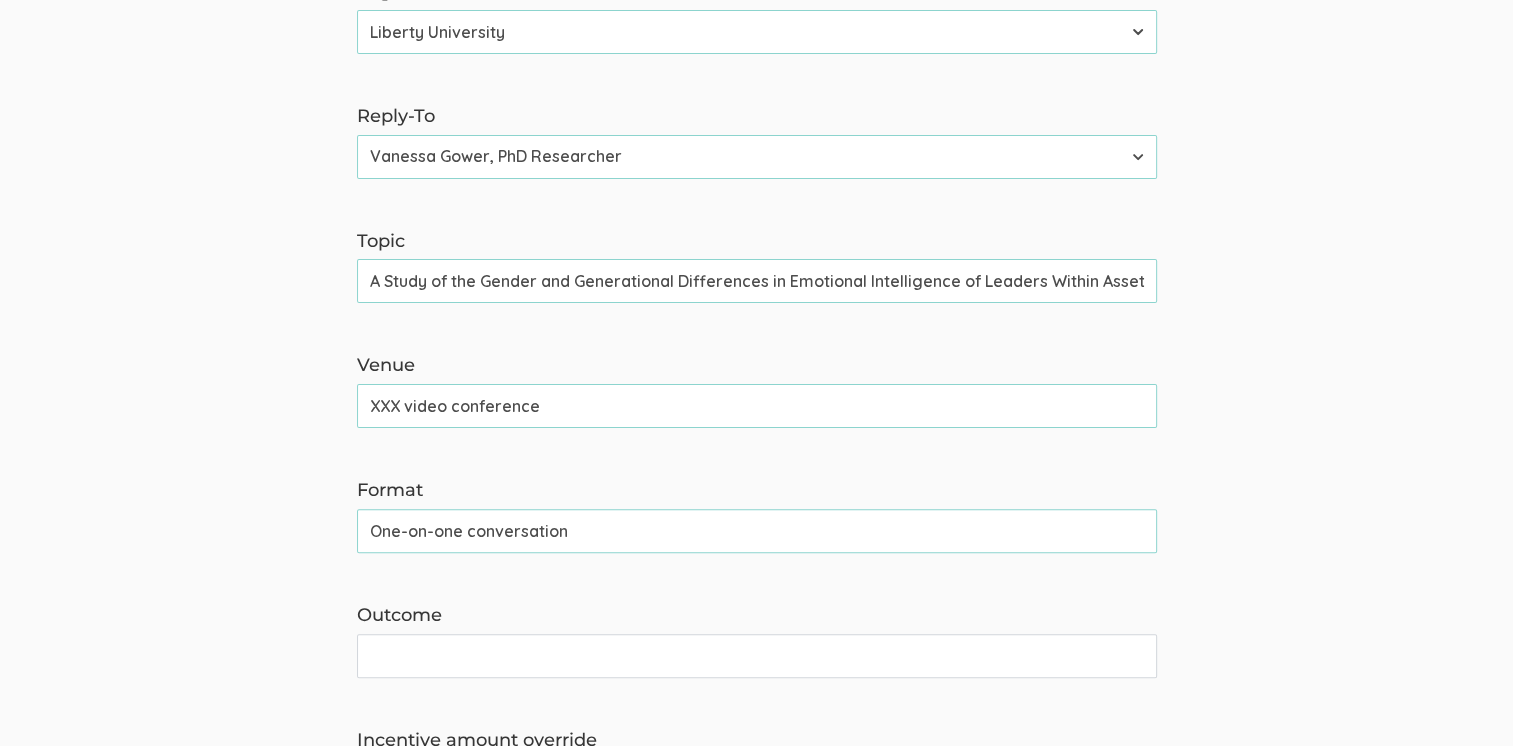 click on "The name and job title of the user selected as Reply-To and the Organization Name are shown in communications sent to research participants. Project name   Investment Professionals   (success) Organization name Liberty University Reply-To [PERSON_NAME], PhD Researcher Topic   A Study of the Gender and Generational Differences in Emotional Intelligence of Leaders Within Asset Management Firms   (success) Venue   XXX video conference   (success) Format   One-on-one conversation   (success) Outcome     Incentive amount override     Currency override AFN ؋ ALL Lek ANG ƒ ARS $ AUD $ AWG ƒ AZN ₼ BAM KM BBD $ BGN лв BMD $ BND $ [PERSON_NAME] $b BRL R$ BSD $ BWP P BYN Br BZD BZ$ CAD $ CHF ₣ CLP $ CNY ¥ COP $ CRC ₡ CUP ₱ CZK Kč DKK kr DOP RD$ EGP £ EUR € FJD FJ$ FKP £ GBP £ GGP £ GHS ¢ GIP £ GTQ Q GYD $ HKD $ HNL L HRK kn HUF Ft IDR Rp ILS ₪ IMP £ INR ₹ IRR ﷼ ISK kr JEP £ JMD J$ JPY ¥ KGS лв KHR ៛ KPW ₩ KRW ₩ KYD $ KZT лв LAK ₭ LBP £ LKR ₨ LRD $ MKD ден MNT ₮ MUR ₨ MXN $" at bounding box center (756, 419) 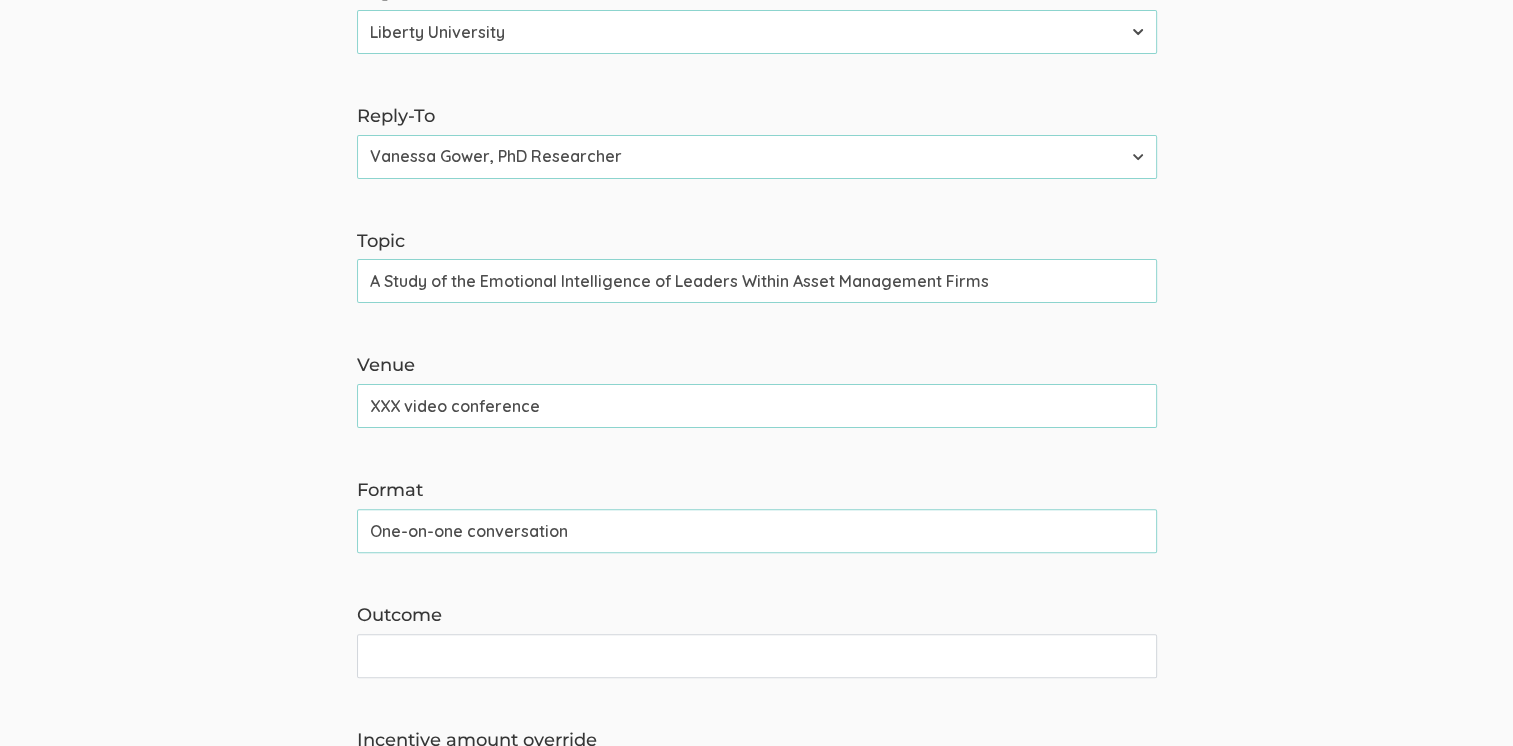 drag, startPoint x: 992, startPoint y: 280, endPoint x: 740, endPoint y: 278, distance: 252.00793 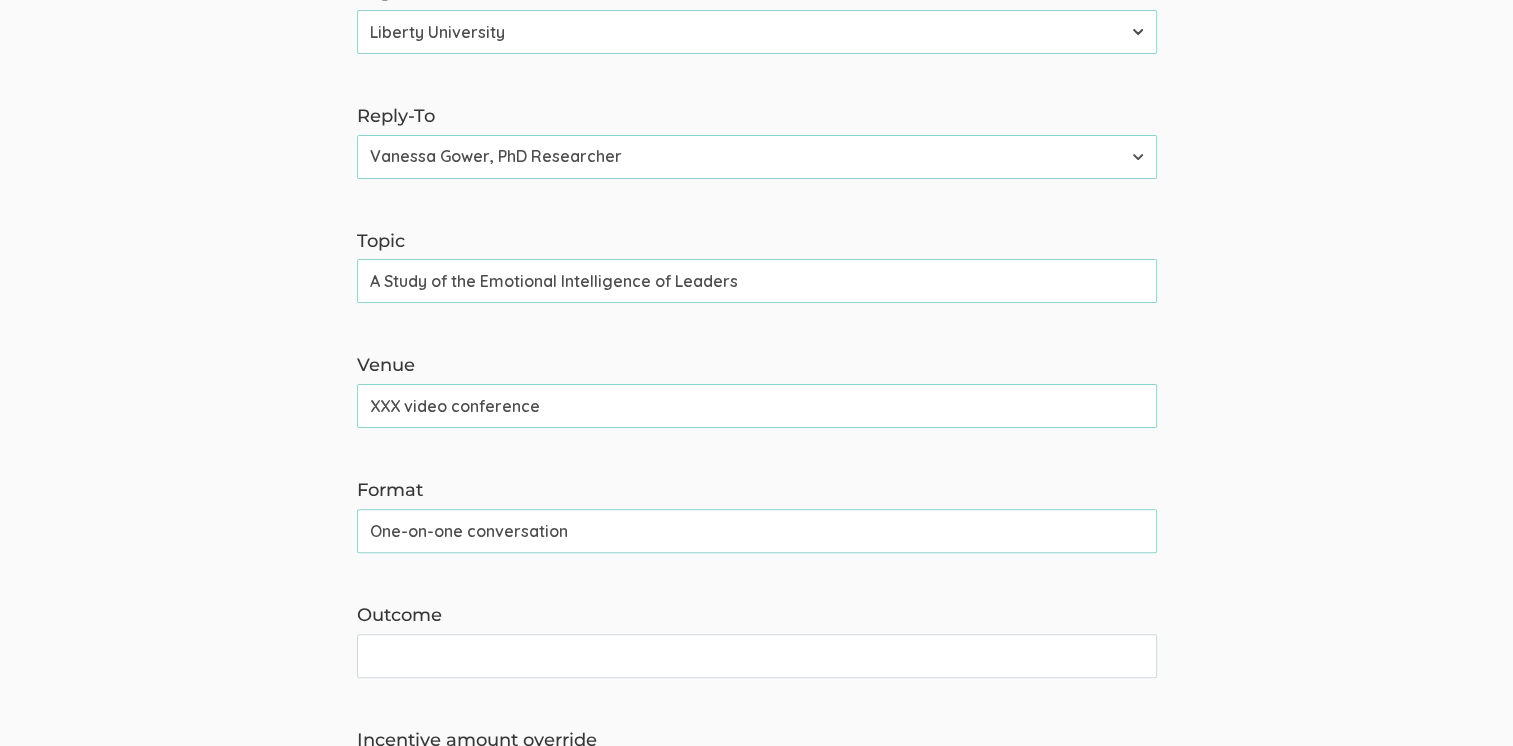 drag, startPoint x: 476, startPoint y: 276, endPoint x: 360, endPoint y: 267, distance: 116.34862 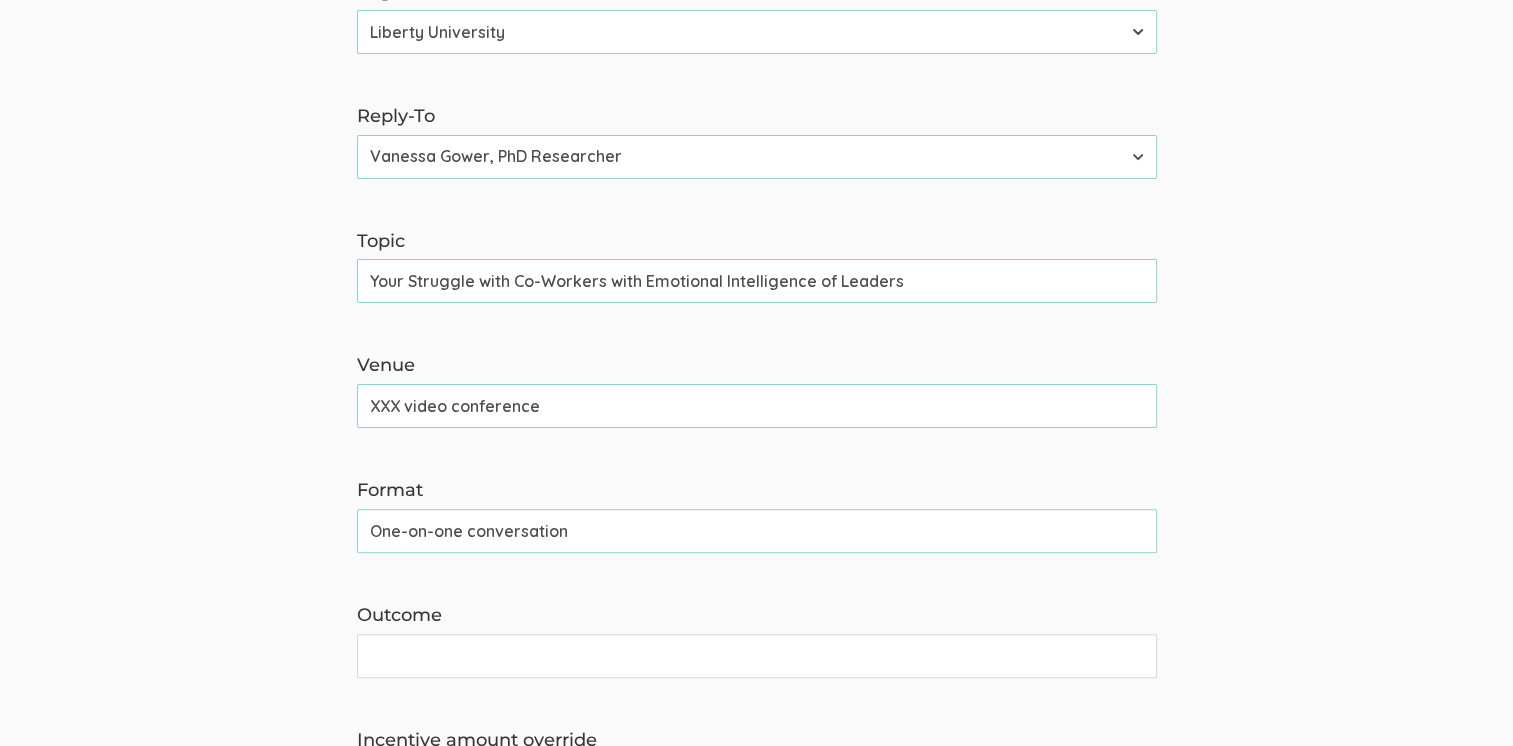 drag, startPoint x: 914, startPoint y: 286, endPoint x: 812, endPoint y: 279, distance: 102.239914 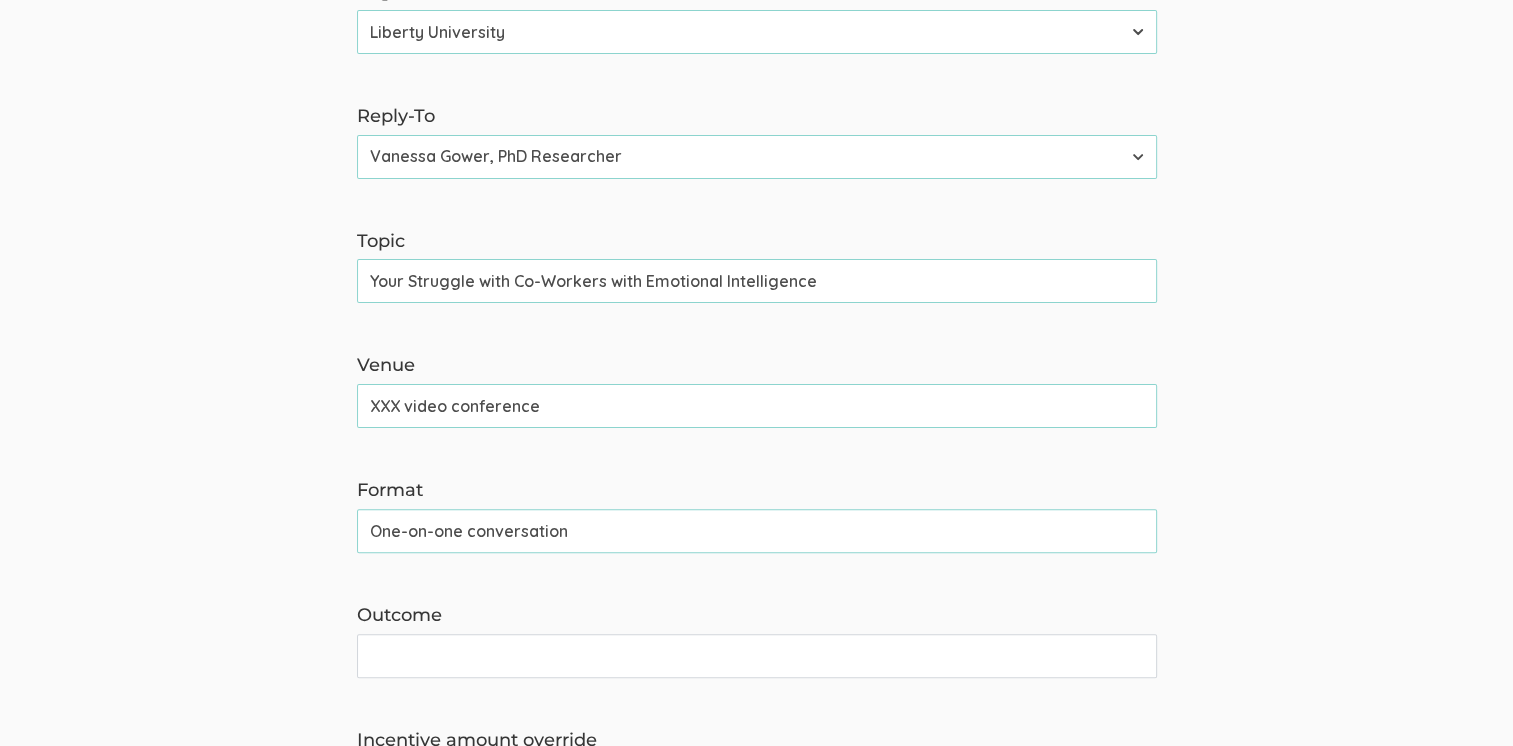 drag, startPoint x: 613, startPoint y: 274, endPoint x: 510, endPoint y: 278, distance: 103.077644 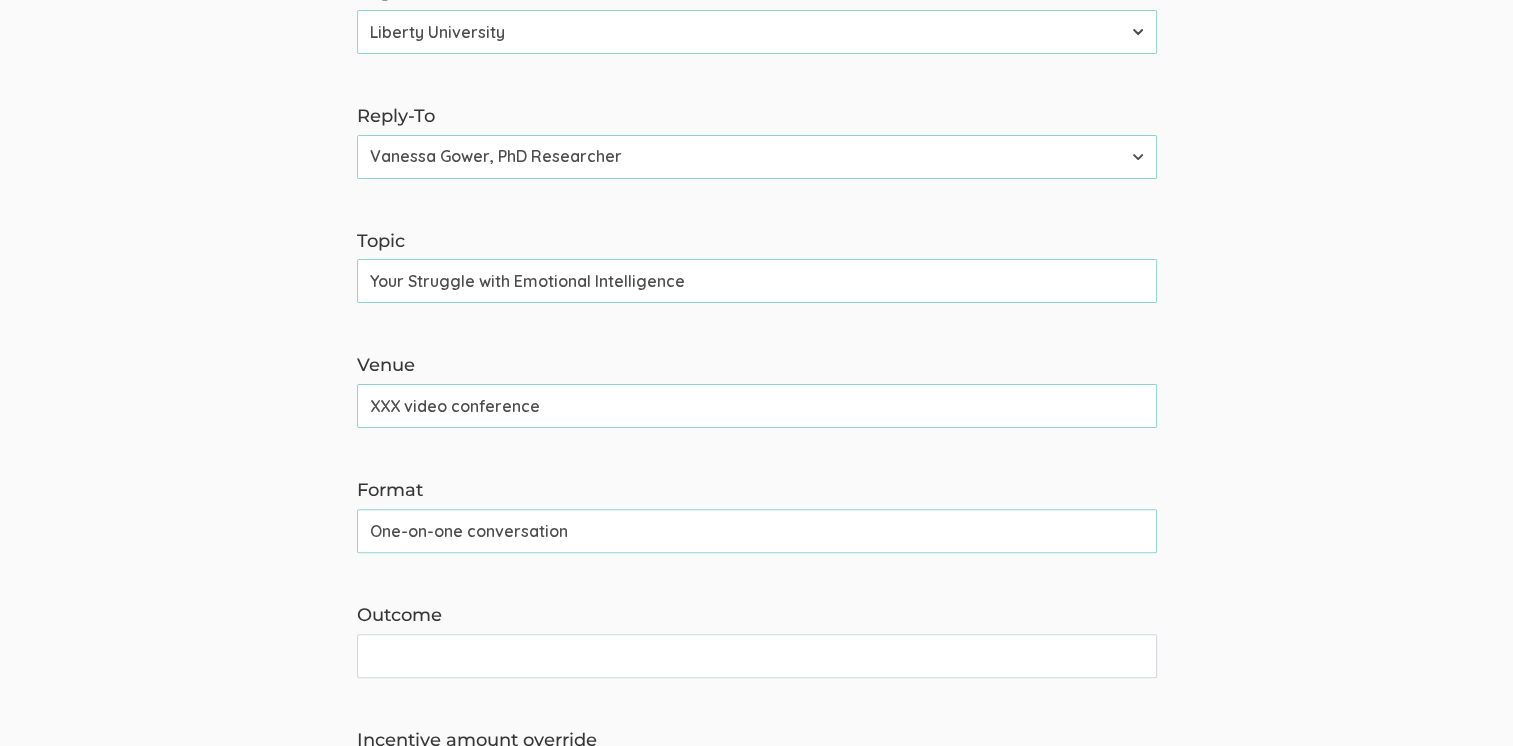 click on "Your Struggle with Emotional Intelligence" at bounding box center [757, 281] 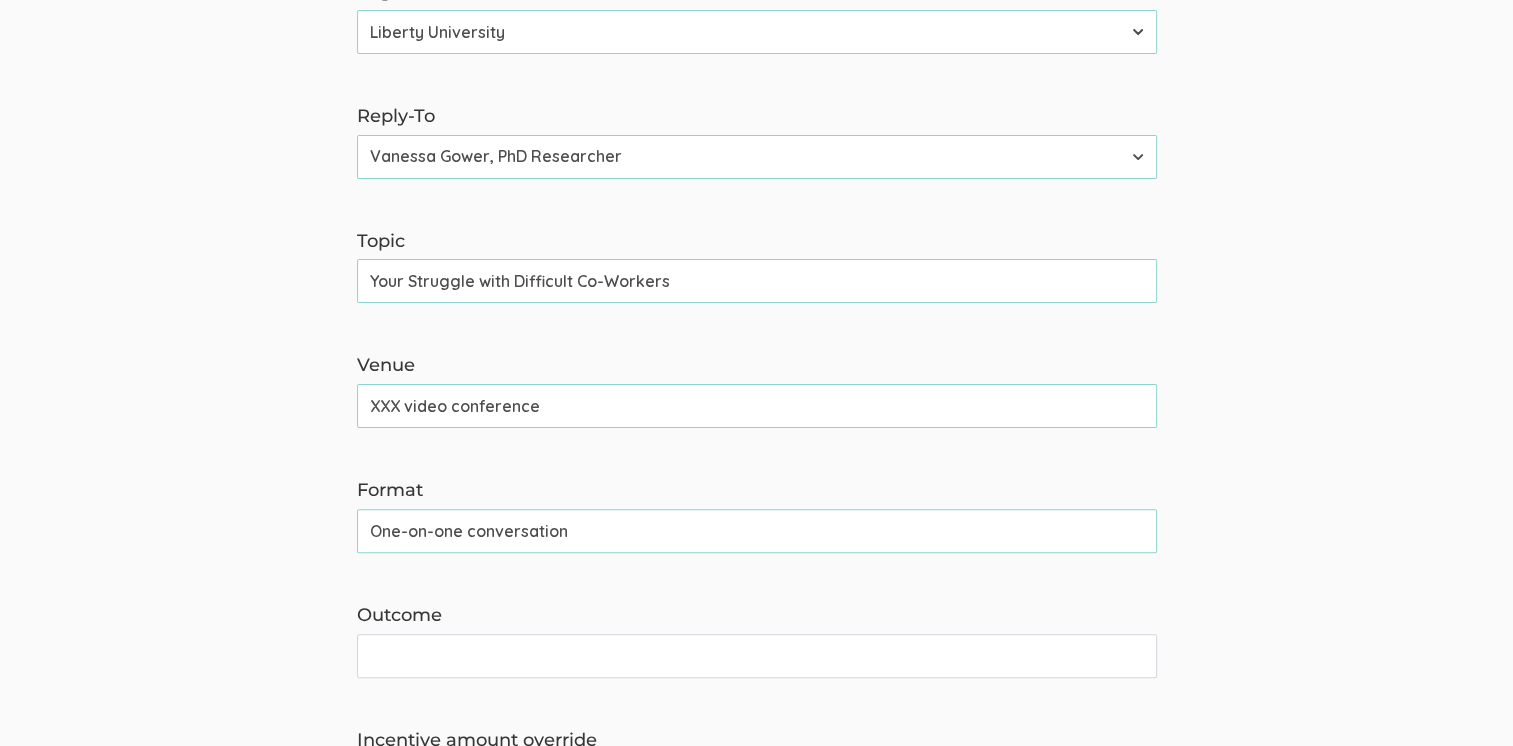 click on "Your Struggle with Difficult Co-Workers" at bounding box center [757, 281] 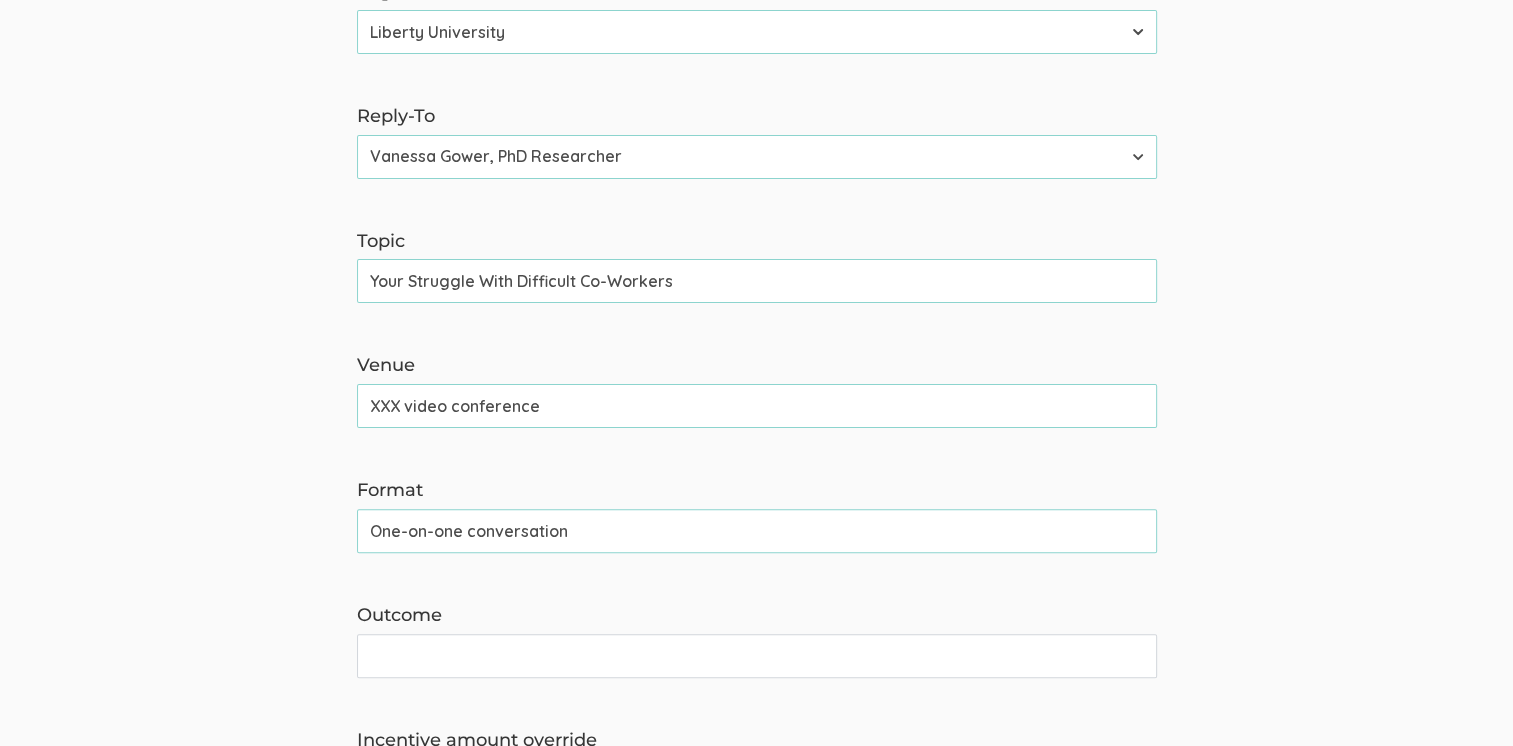 type on "Your Struggle With Difficult Co-Workers" 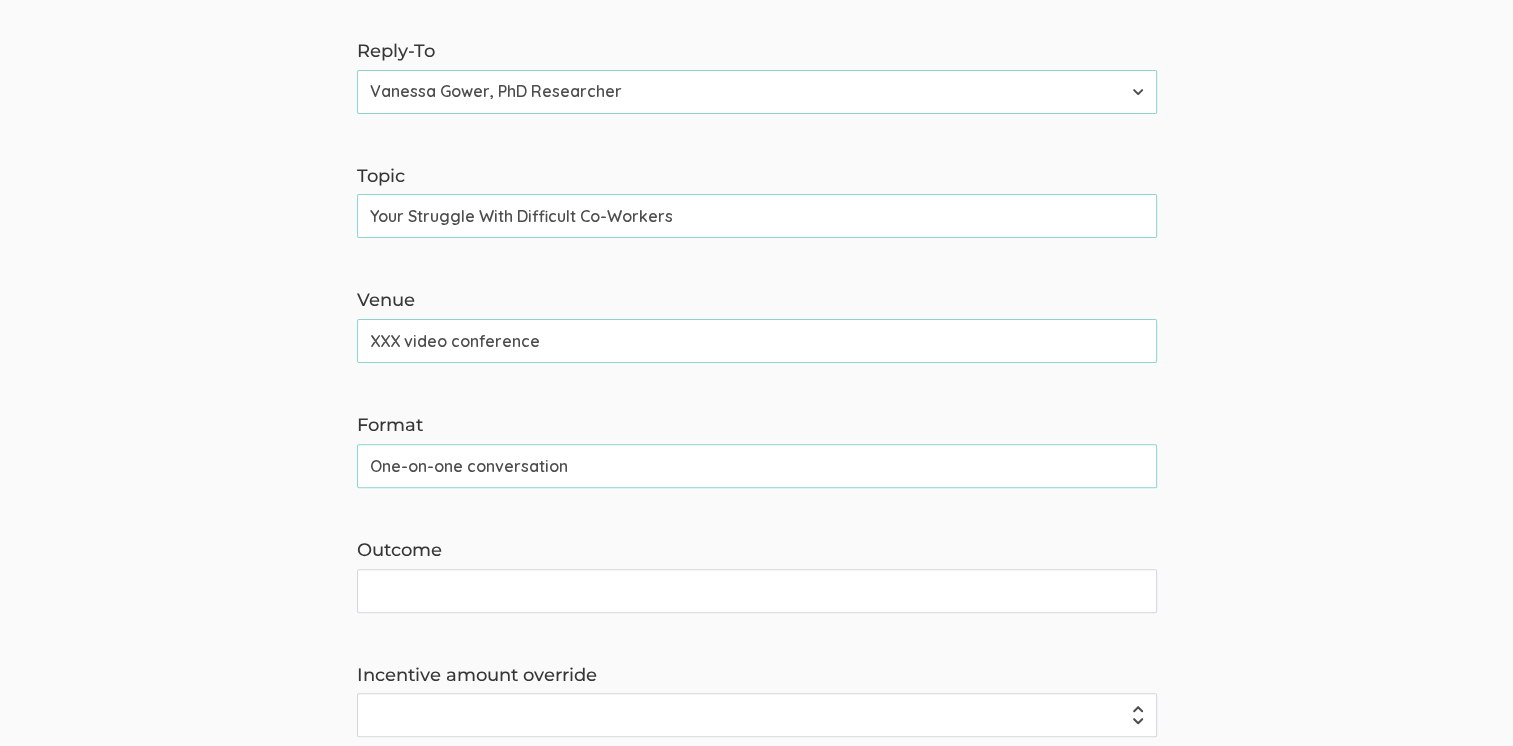 scroll, scrollTop: 600, scrollLeft: 0, axis: vertical 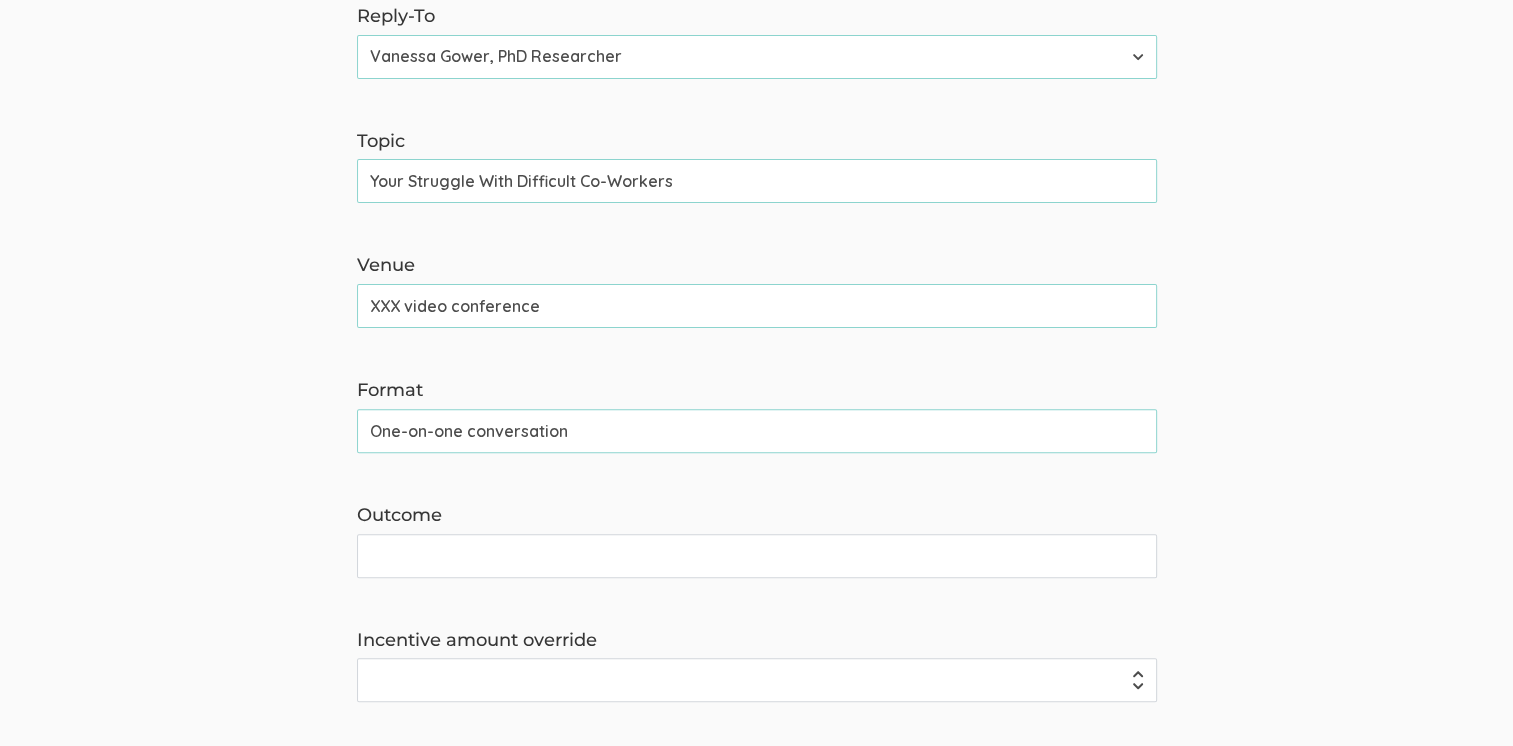 drag, startPoint x: 552, startPoint y: 302, endPoint x: 362, endPoint y: 307, distance: 190.06578 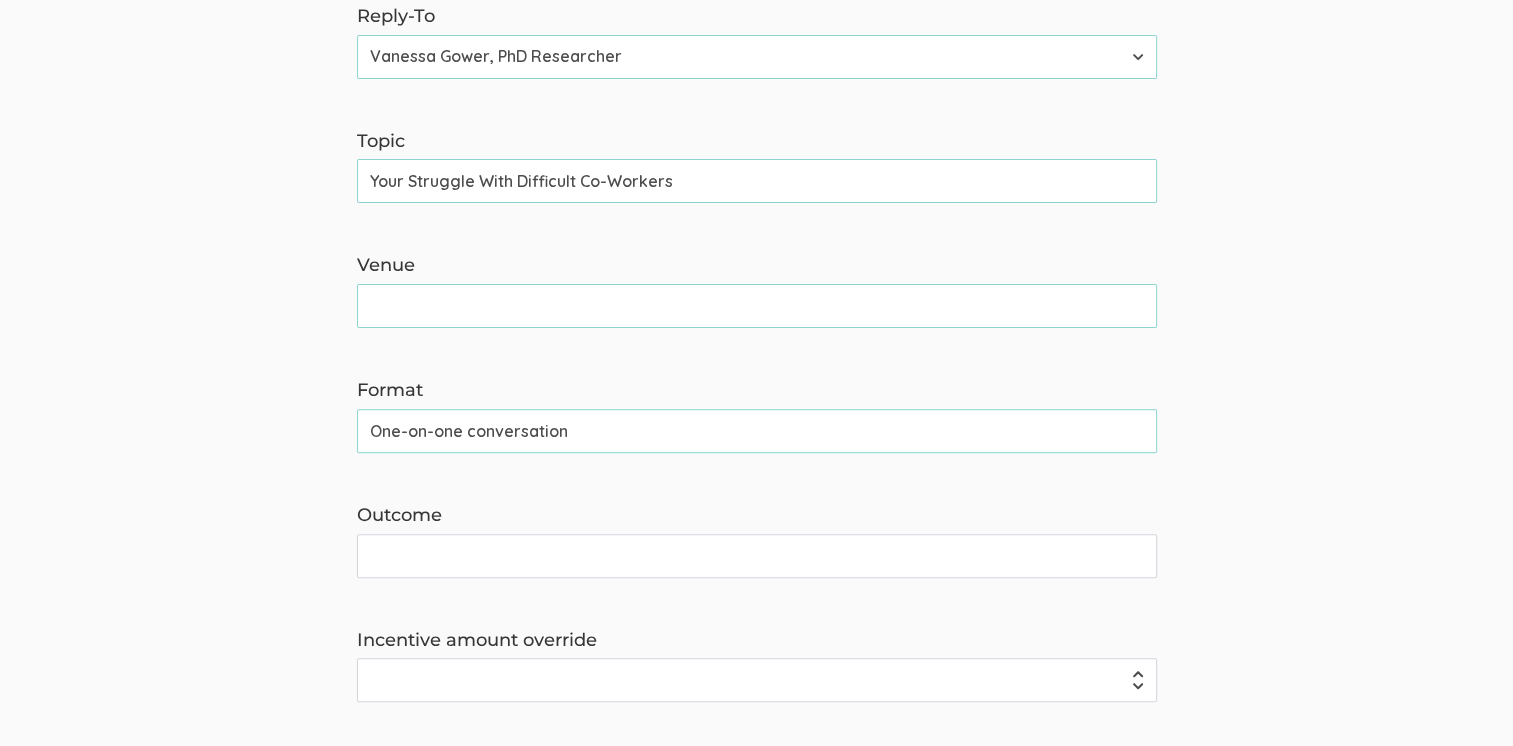 scroll, scrollTop: 700, scrollLeft: 0, axis: vertical 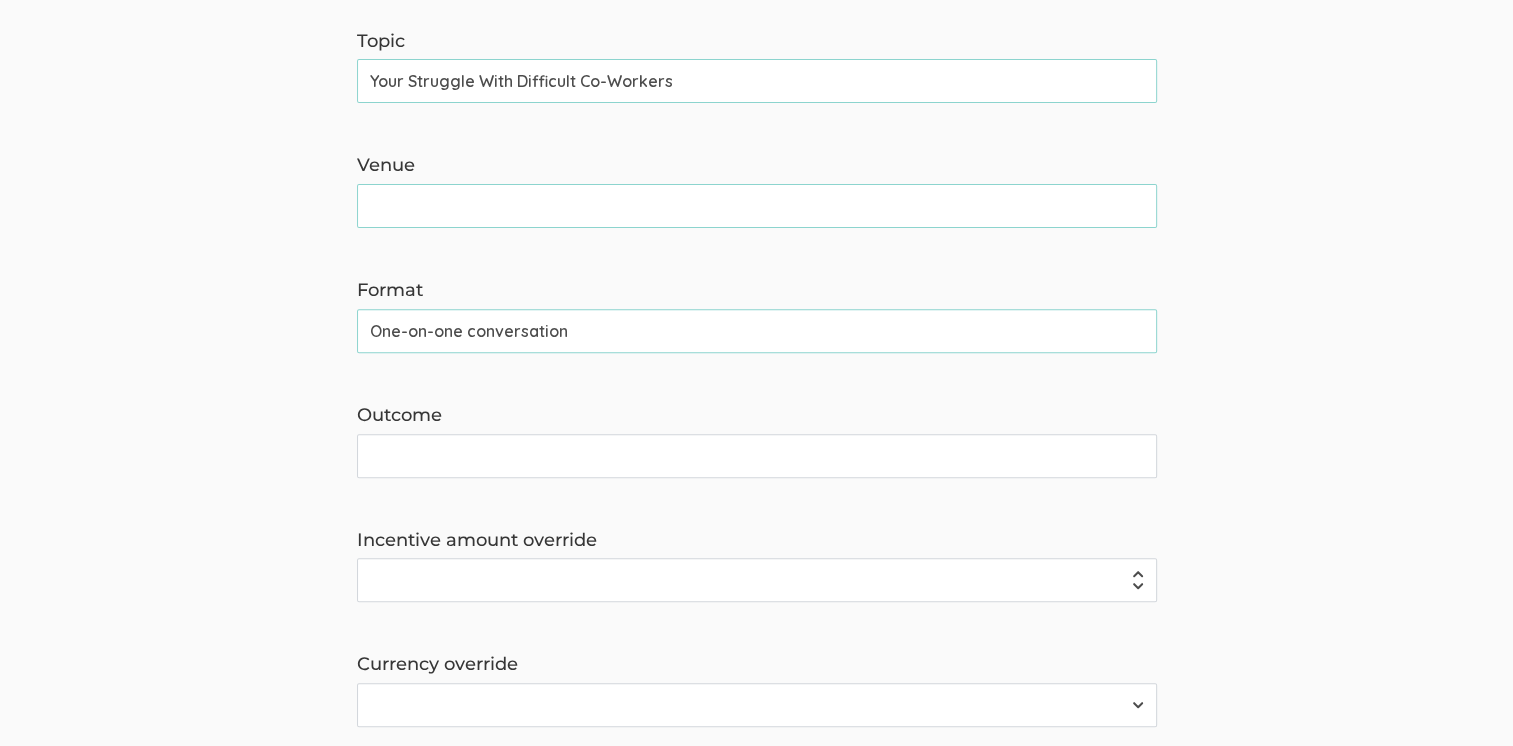 type 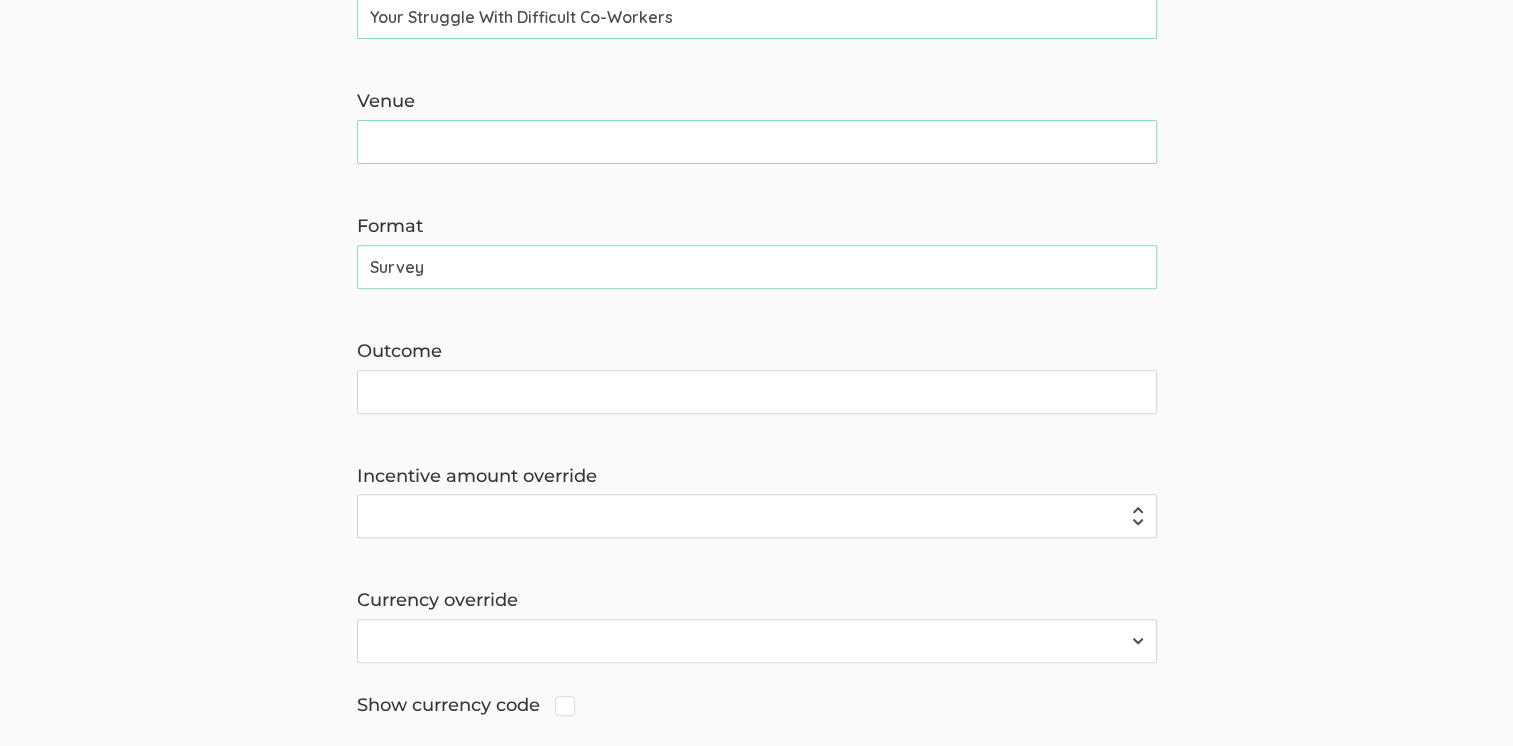 scroll, scrollTop: 800, scrollLeft: 0, axis: vertical 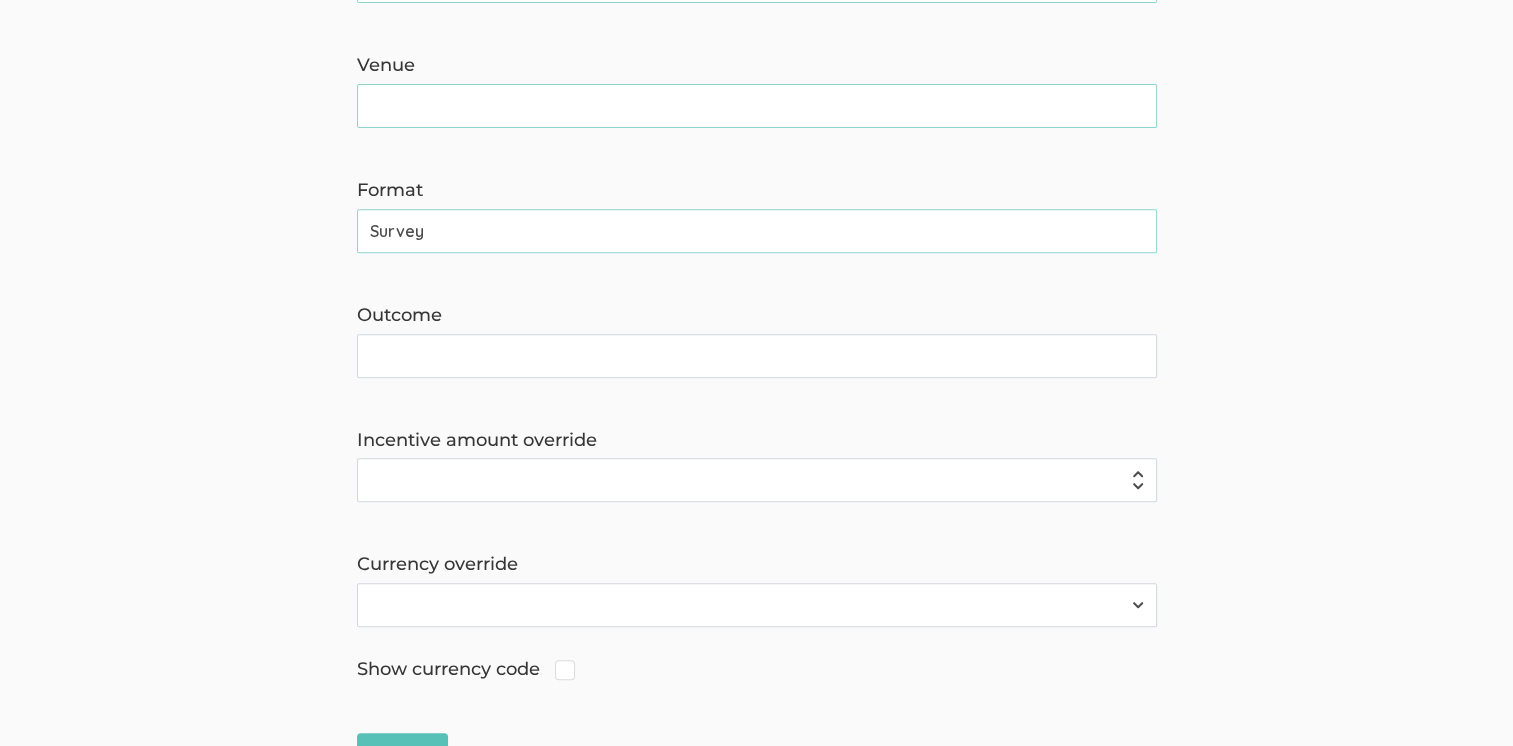 type on "Survey" 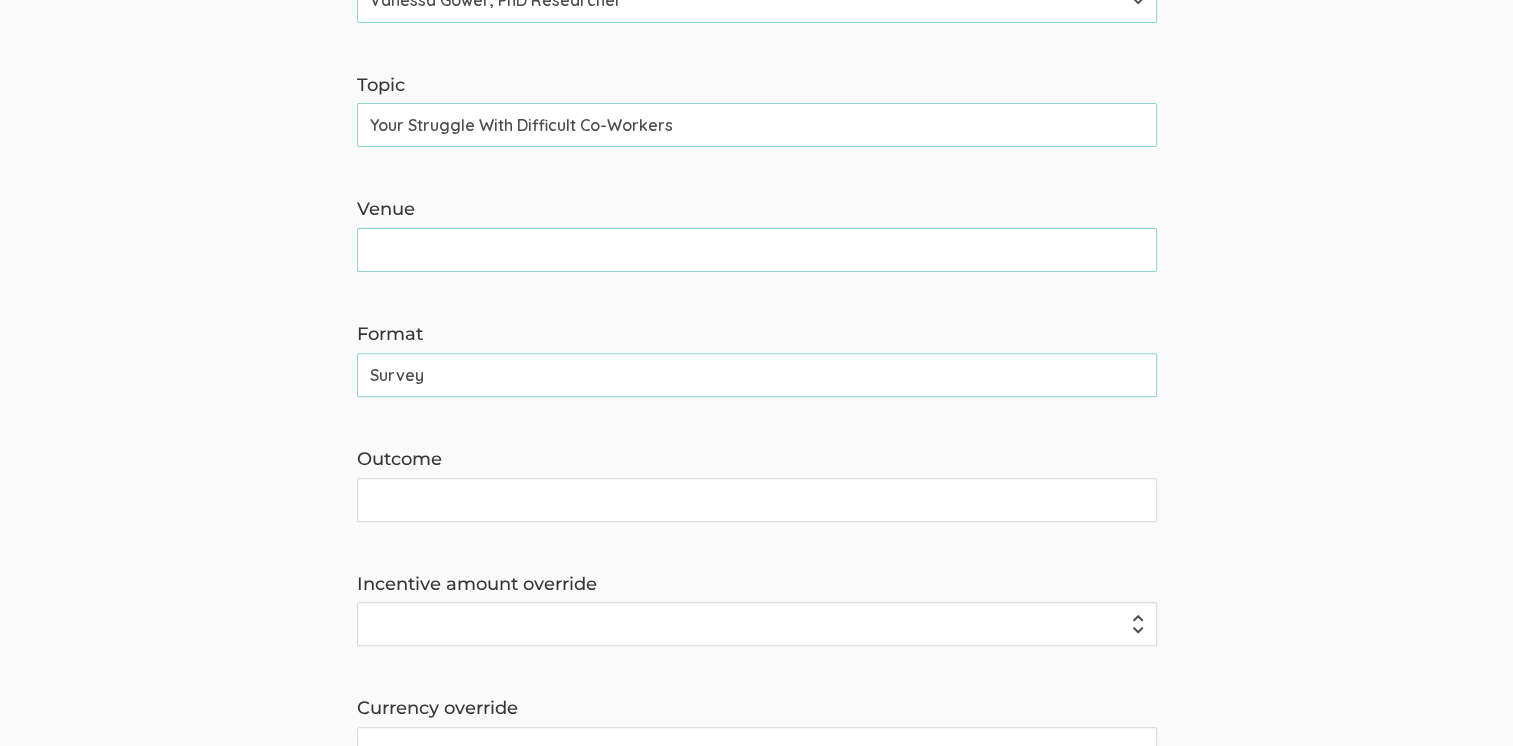 scroll, scrollTop: 600, scrollLeft: 0, axis: vertical 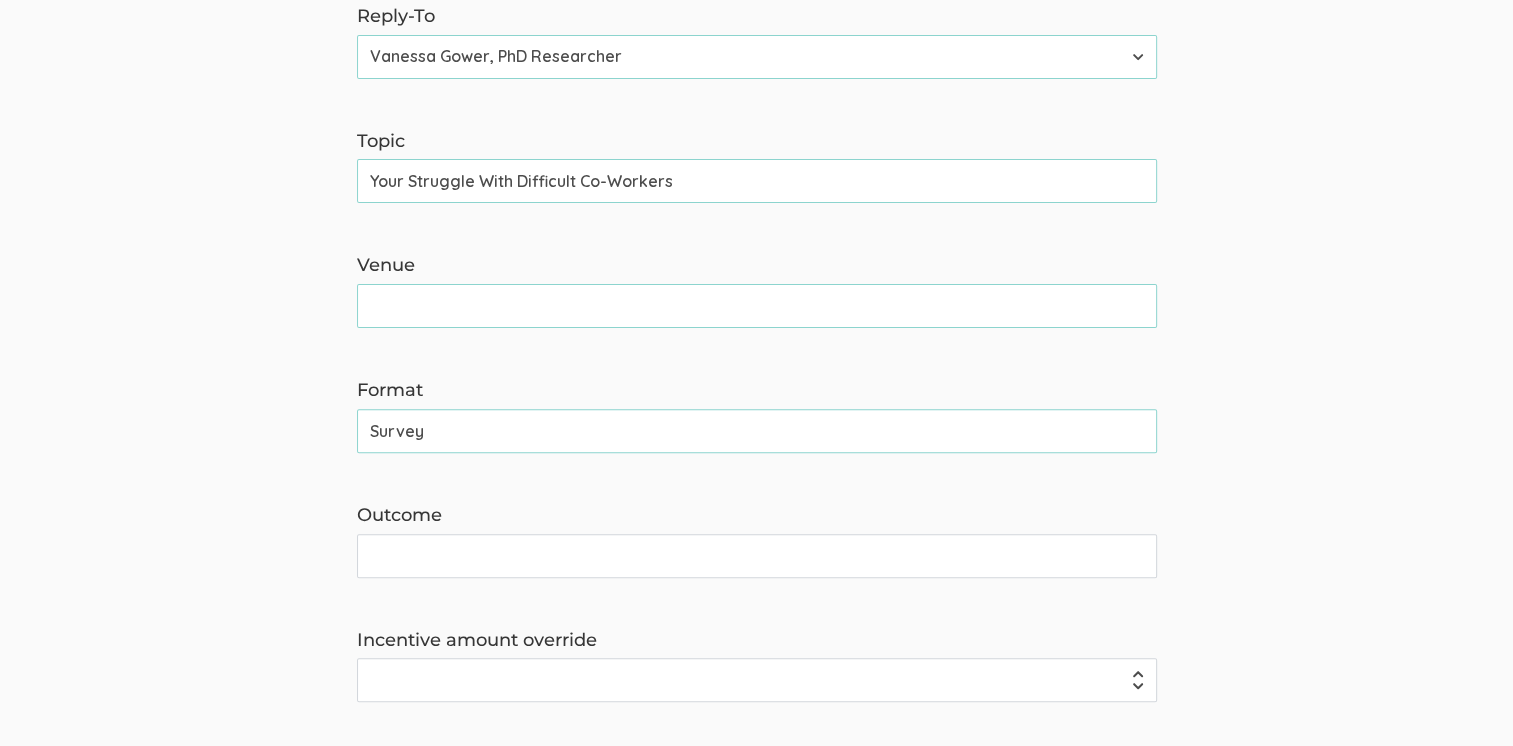 click on "Outcome" at bounding box center (757, 556) 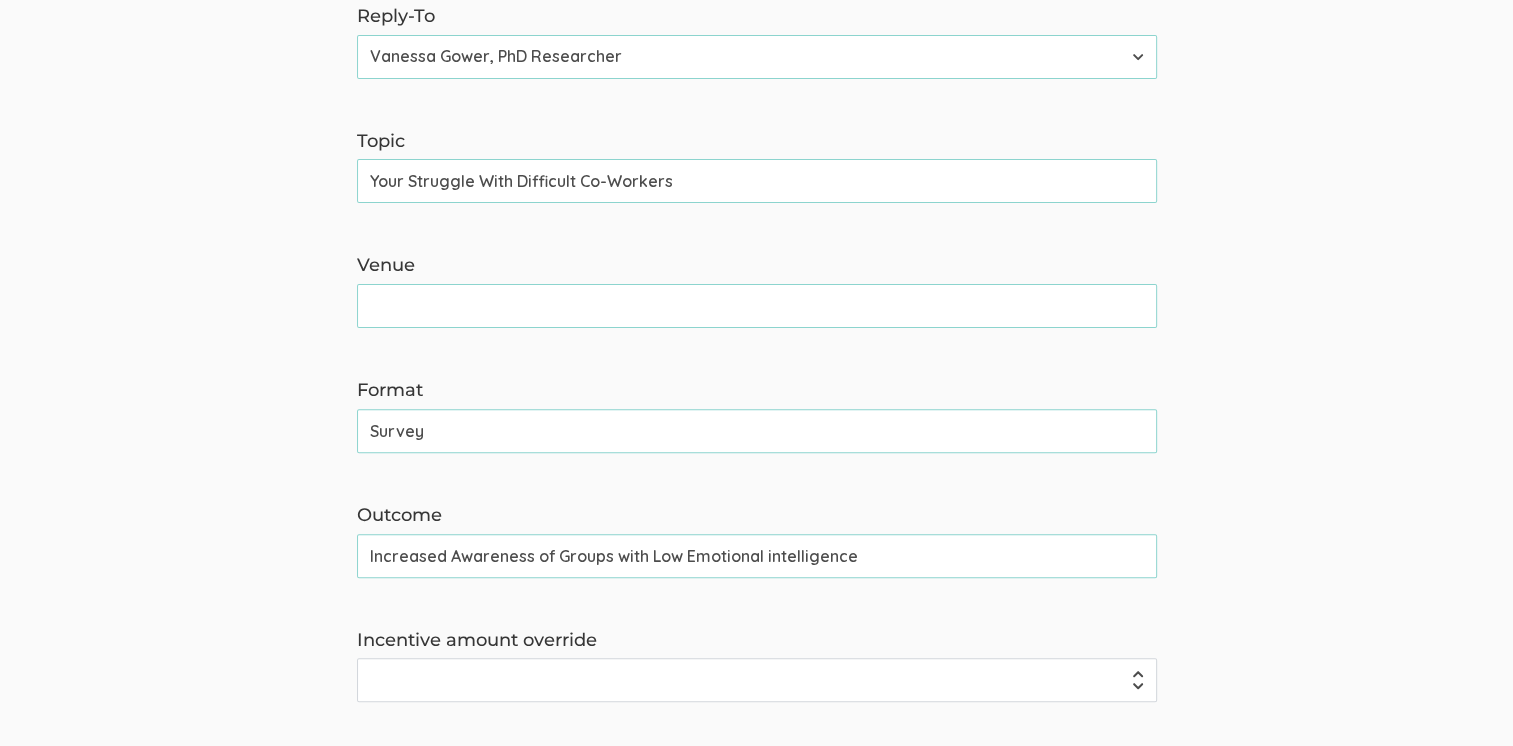 drag, startPoint x: 655, startPoint y: 560, endPoint x: 740, endPoint y: 604, distance: 95.71311 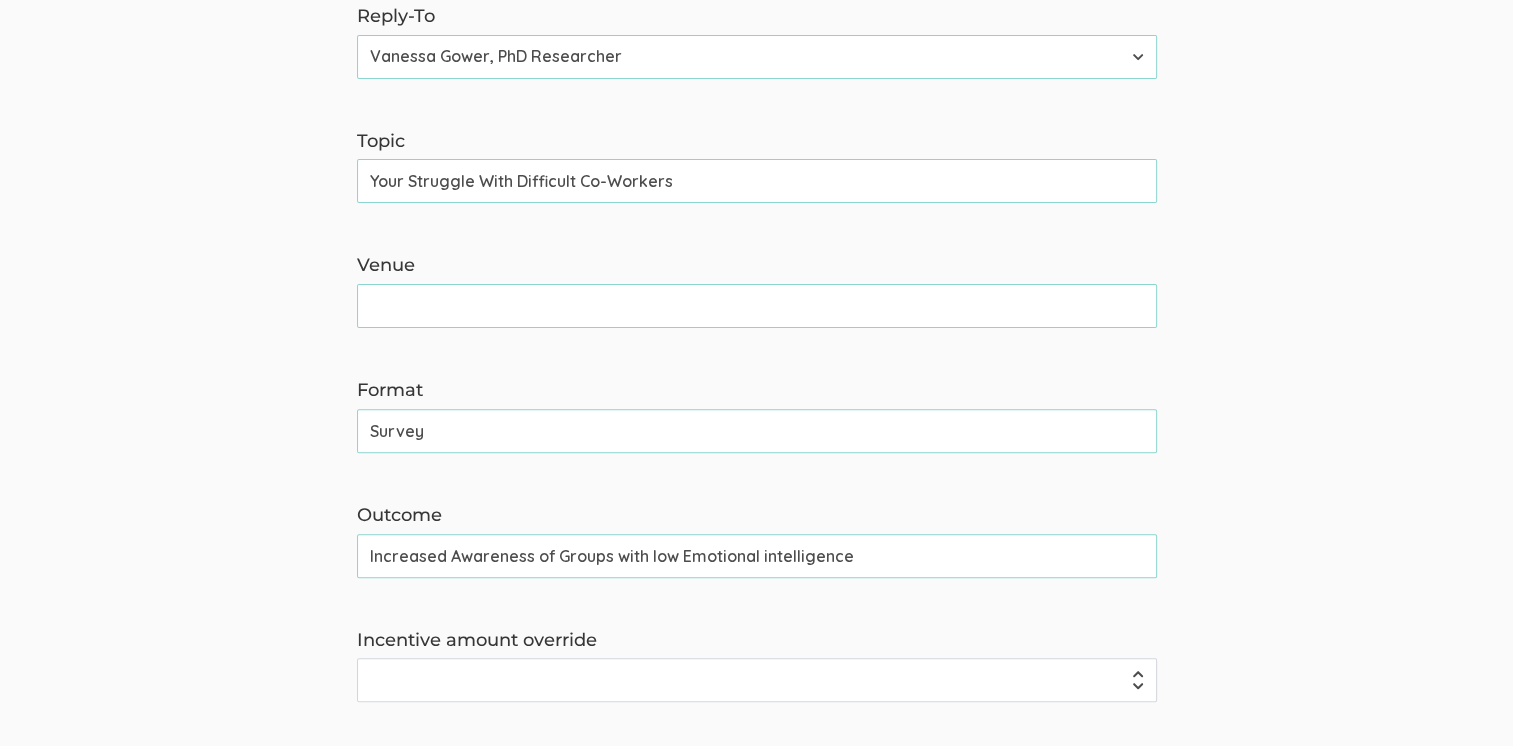 click on "Increased Awareness of Groups with low Emotional intelligence" at bounding box center [757, 556] 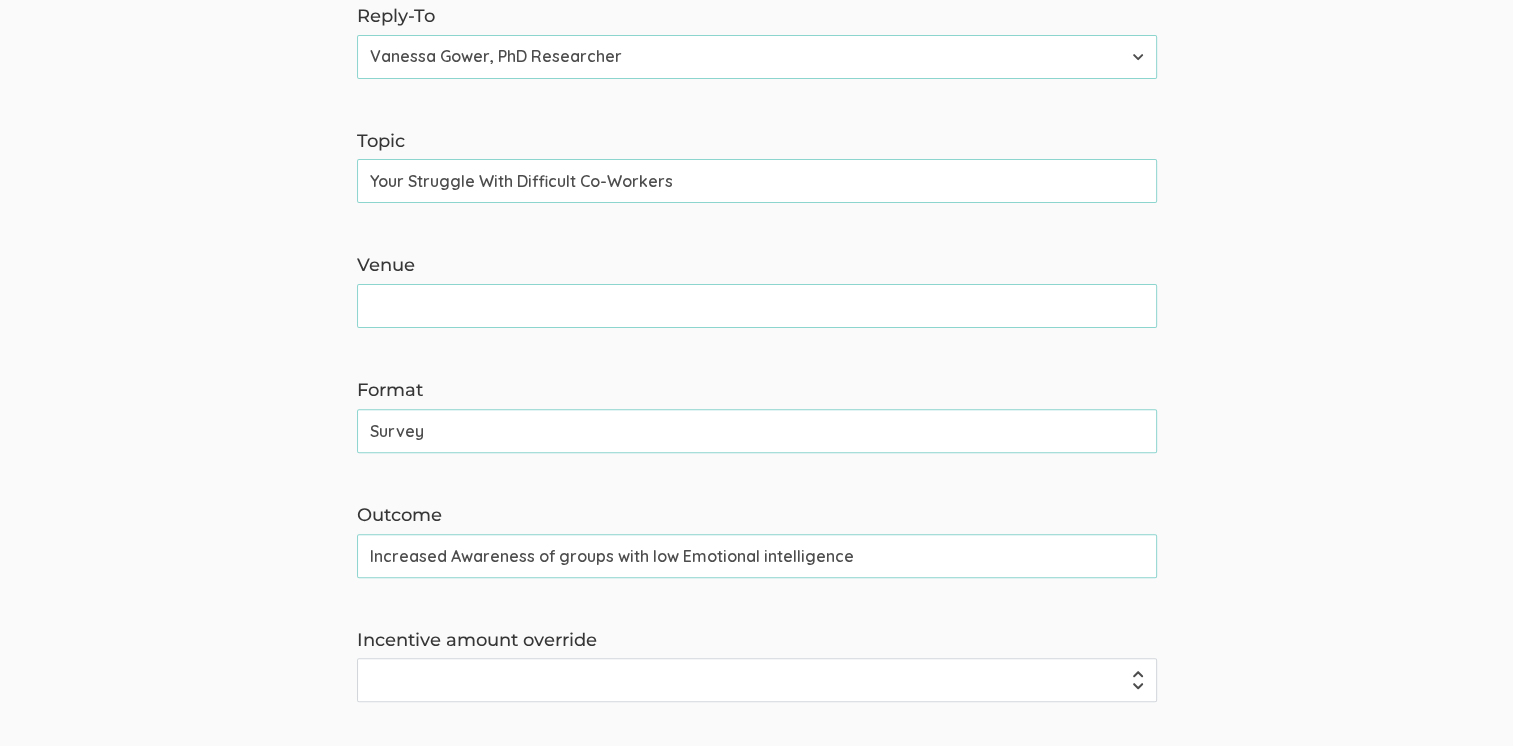click on "Increased Awareness of groups with low Emotional intelligence" at bounding box center (757, 556) 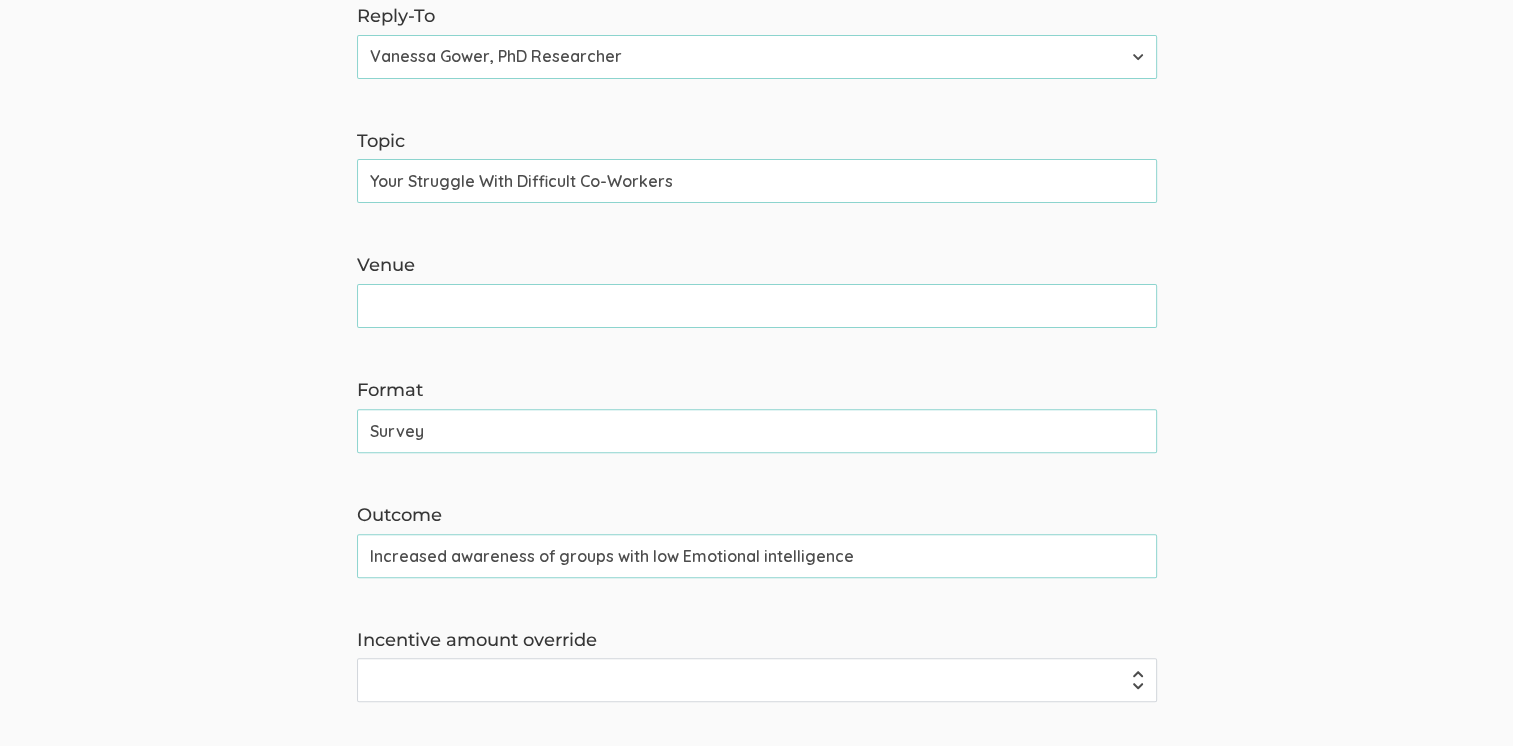 click on "Increased awareness of groups with low Emotional intelligence" at bounding box center (757, 556) 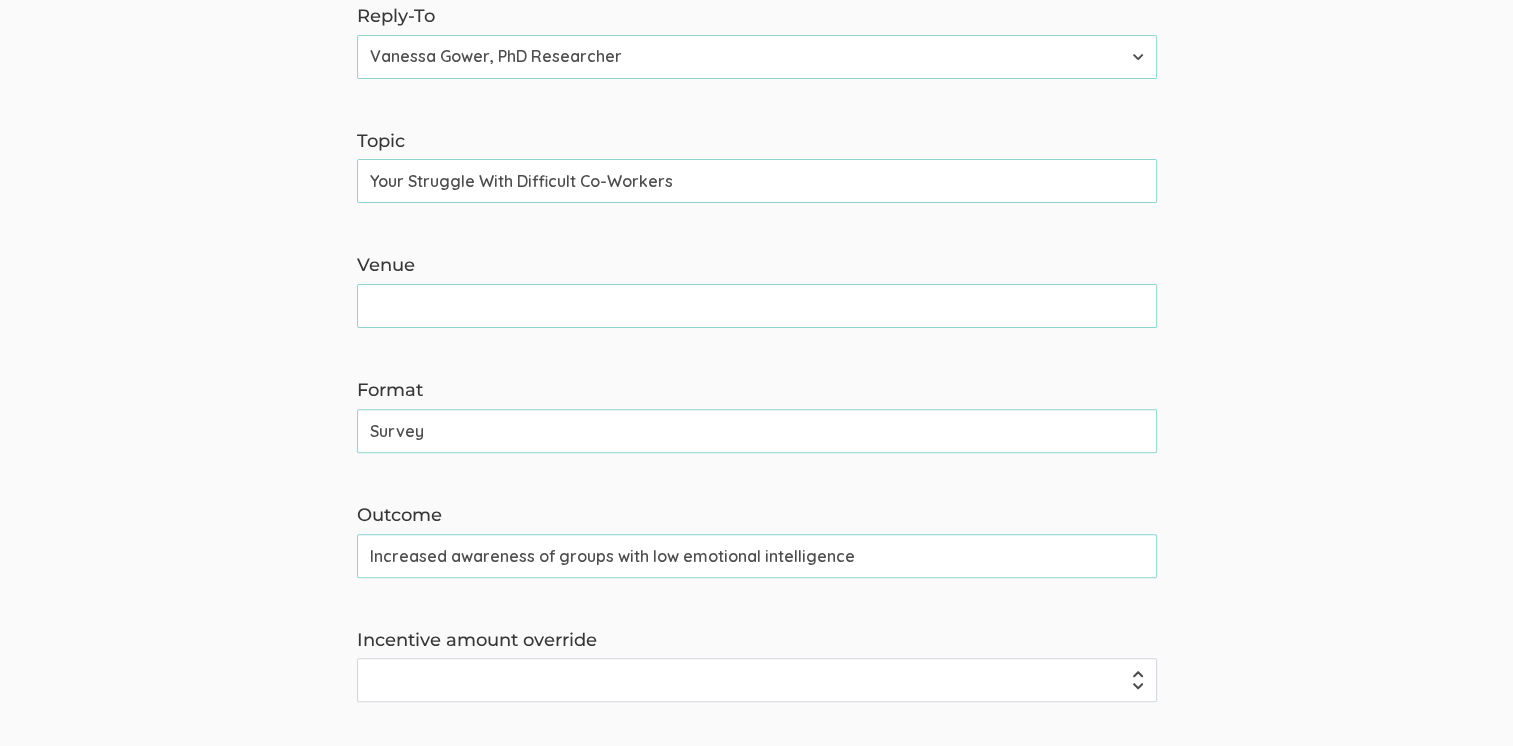 click on "Increased awareness of groups with low emotional intelligence" at bounding box center [757, 556] 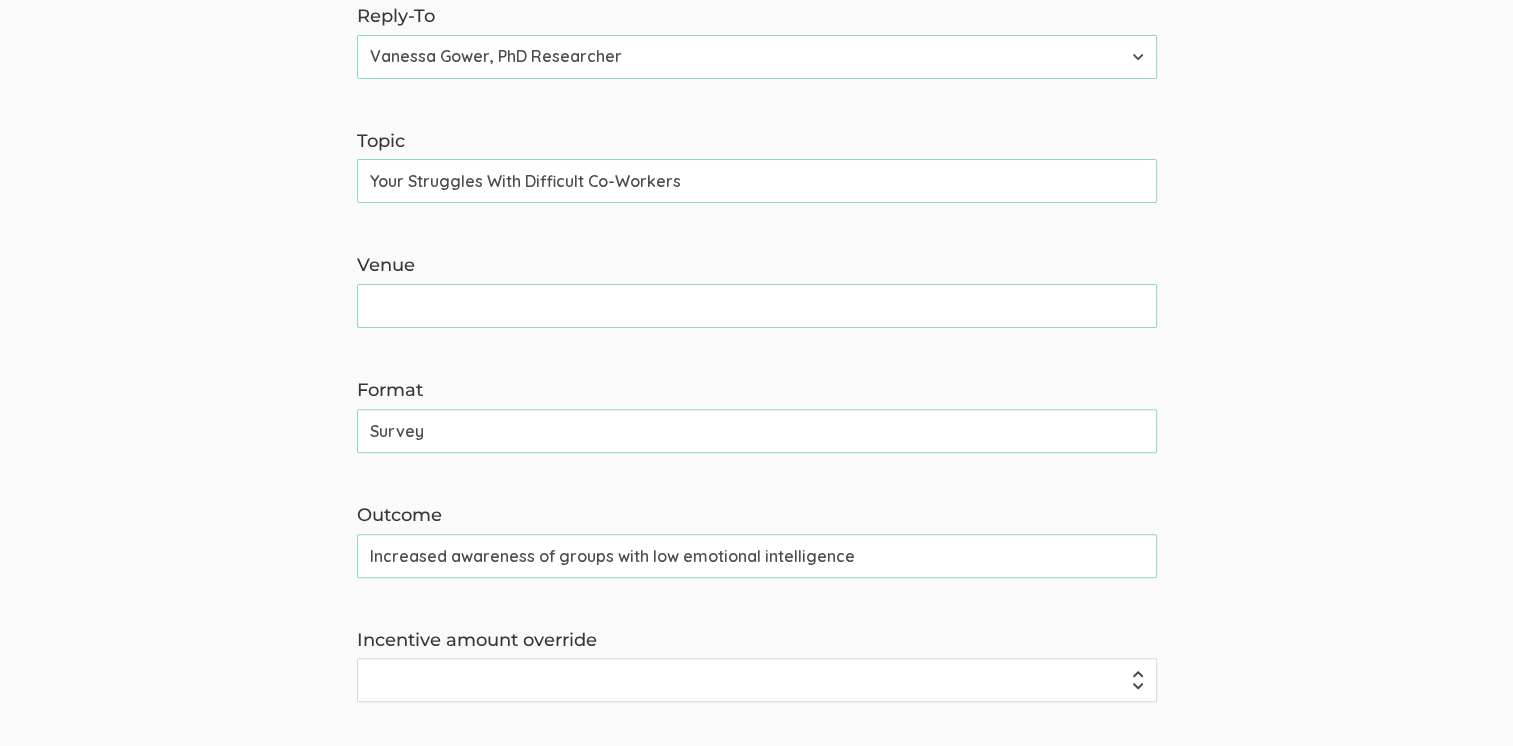 type on "Your Struggles With Difficult Co-Workers" 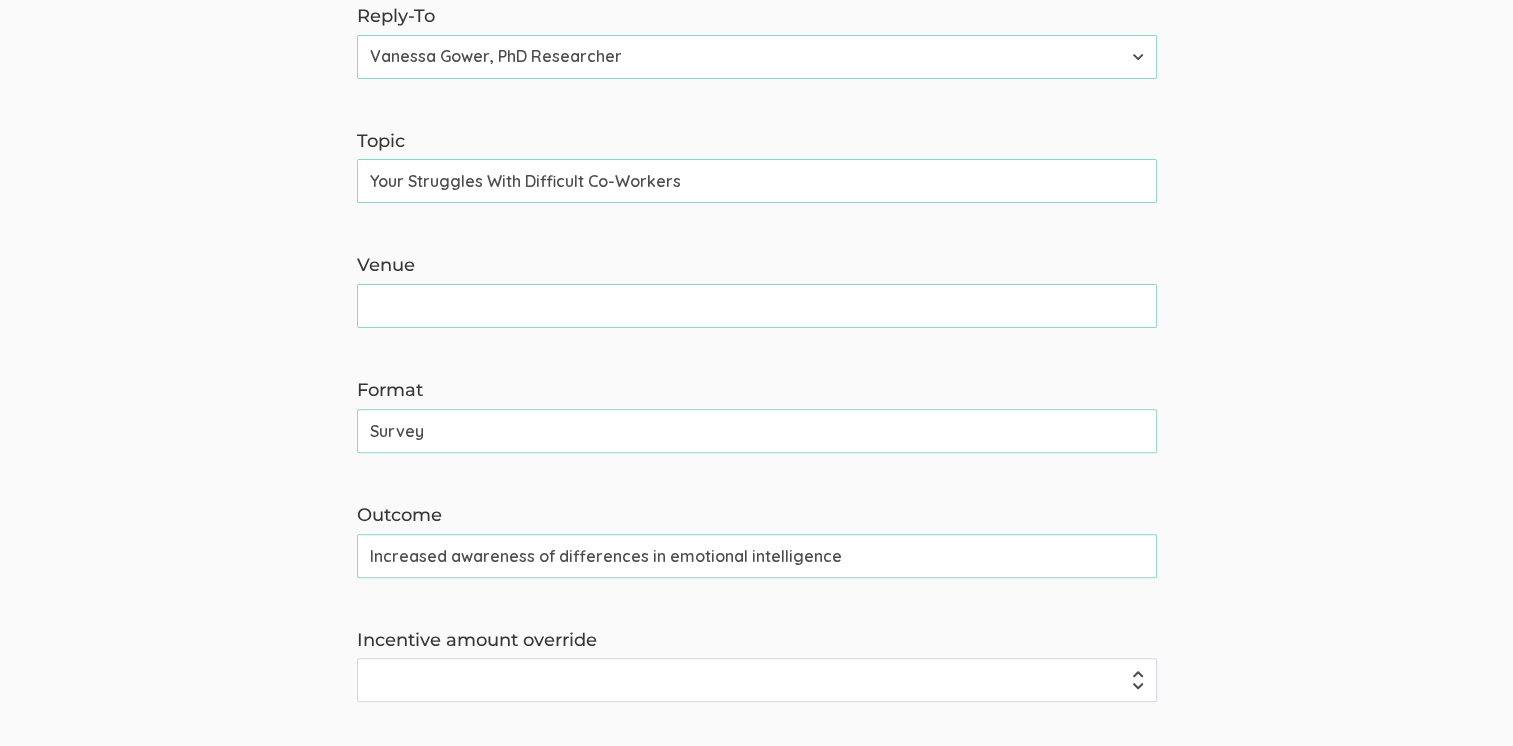 drag, startPoint x: 840, startPoint y: 554, endPoint x: 705, endPoint y: 590, distance: 139.71758 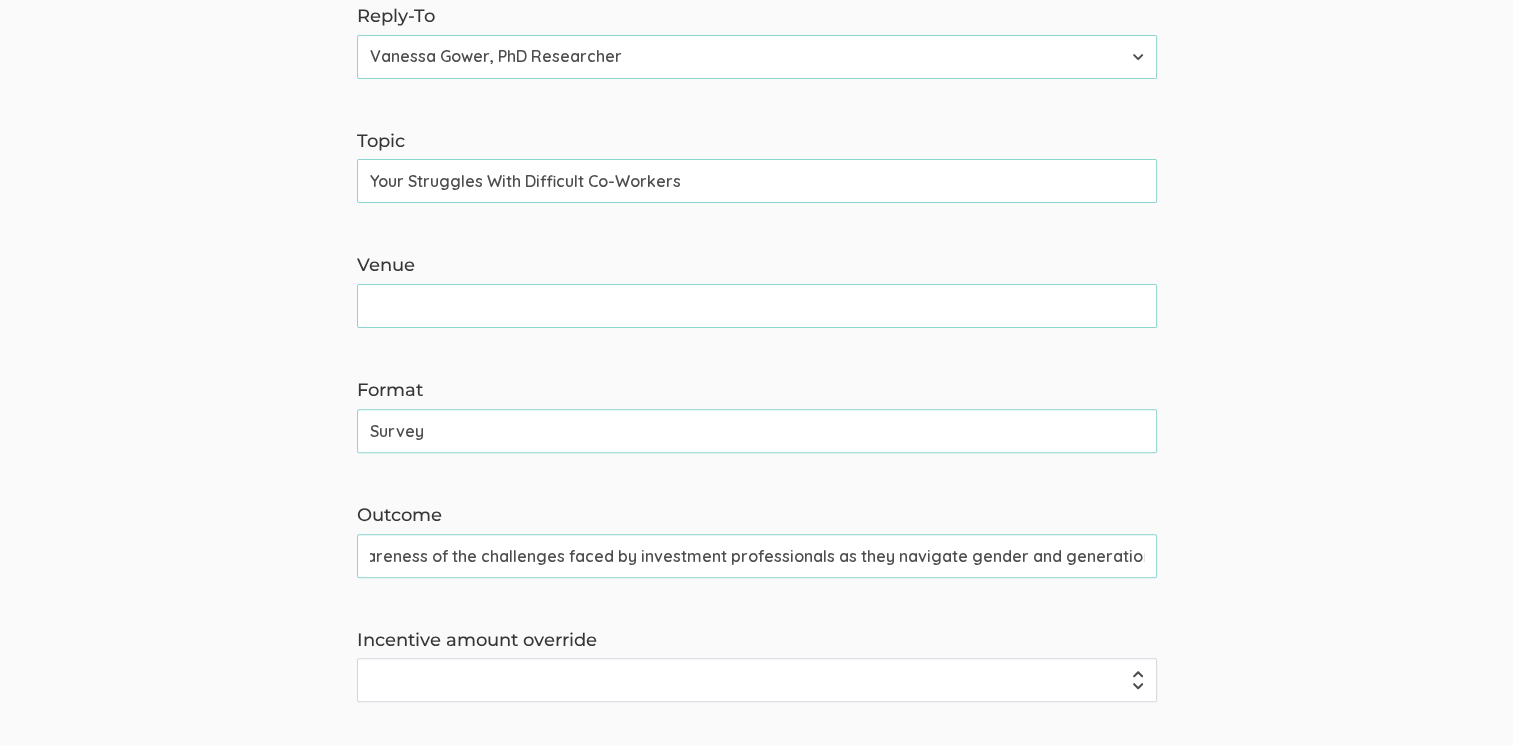 scroll, scrollTop: 0, scrollLeft: 116, axis: horizontal 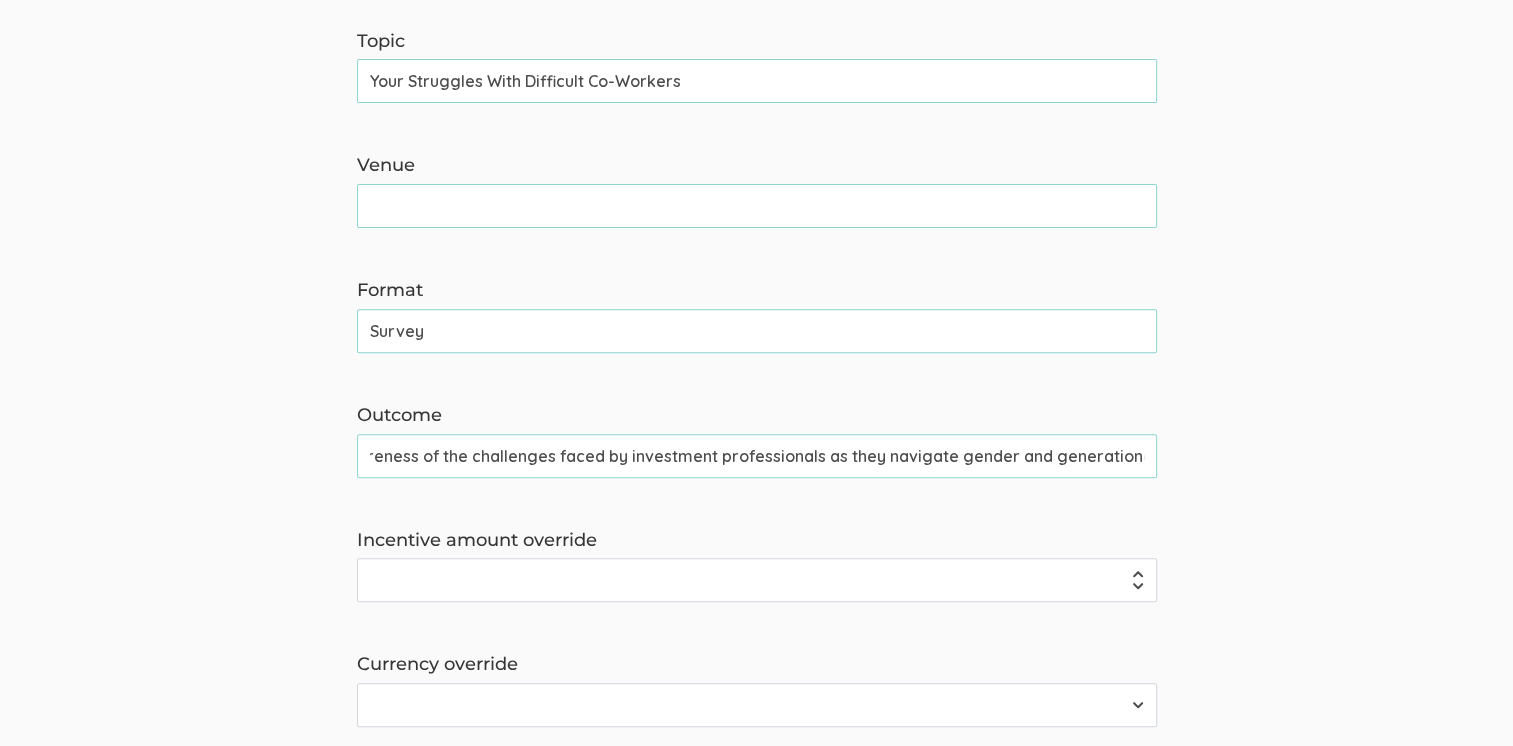 click on "Increased awareness of the challenges faced by investment professionals as they navigate gender and generational differences in emotional intelligence" at bounding box center (757, 456) 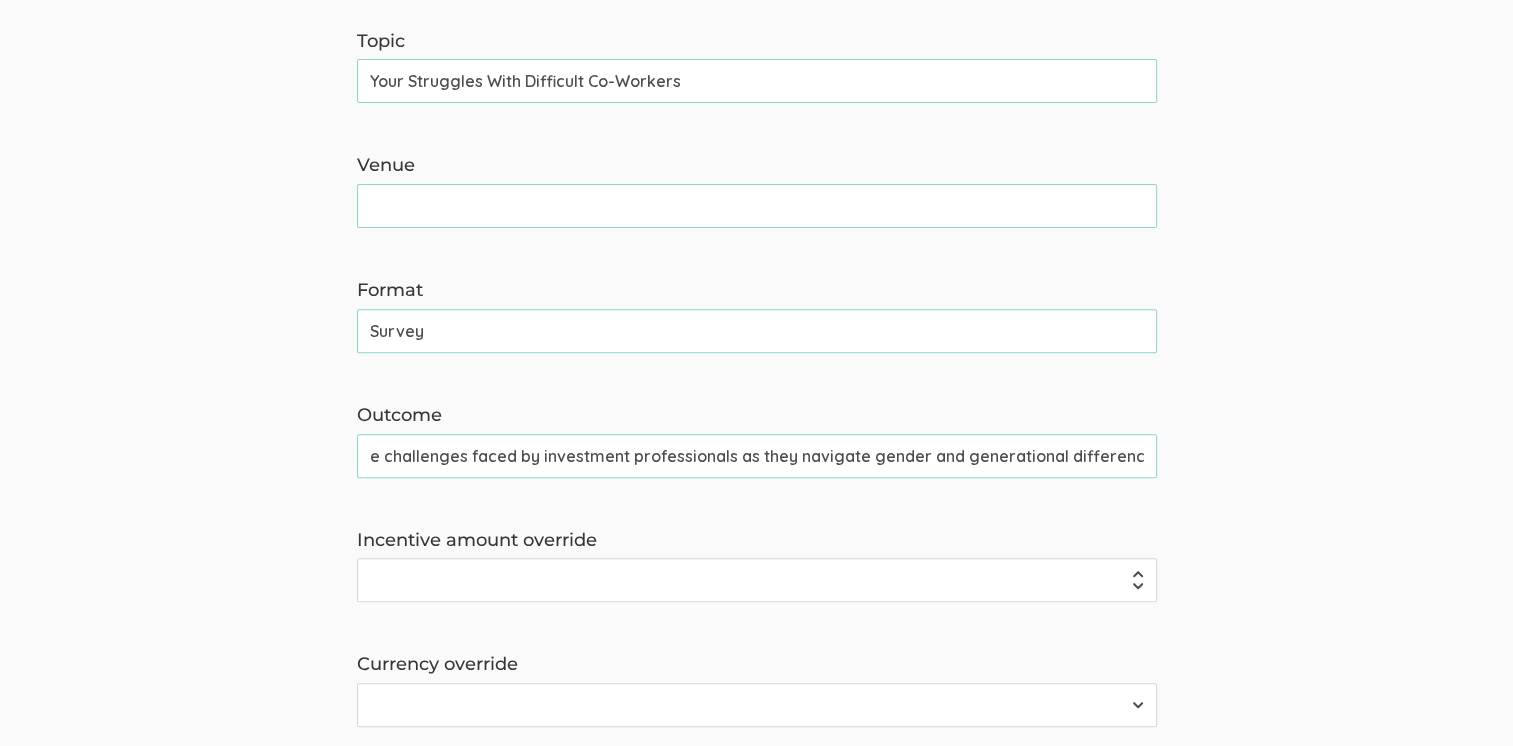 scroll, scrollTop: 0, scrollLeft: 200, axis: horizontal 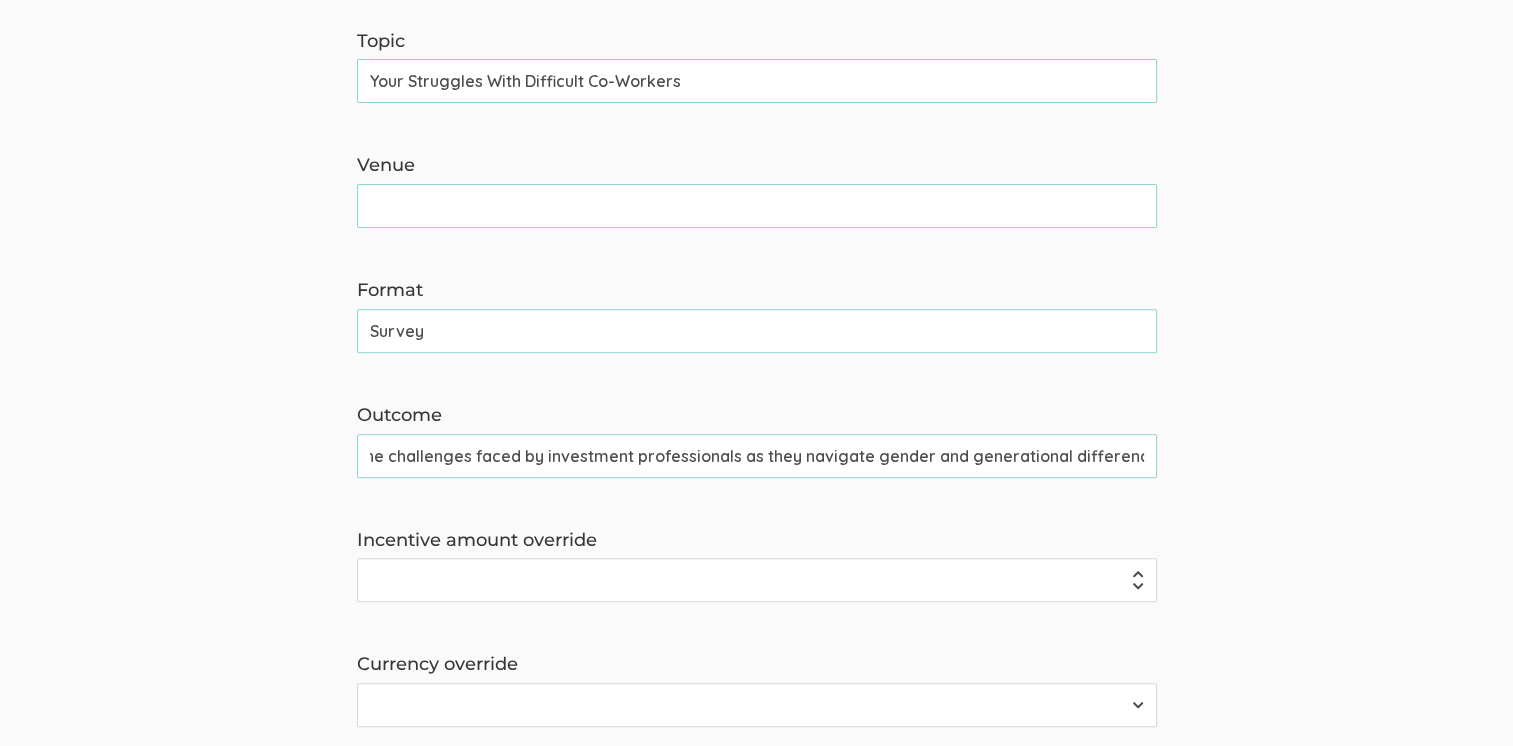 type on "Increased awareness of the challenges faced by investment professionals as they navigate gender and generational differences" 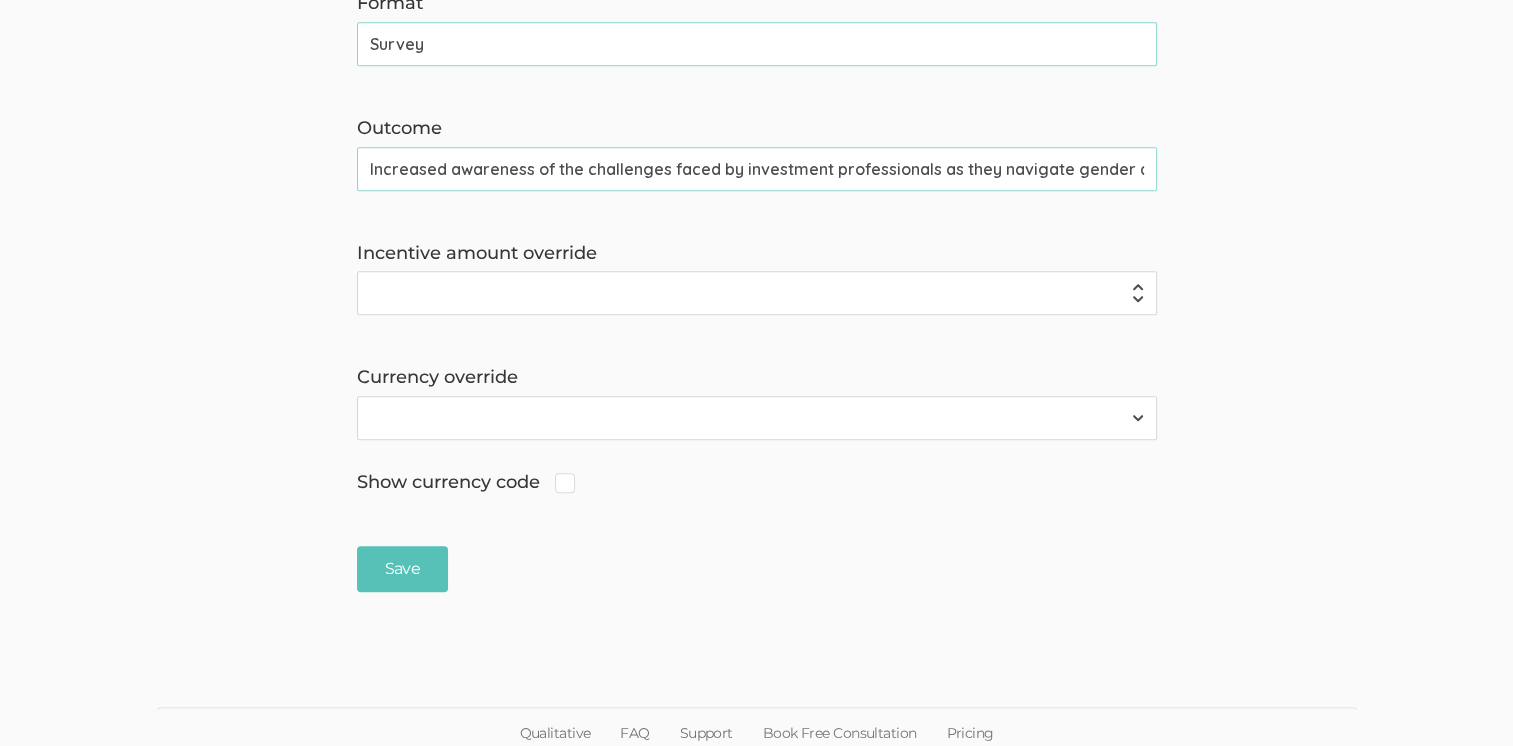 scroll, scrollTop: 998, scrollLeft: 0, axis: vertical 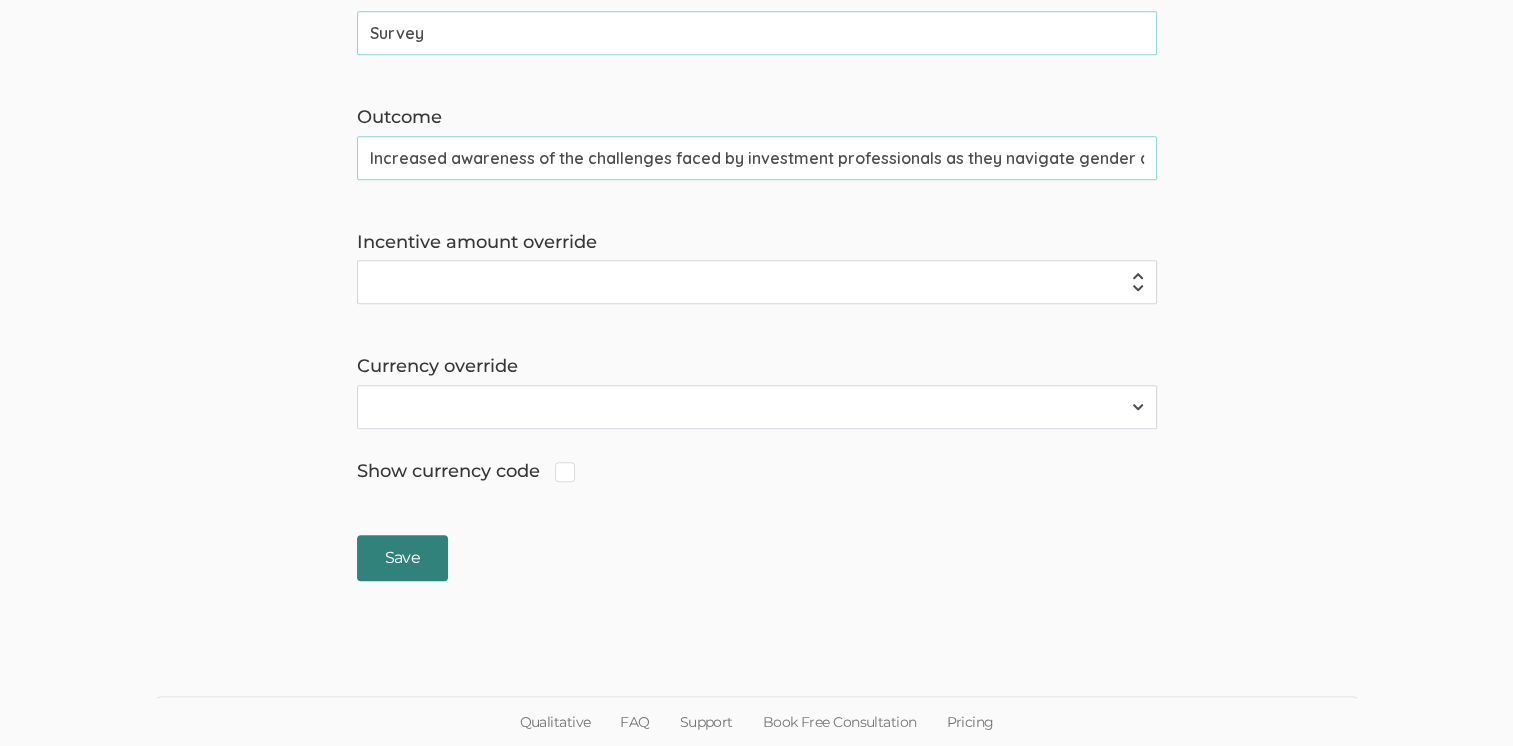 click on "Save" at bounding box center [402, 558] 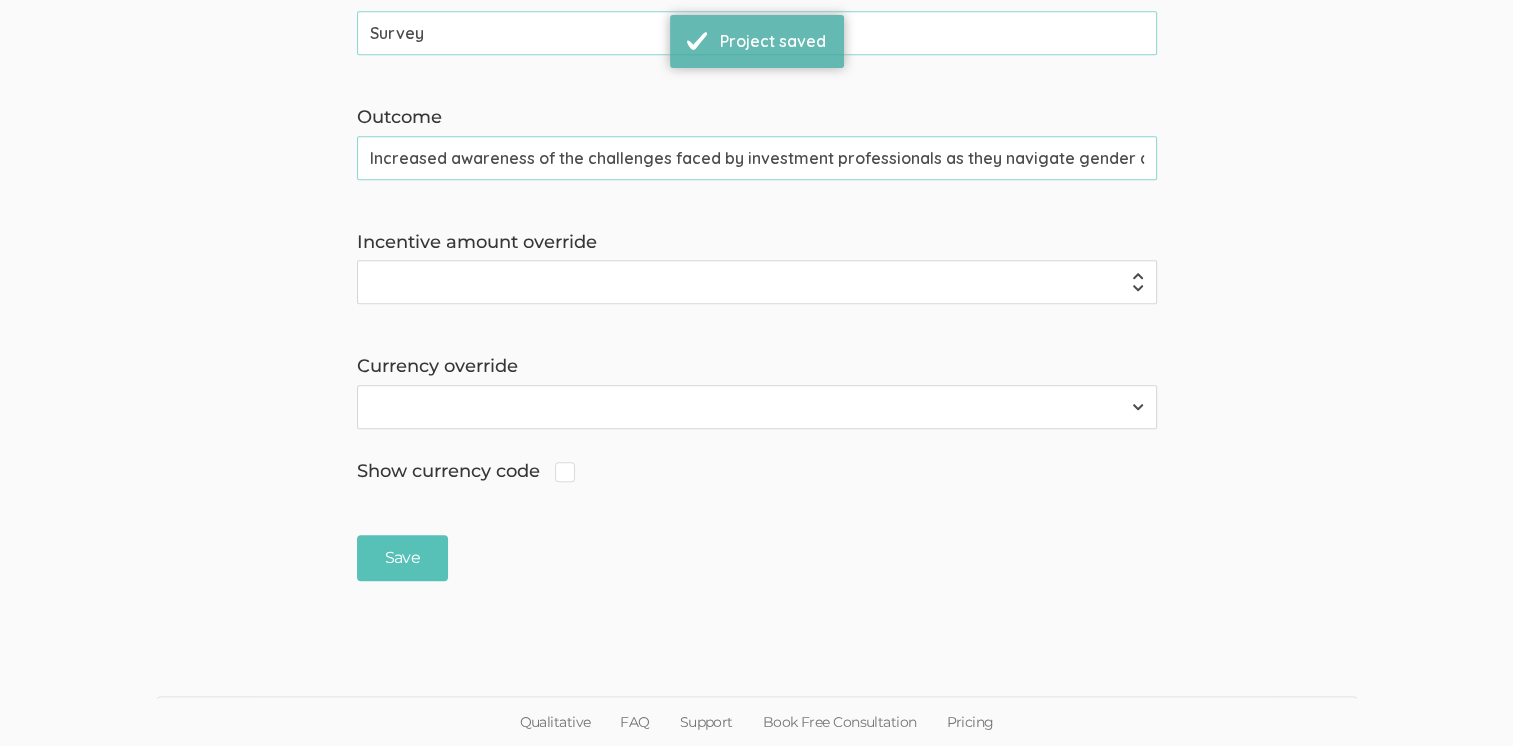 scroll, scrollTop: 0, scrollLeft: 0, axis: both 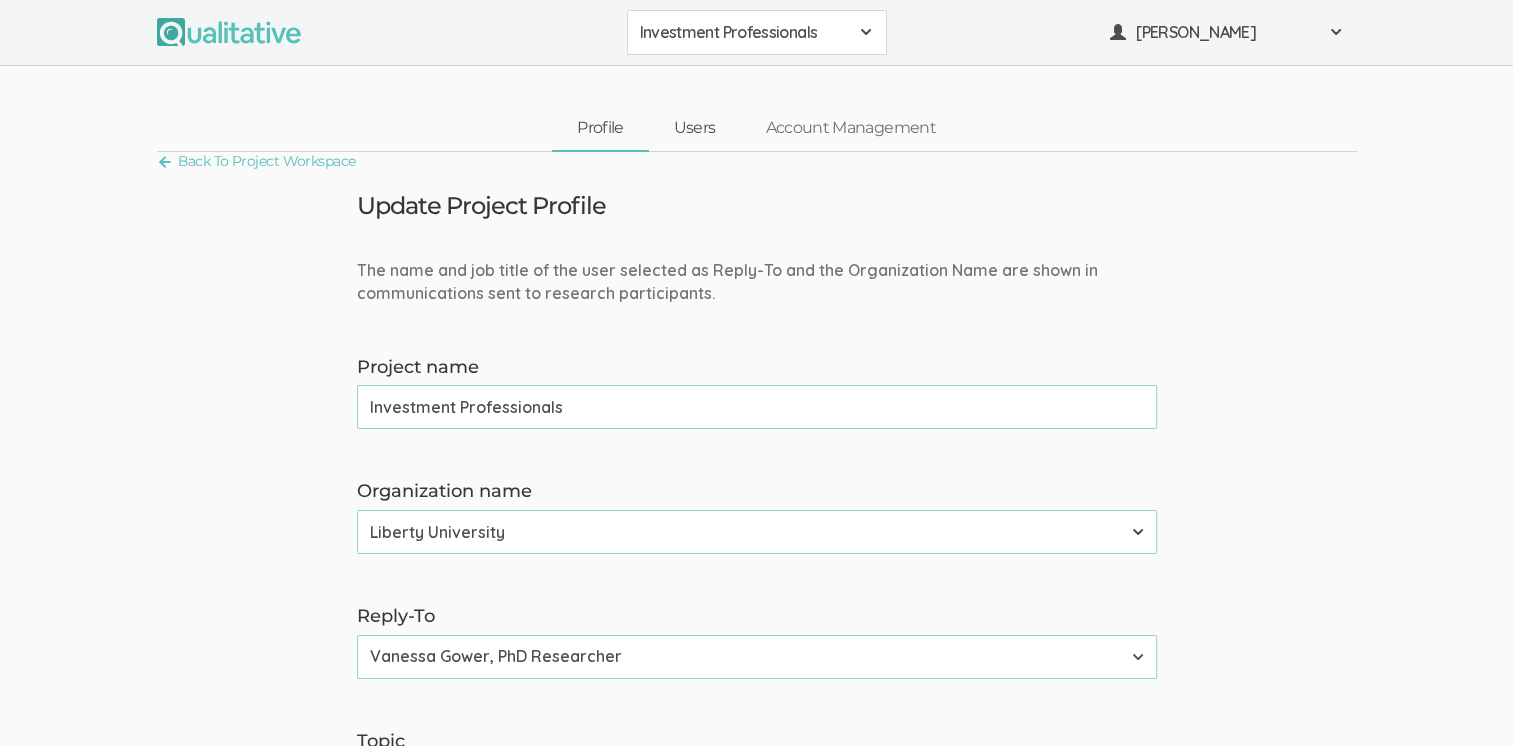 click on "Users" at bounding box center [695, 128] 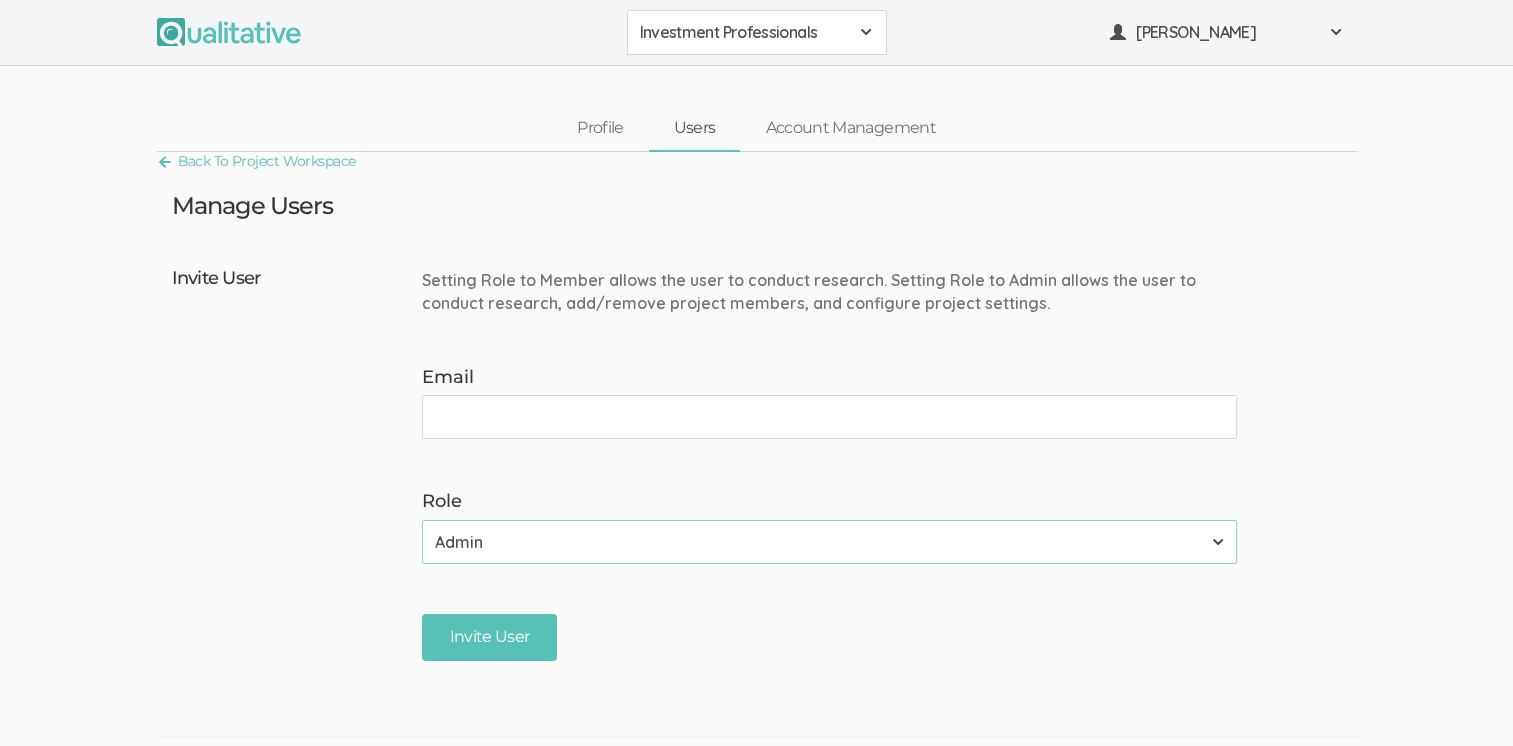 click on "Email" at bounding box center [829, 417] 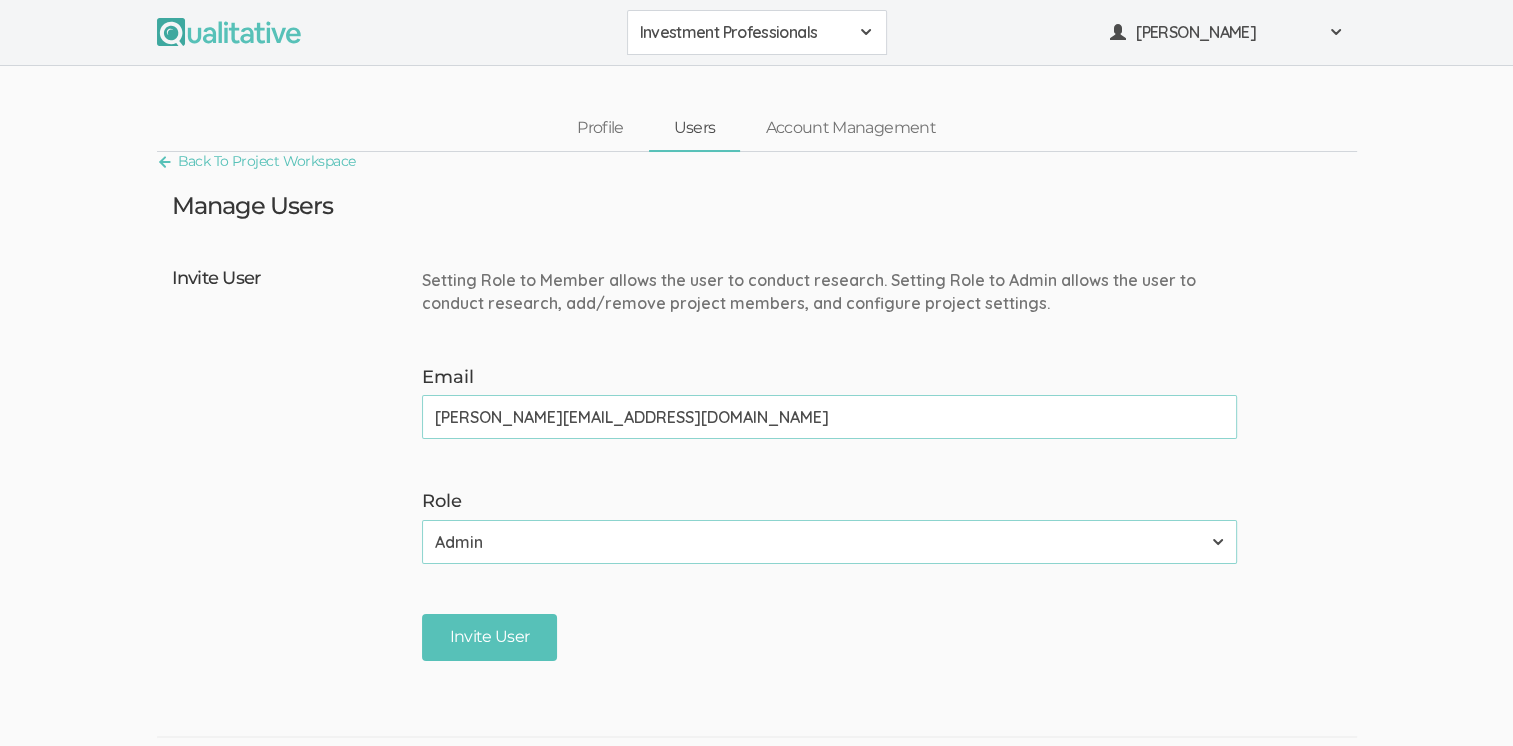 type on "[PERSON_NAME][EMAIL_ADDRESS][DOMAIN_NAME]" 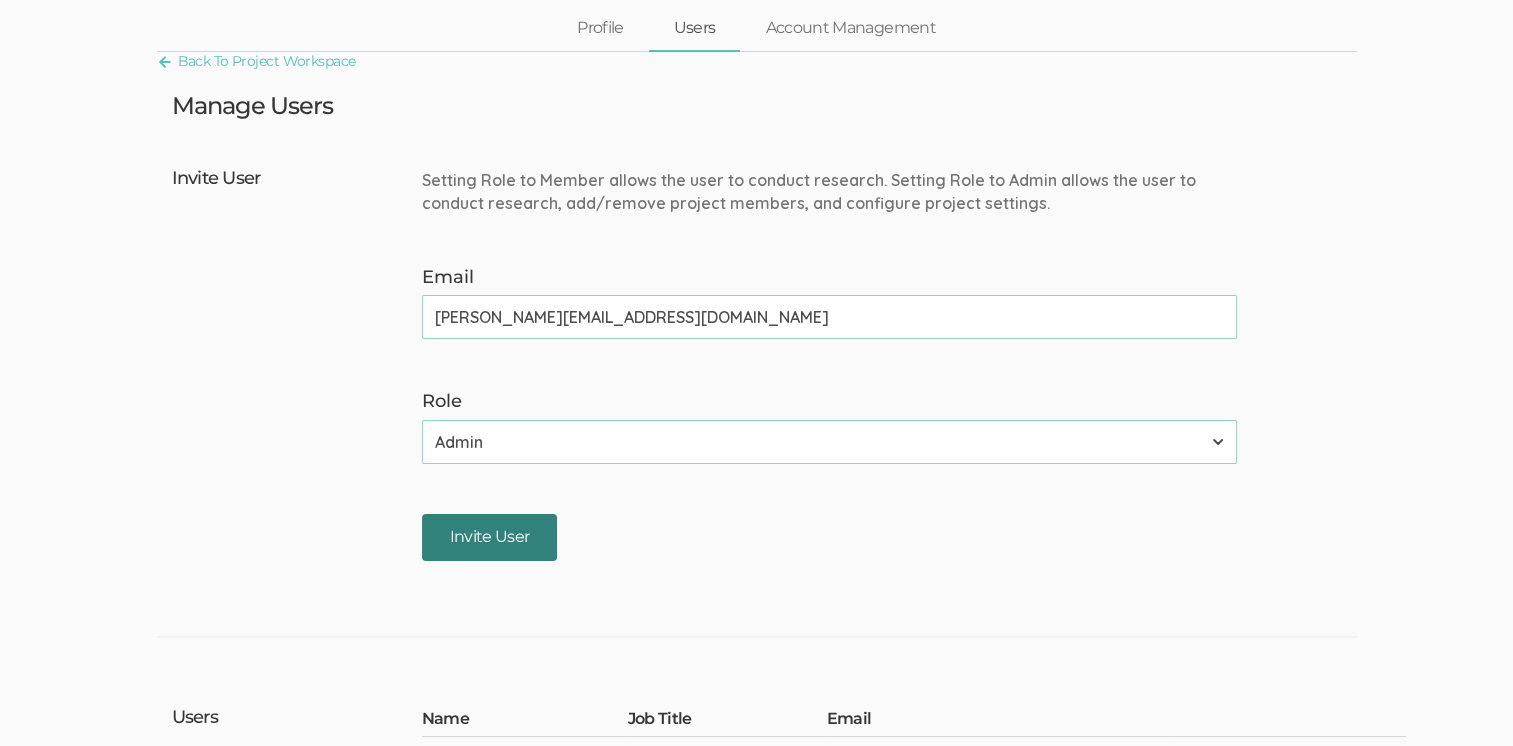 click on "Invite User" at bounding box center [490, 537] 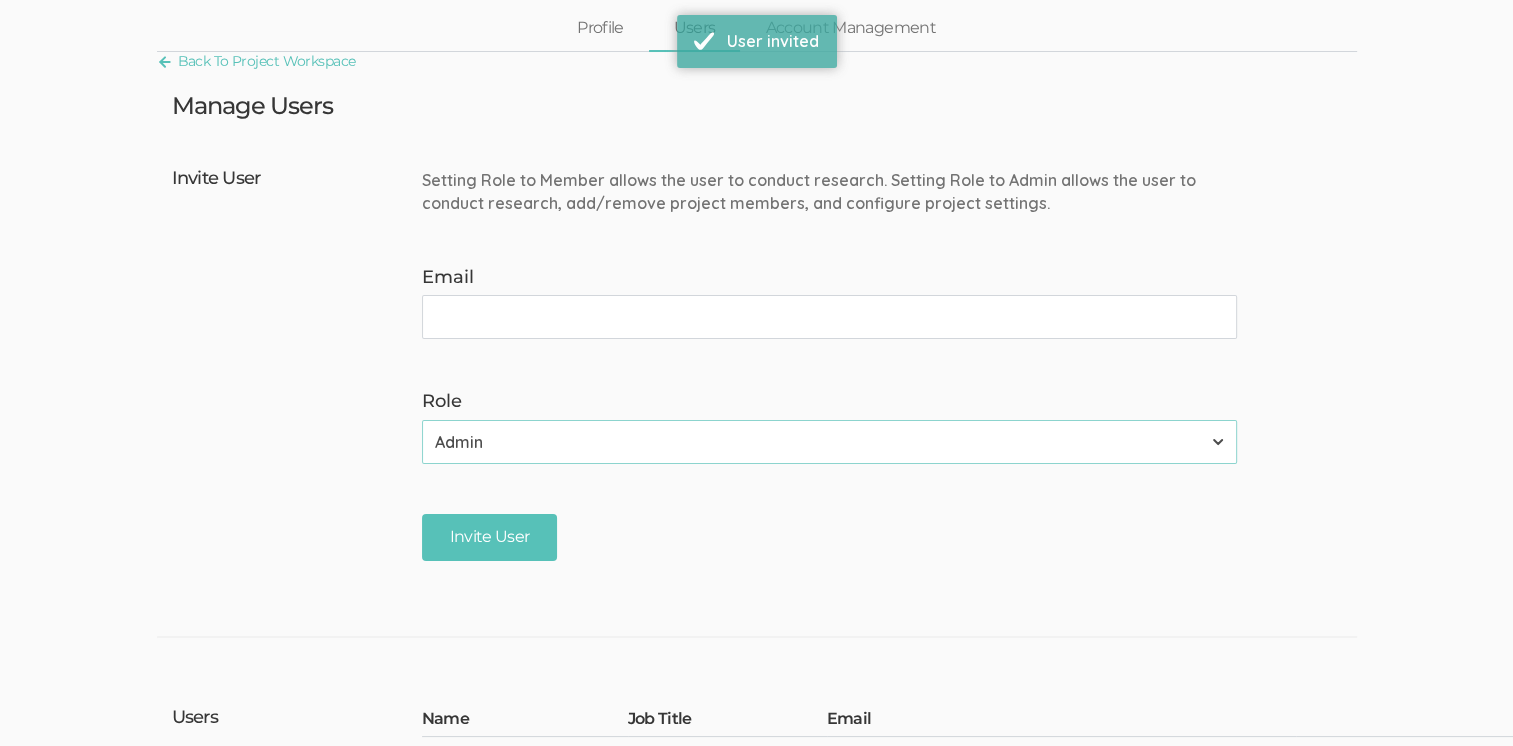 scroll, scrollTop: 0, scrollLeft: 0, axis: both 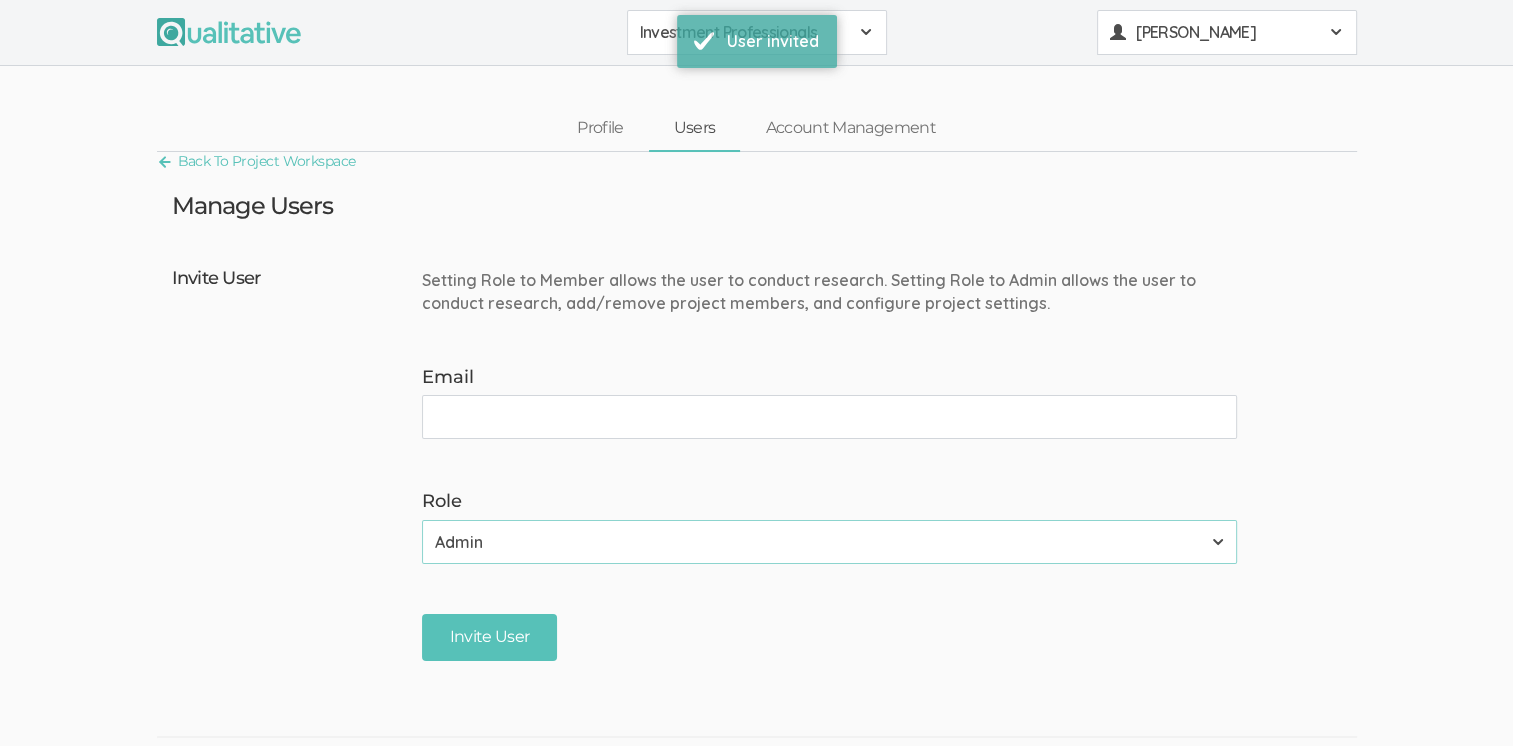 click on "[PERSON_NAME]" at bounding box center (1227, 32) 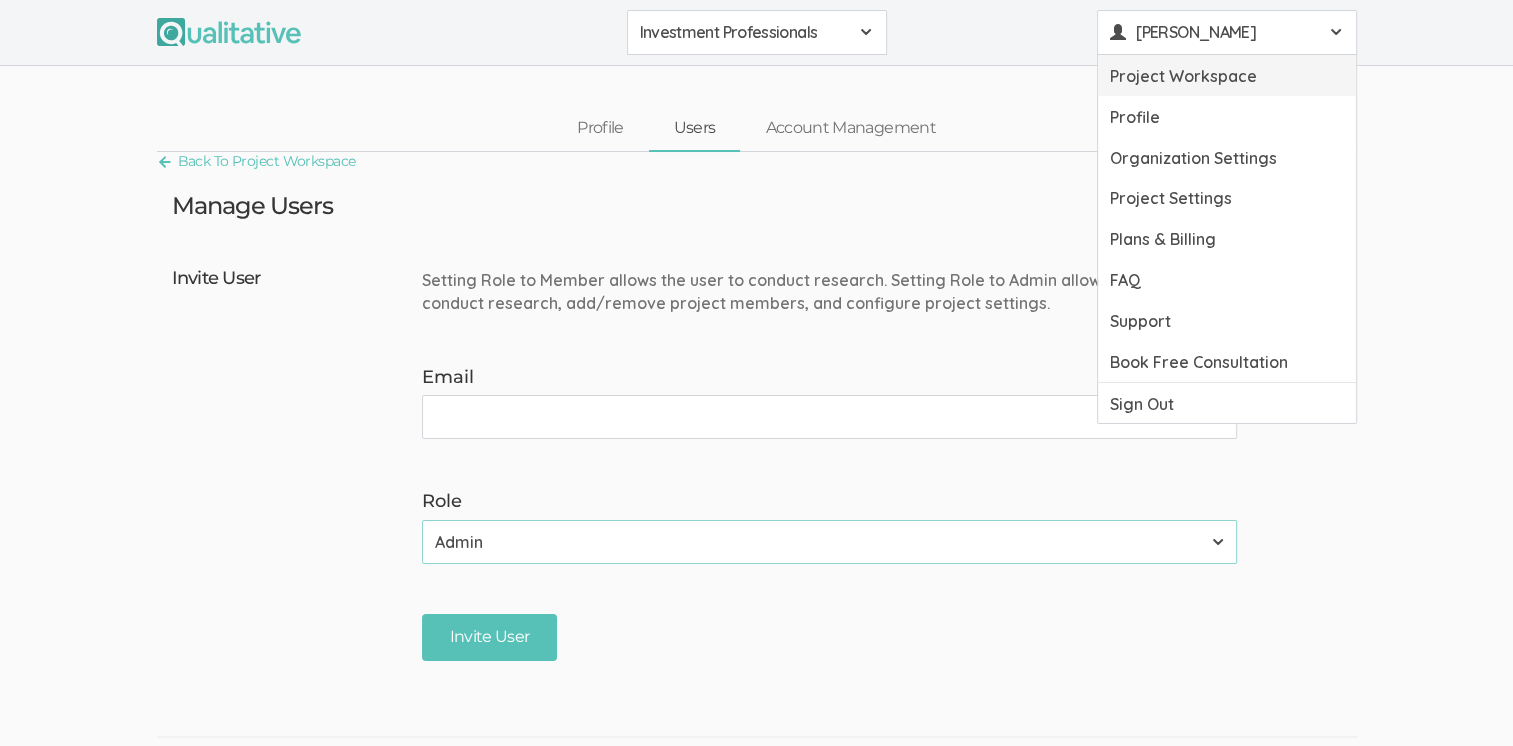 click on "Project Workspace" at bounding box center (1227, 75) 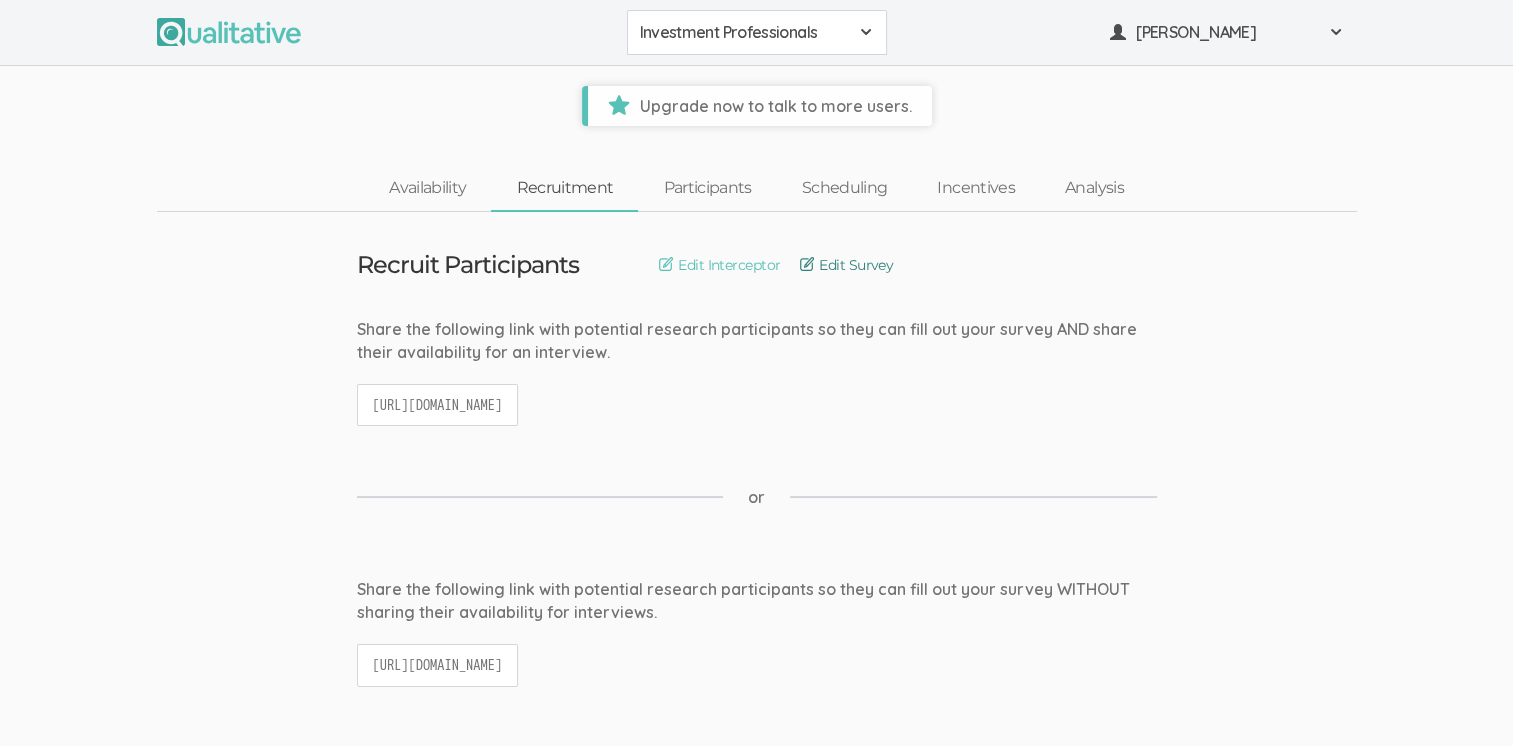 click on "Edit Survey" at bounding box center [846, 265] 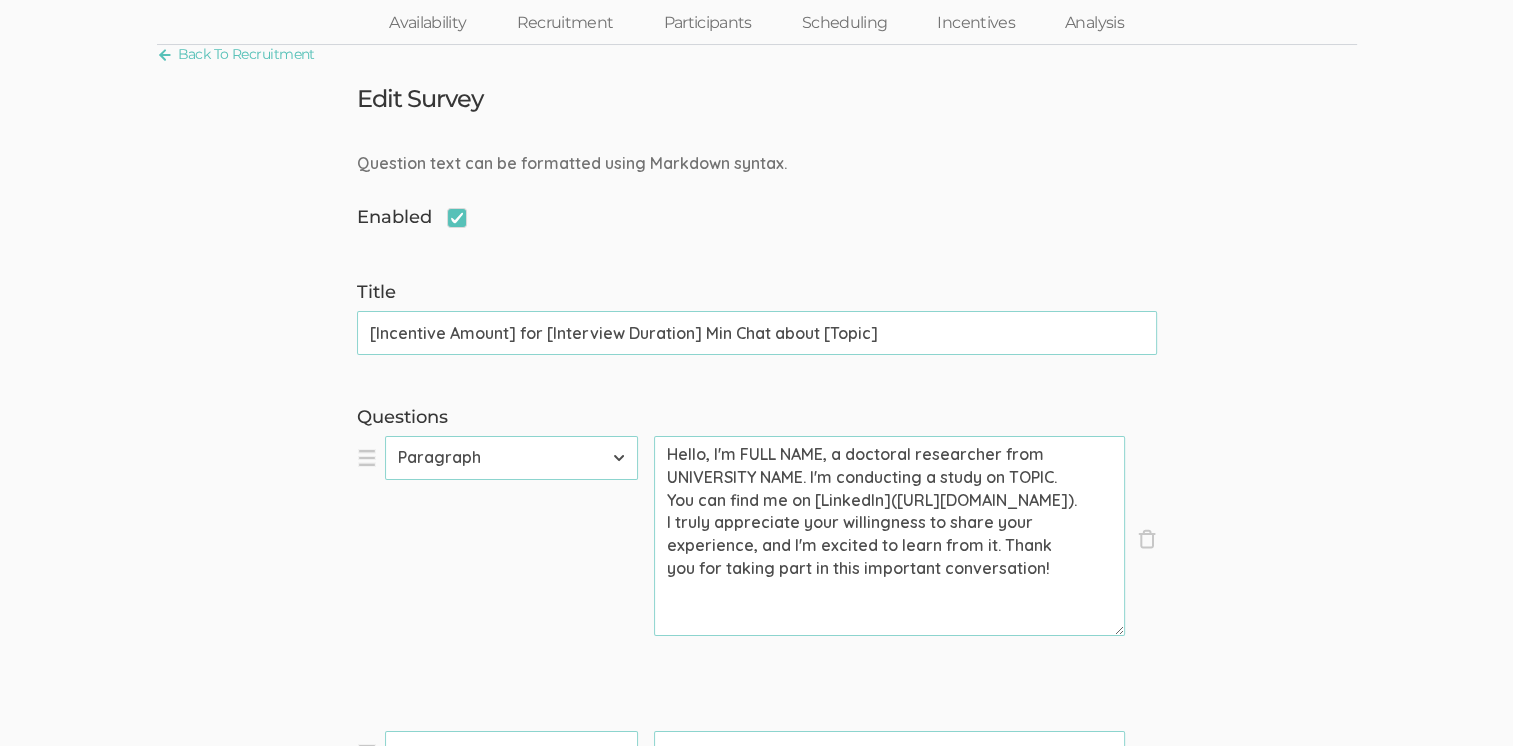 scroll, scrollTop: 200, scrollLeft: 0, axis: vertical 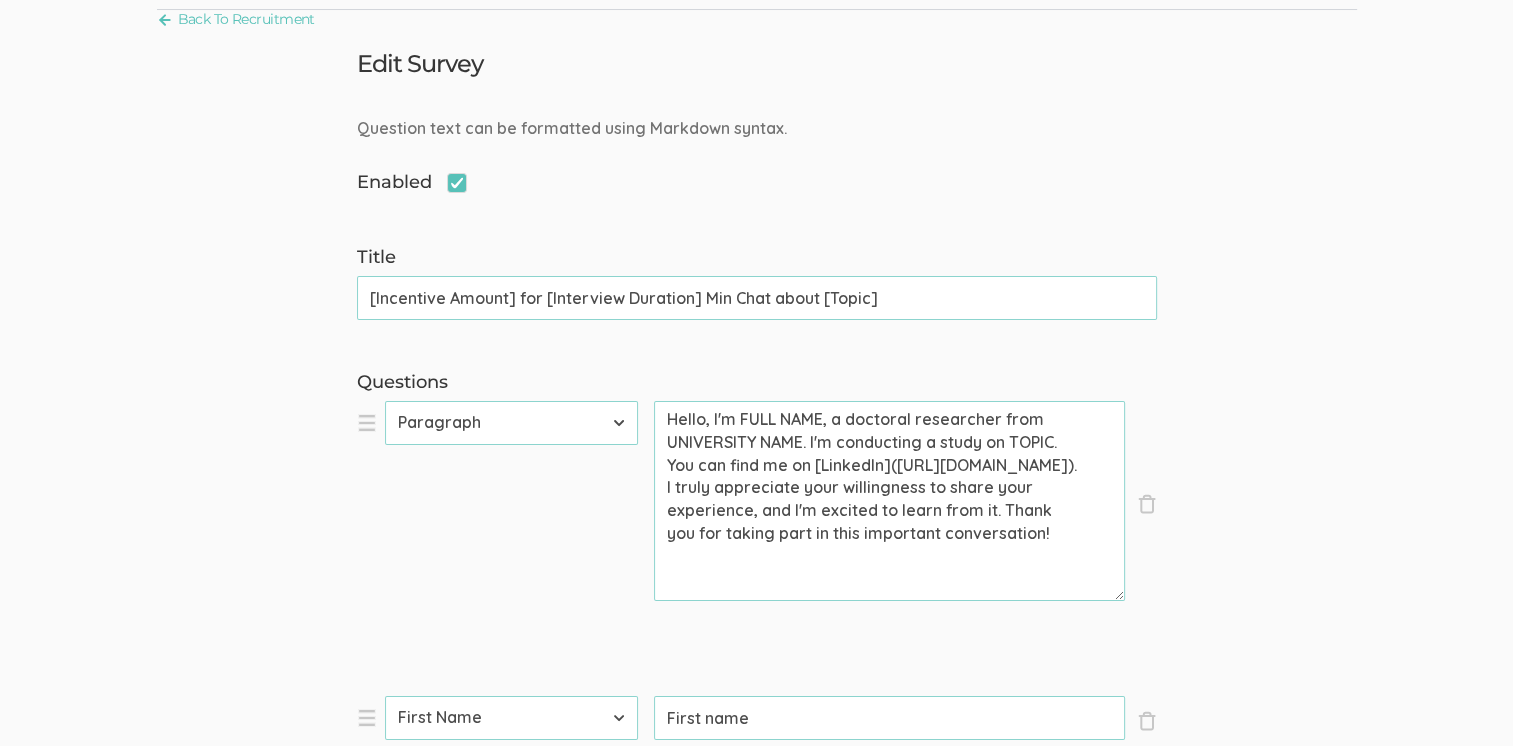 drag, startPoint x: 516, startPoint y: 302, endPoint x: 426, endPoint y: 302, distance: 90 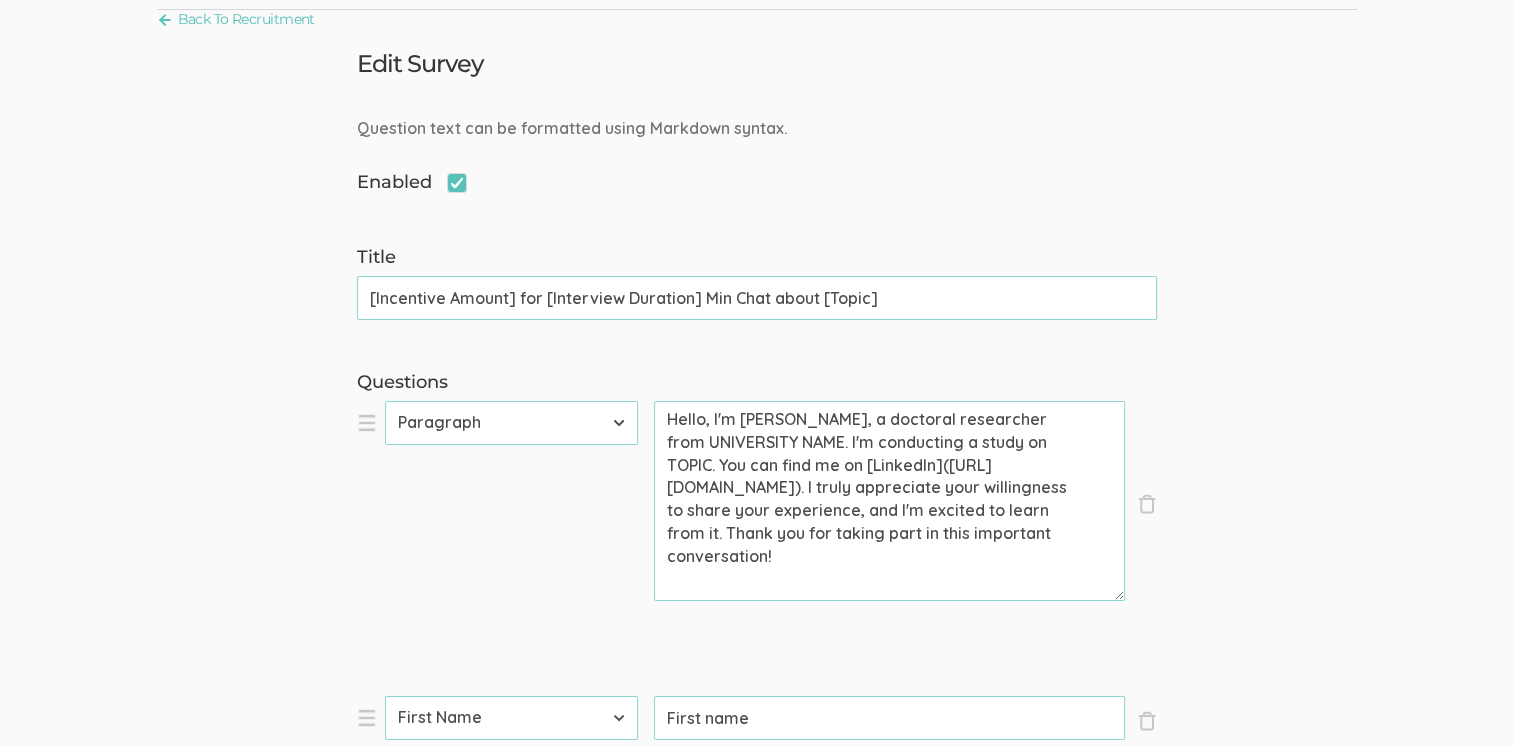 drag, startPoint x: 803, startPoint y: 441, endPoint x: 664, endPoint y: 430, distance: 139.43457 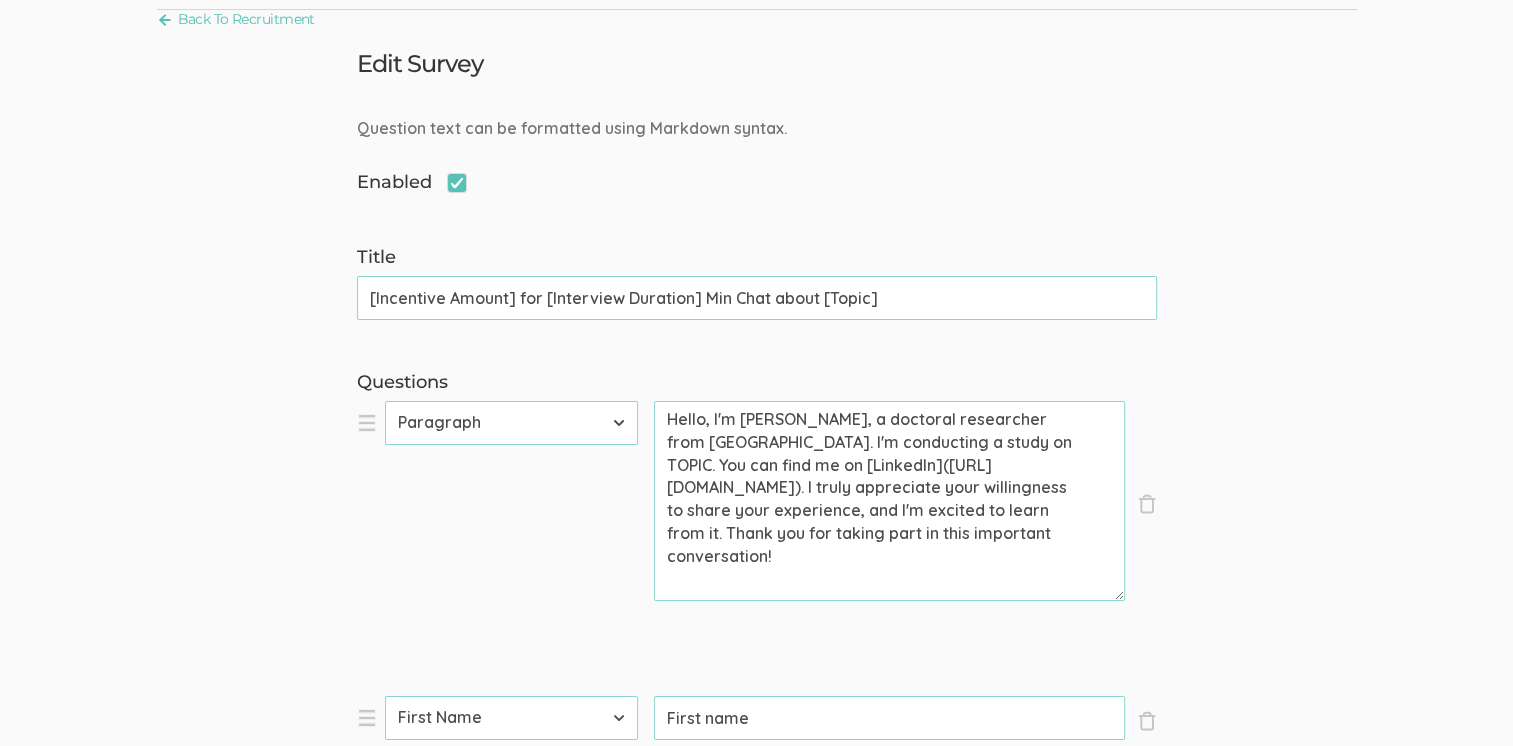 drag, startPoint x: 1054, startPoint y: 439, endPoint x: 1009, endPoint y: 442, distance: 45.099888 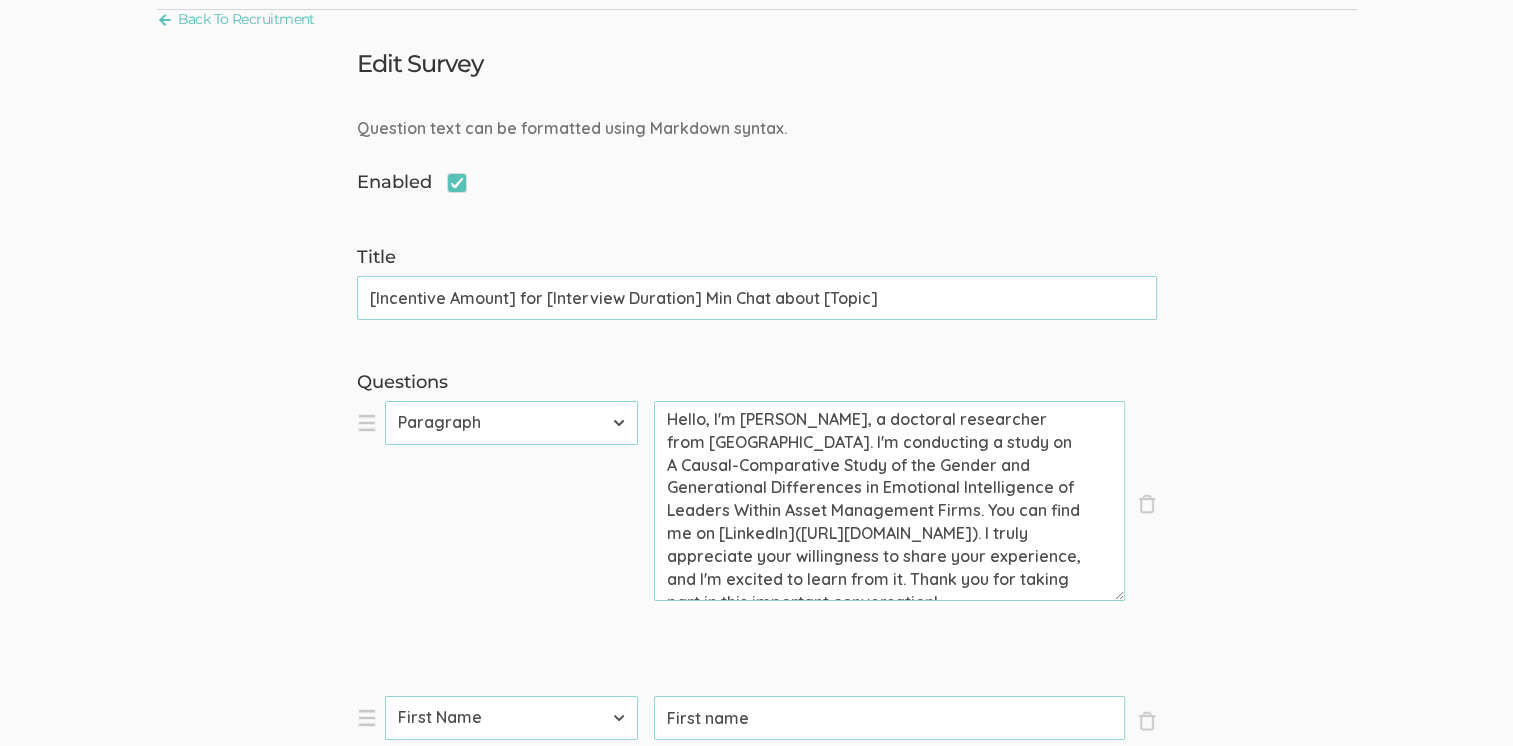 drag, startPoint x: 871, startPoint y: 466, endPoint x: 1050, endPoint y: 452, distance: 179.54665 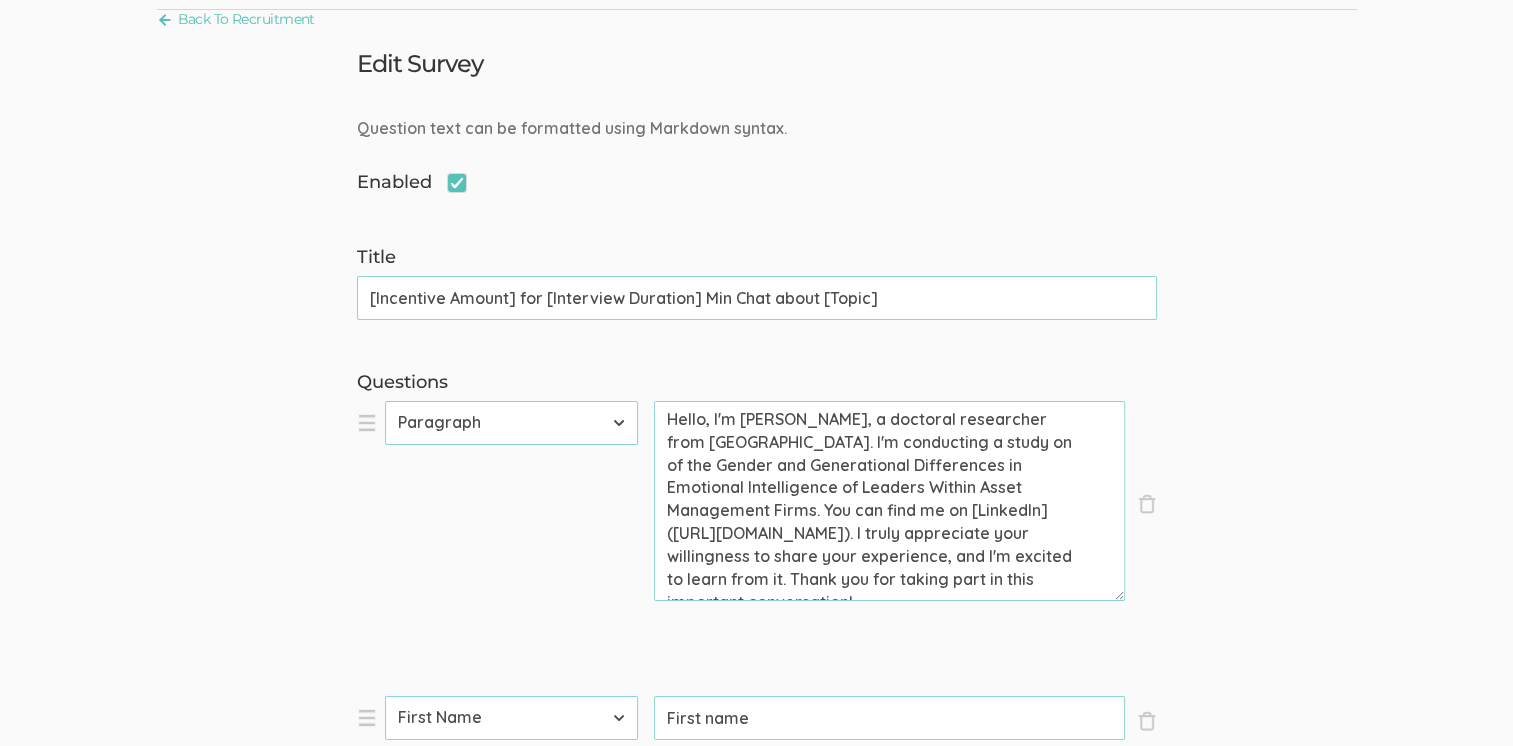 drag, startPoint x: 727, startPoint y: 467, endPoint x: 736, endPoint y: 486, distance: 21.023796 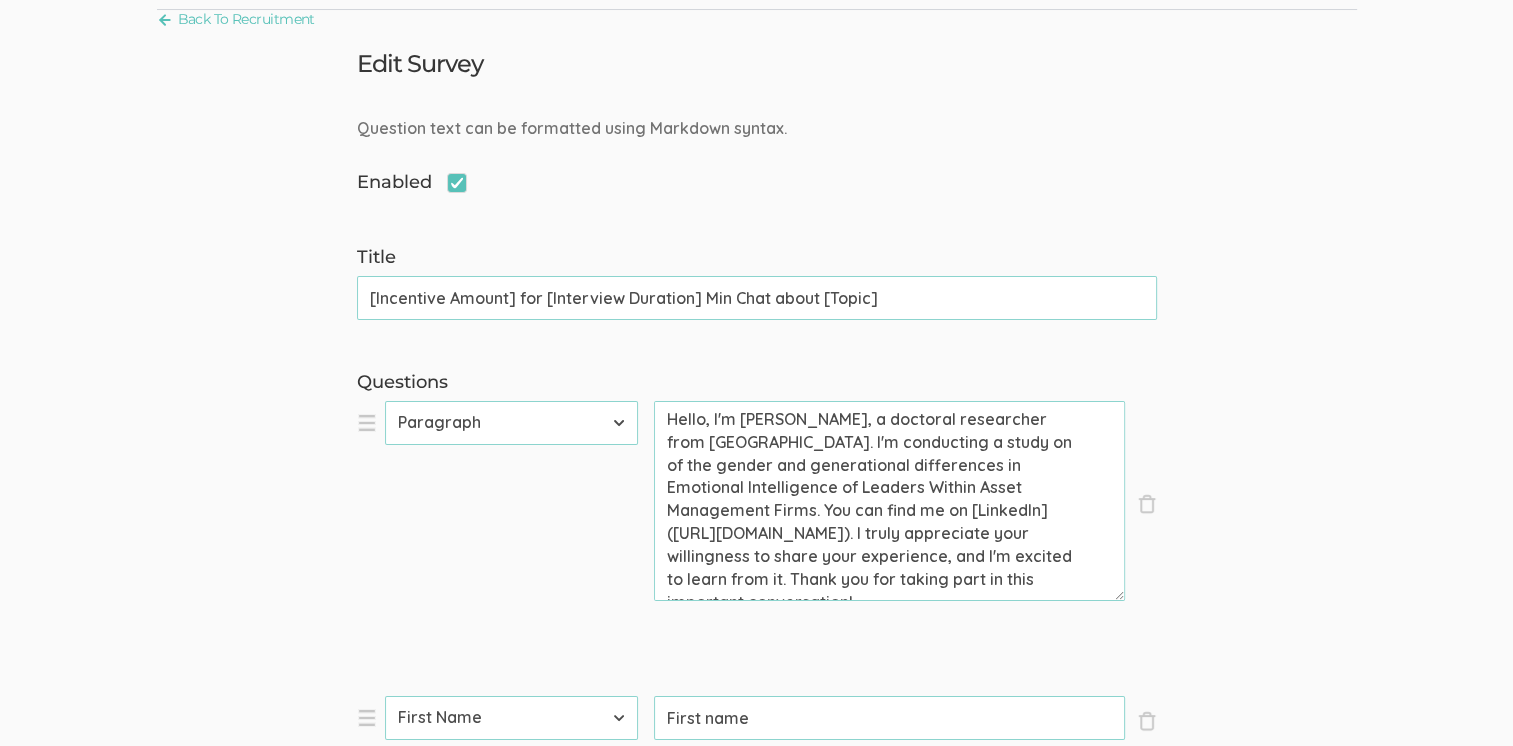 drag, startPoint x: 671, startPoint y: 486, endPoint x: 694, endPoint y: 543, distance: 61.46544 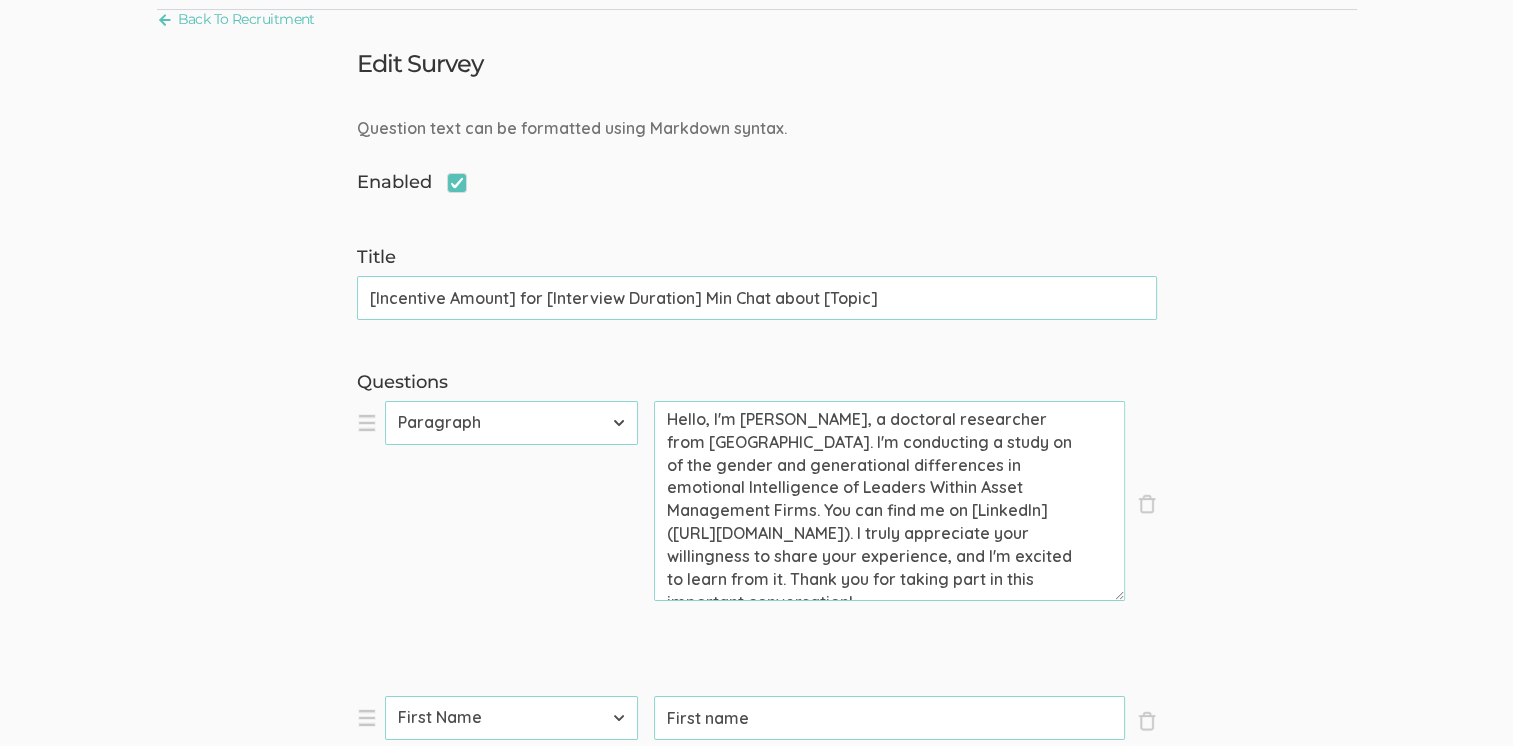 drag, startPoint x: 751, startPoint y: 482, endPoint x: 745, endPoint y: 636, distance: 154.11684 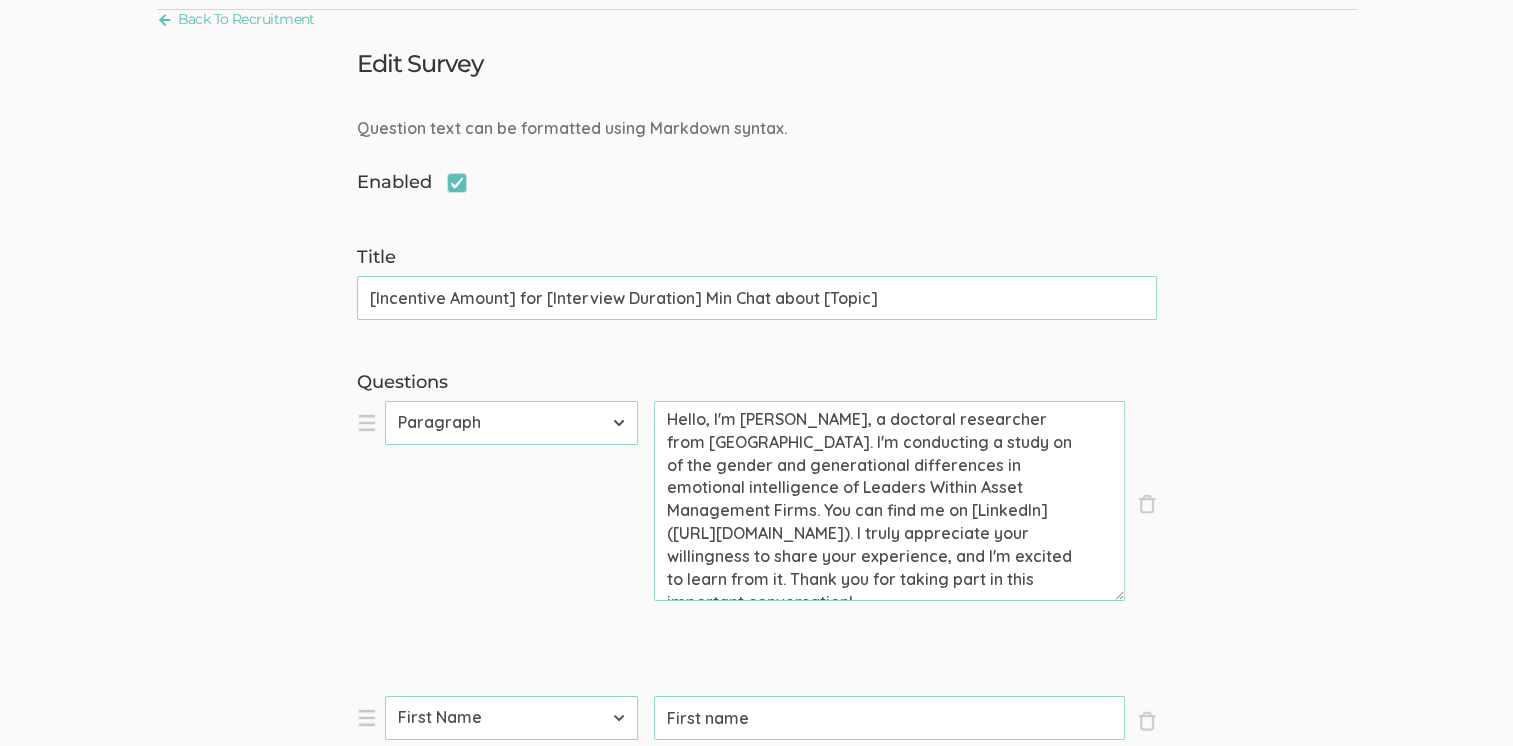 drag, startPoint x: 864, startPoint y: 485, endPoint x: 928, endPoint y: 528, distance: 77.10383 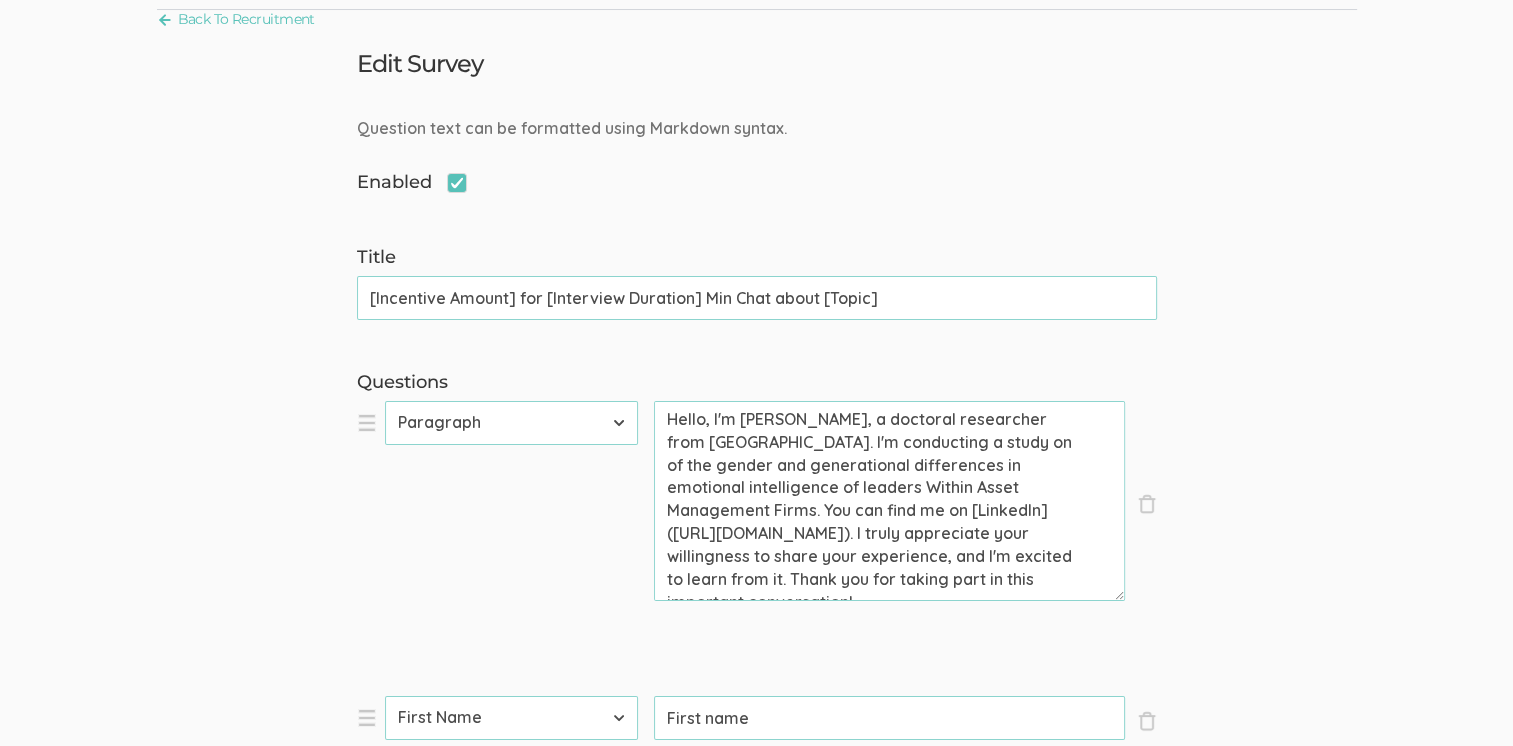 drag, startPoint x: 960, startPoint y: 483, endPoint x: 990, endPoint y: 497, distance: 33.105892 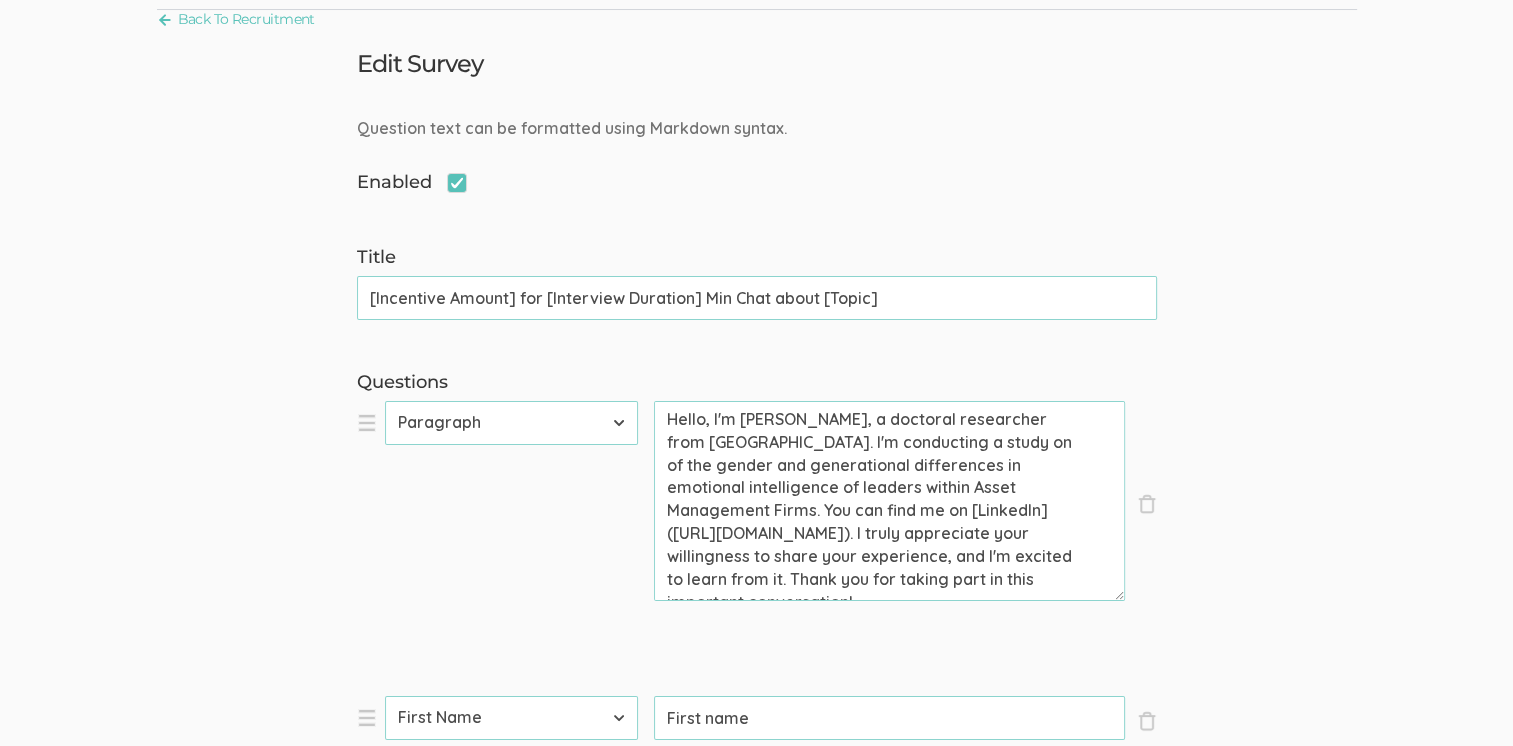 drag, startPoint x: 979, startPoint y: 484, endPoint x: 980, endPoint y: 502, distance: 18.027756 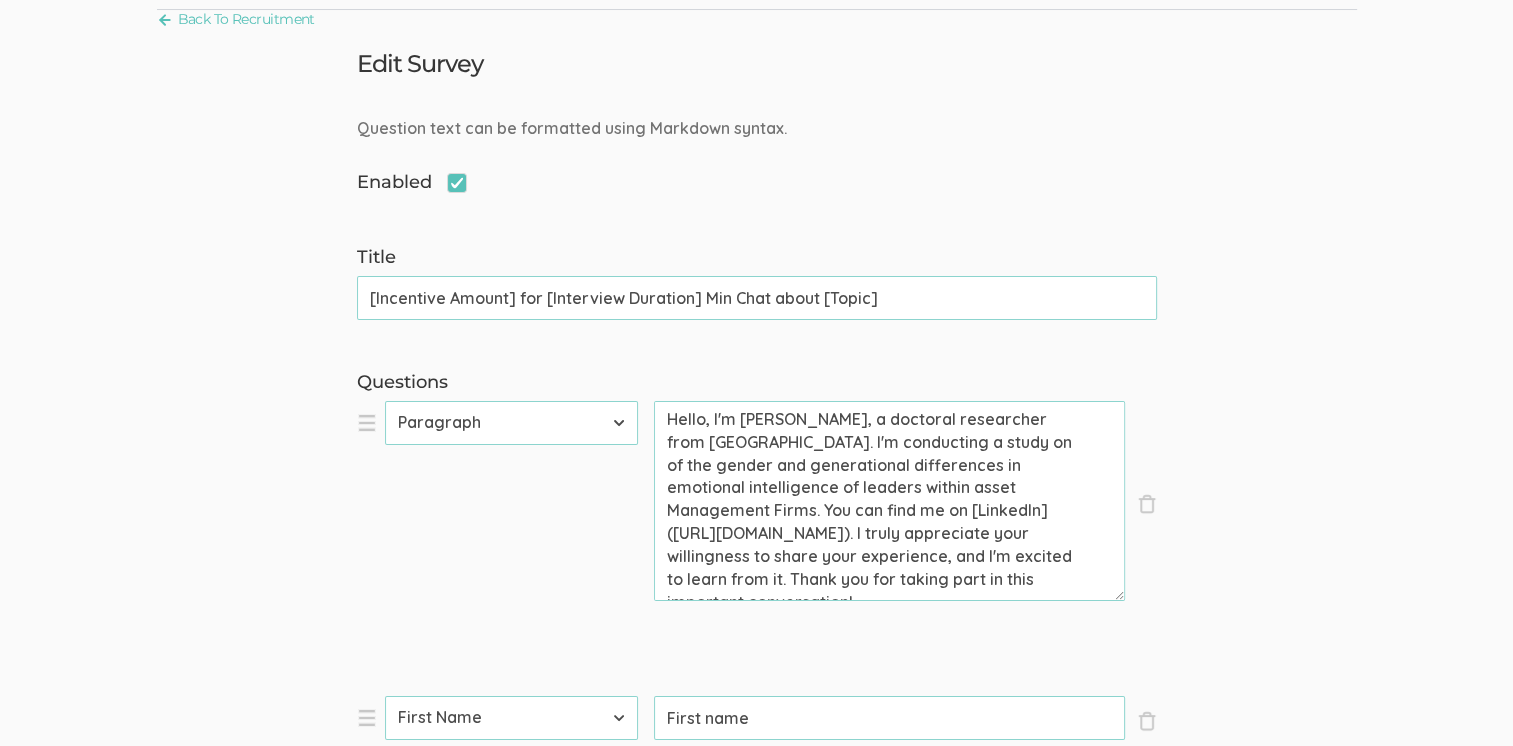 click on "Hello, I'm [PERSON_NAME], a doctoral researcher from [GEOGRAPHIC_DATA]. I'm conducting a study on  of the gender and generational differences in emotional intelligence of leaders within asset Management Firms. You can find me on [LinkedIn]([URL][DOMAIN_NAME]). I truly appreciate your willingness to share your experience, and I'm excited to learn from it. Thank you for taking part in this important conversation!" at bounding box center [889, 501] 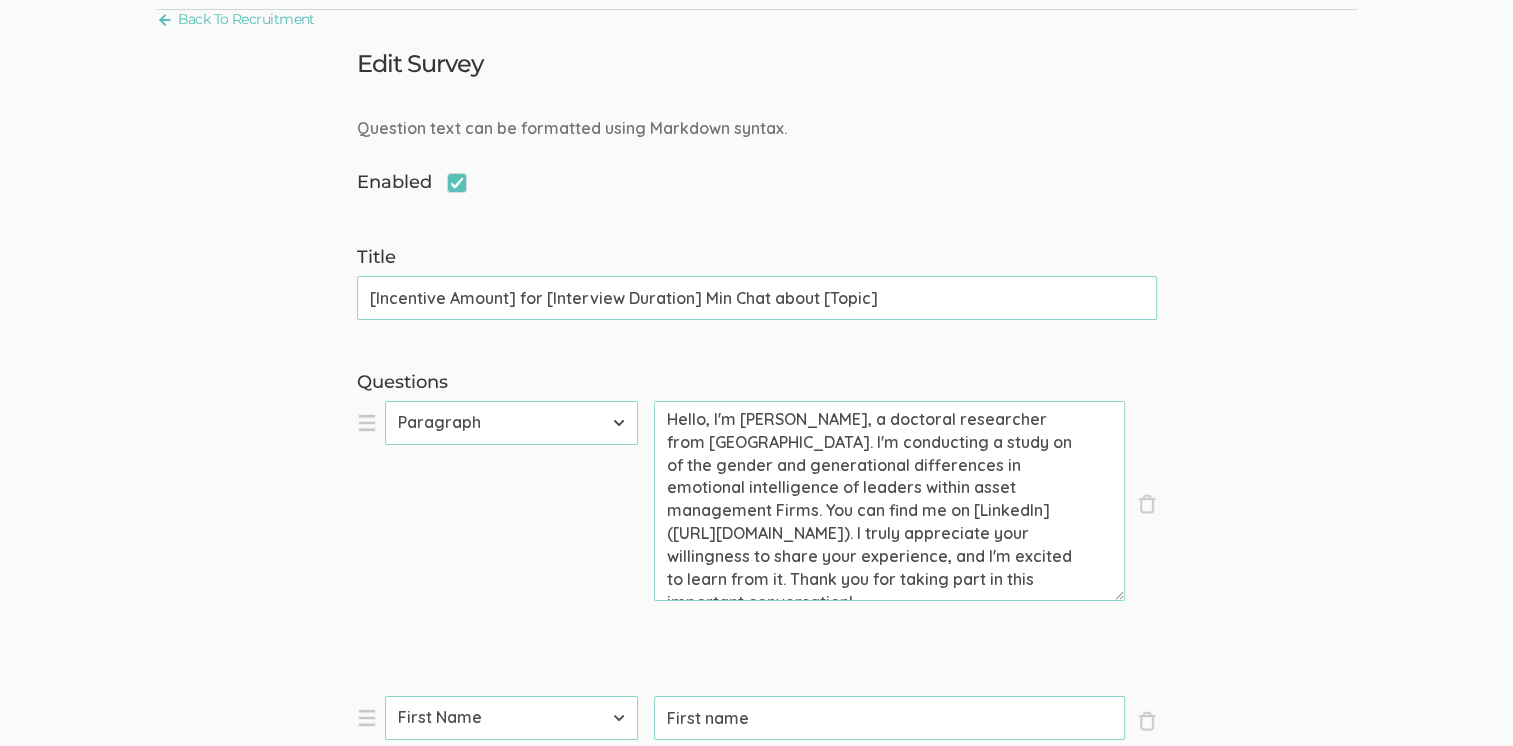drag, startPoint x: 776, startPoint y: 506, endPoint x: 848, endPoint y: 619, distance: 133.9888 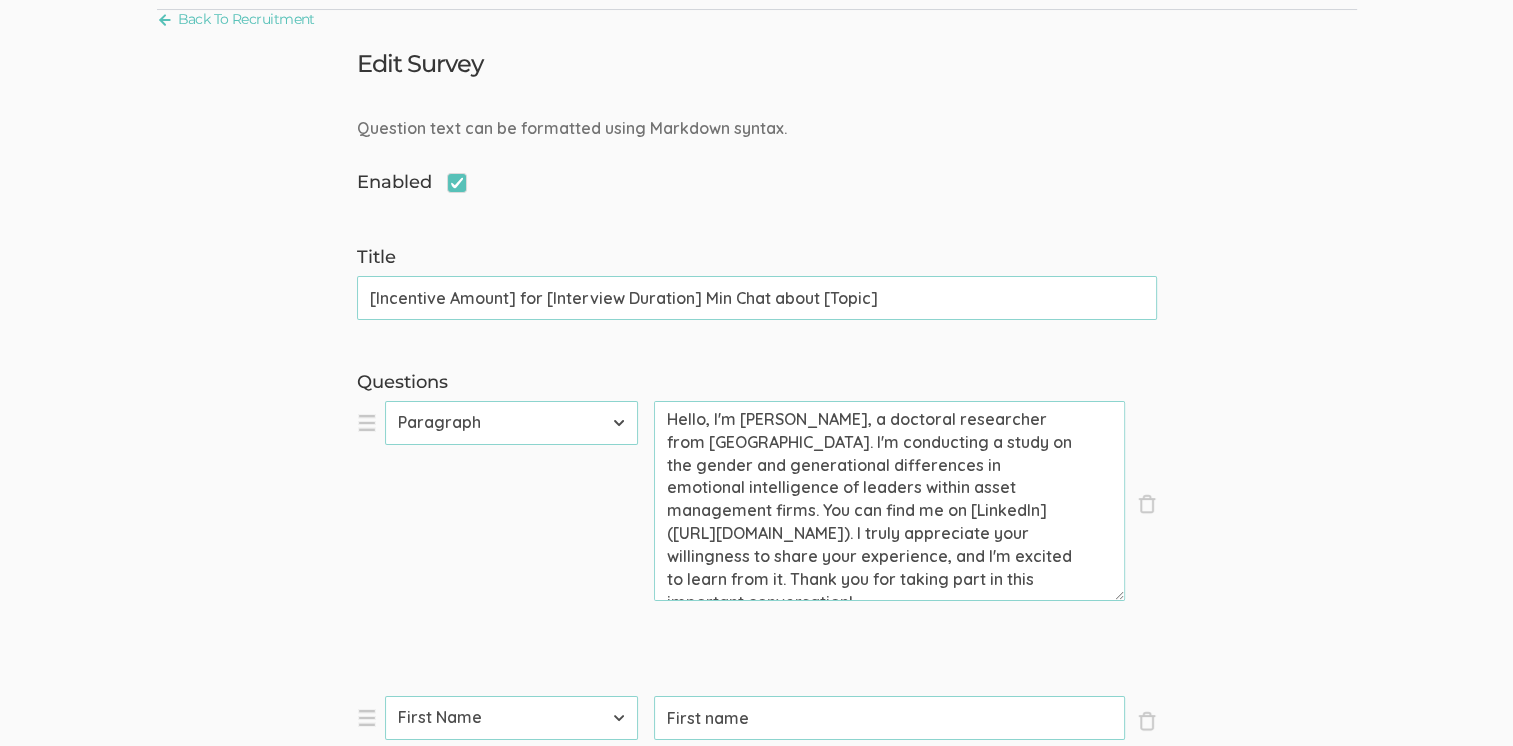 click on "Hello, I'm [PERSON_NAME], a doctoral researcher from [GEOGRAPHIC_DATA]. I'm conducting a study on the gender and generational differences in emotional intelligence of leaders within asset management firms. You can find me on [LinkedIn]([URL][DOMAIN_NAME]). I truly appreciate your willingness to share your experience, and I'm excited to learn from it. Thank you for taking part in this important conversation!" at bounding box center (889, 501) 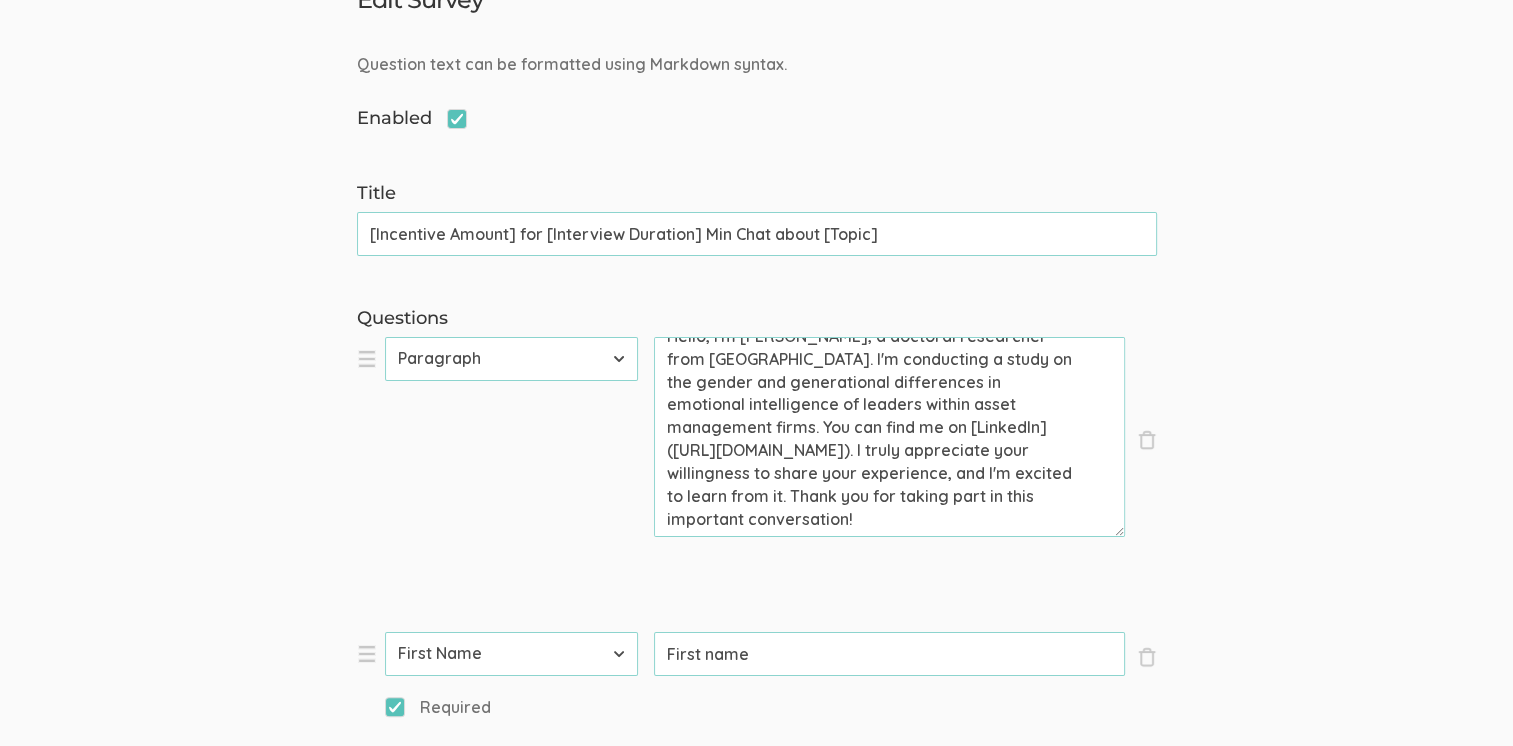 scroll, scrollTop: 300, scrollLeft: 0, axis: vertical 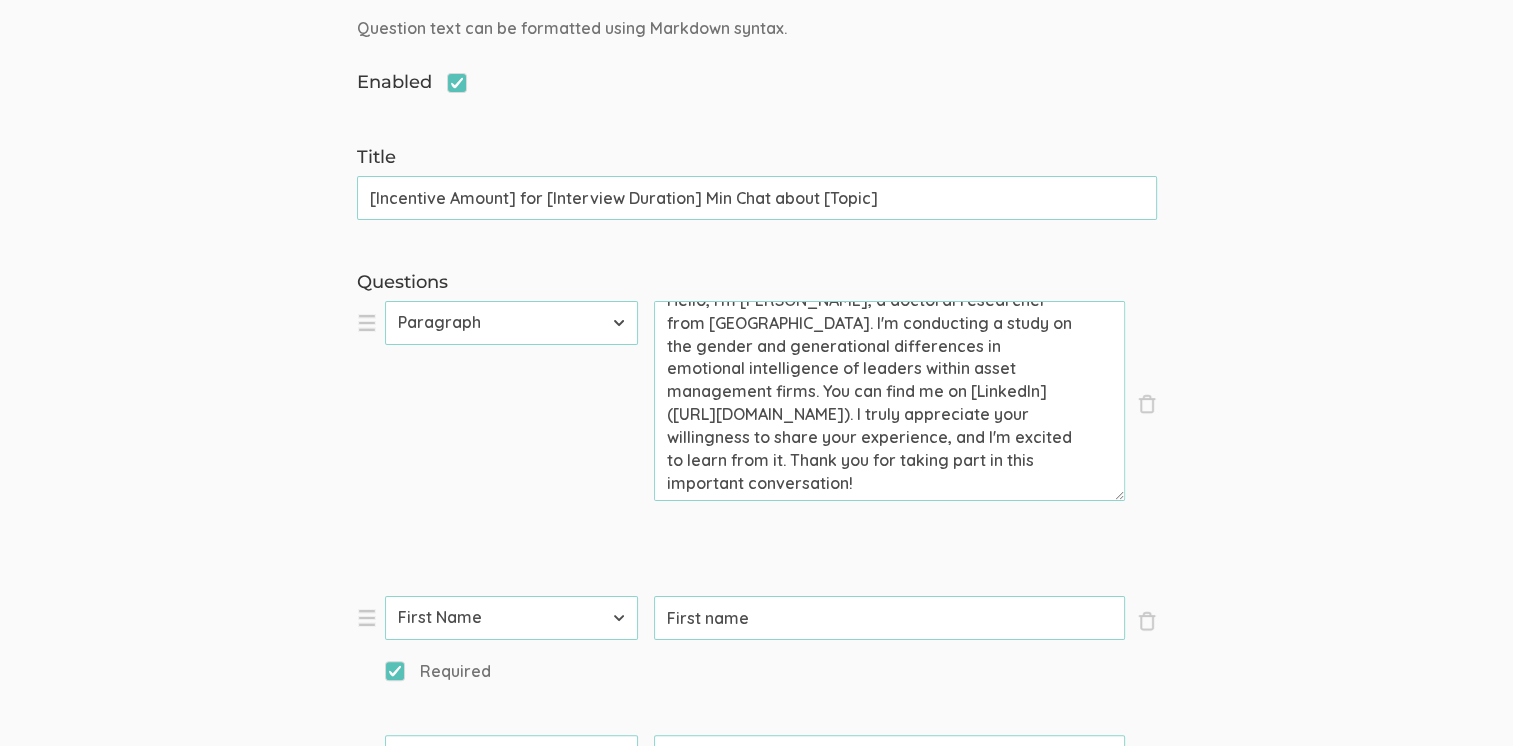 drag, startPoint x: 910, startPoint y: 414, endPoint x: 669, endPoint y: 419, distance: 241.05186 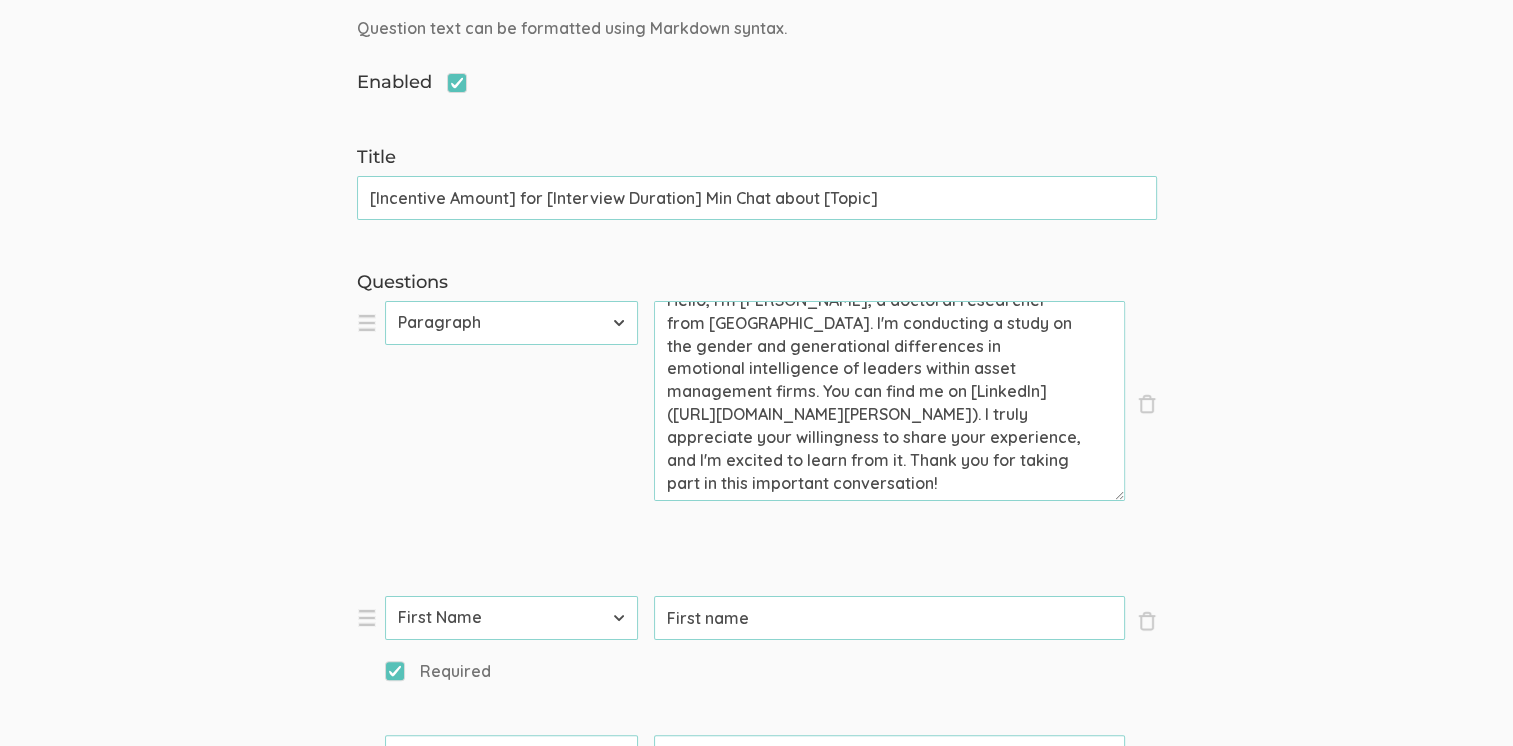 type on "Hello, I'm [PERSON_NAME], a doctoral researcher from [GEOGRAPHIC_DATA]. I'm conducting a study on the gender and generational differences in emotional intelligence of leaders within asset management firms. You can find me on [LinkedIn]([URL][DOMAIN_NAME][PERSON_NAME]). I truly appreciate your willingness to share your experience, and I'm excited to learn from it. Thank you for taking part in this important conversation!" 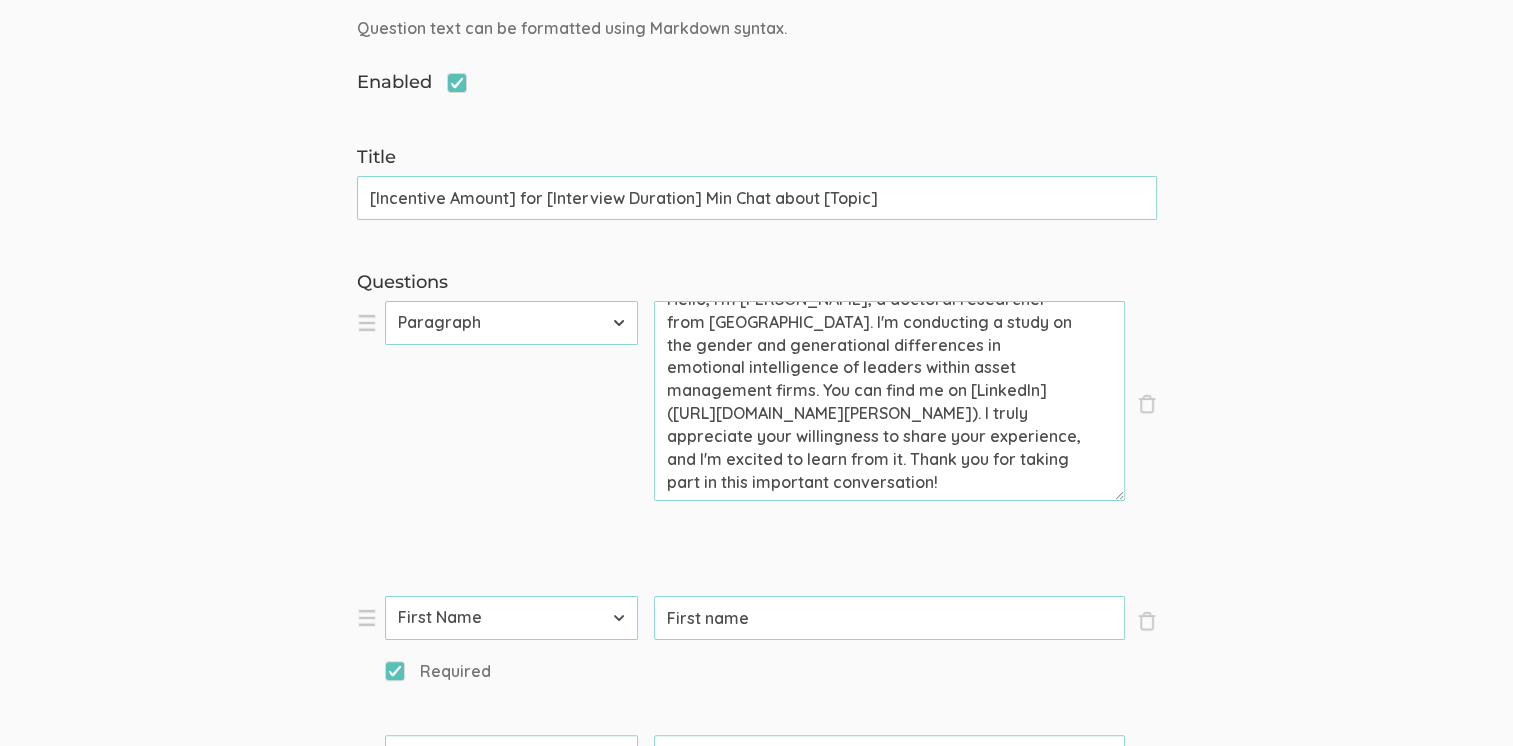 scroll, scrollTop: 42, scrollLeft: 0, axis: vertical 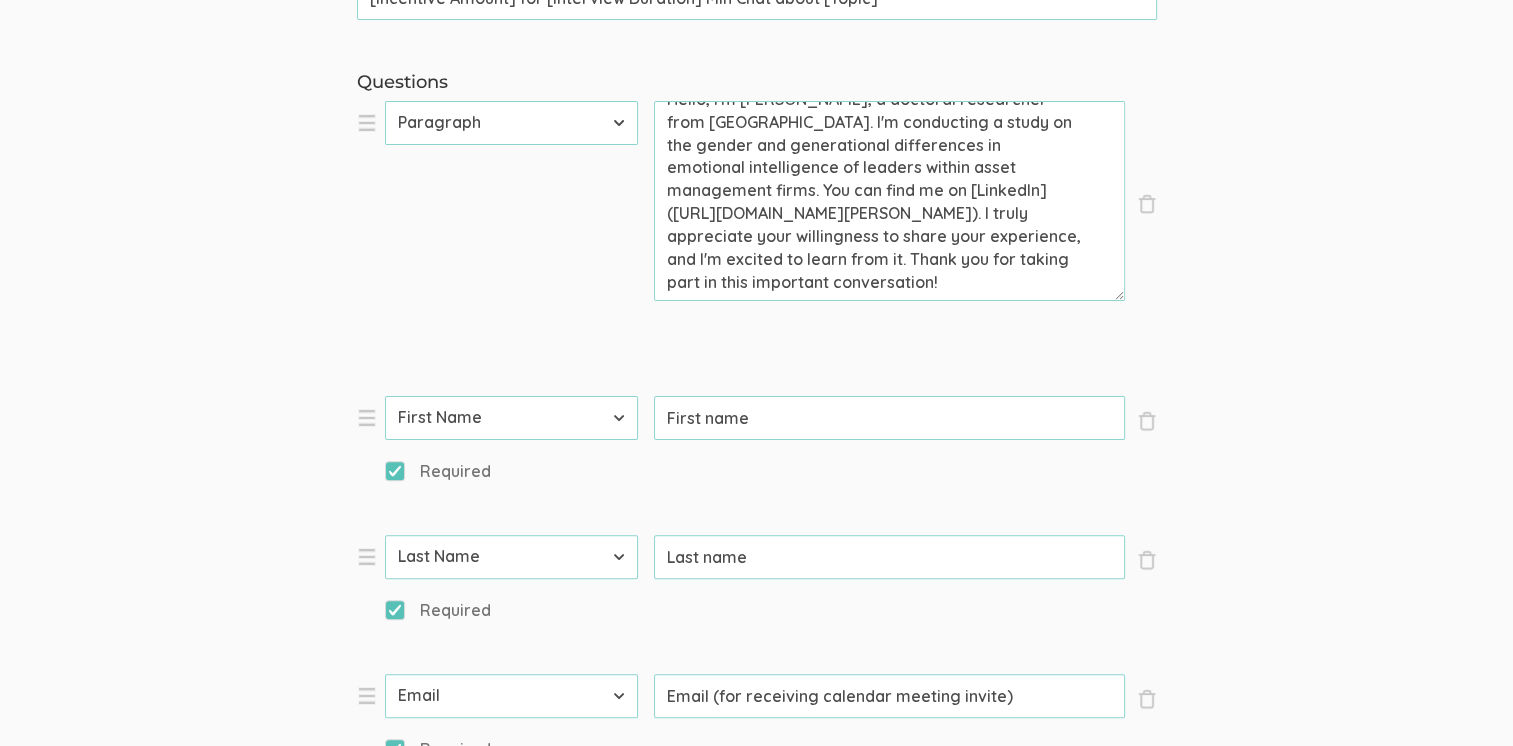 click on "First Name Last Name Email Phone Number LinkedIn Profile URL Country State Short Text Long Text Number Dropdown Checkbox Paragraph" at bounding box center [511, 418] 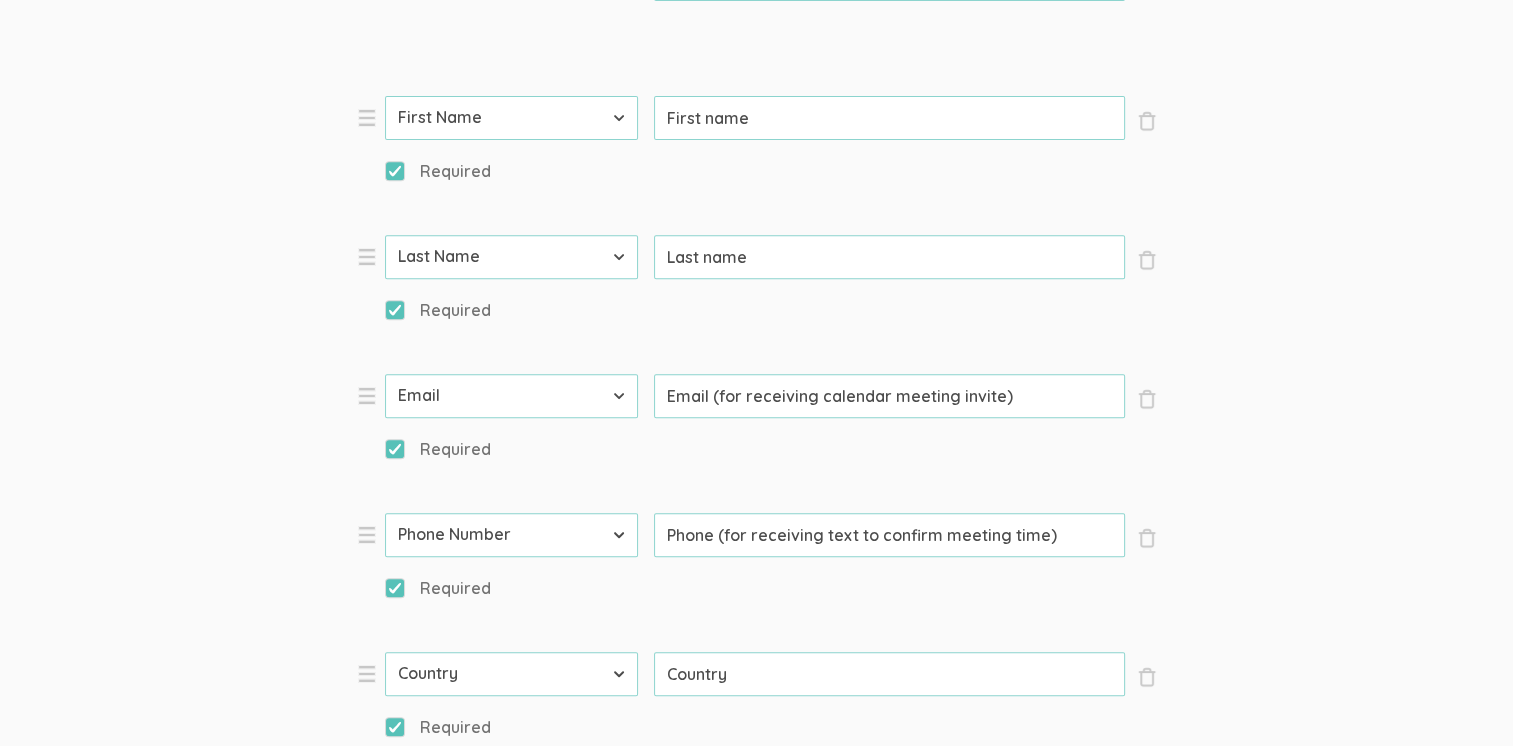 scroll, scrollTop: 900, scrollLeft: 0, axis: vertical 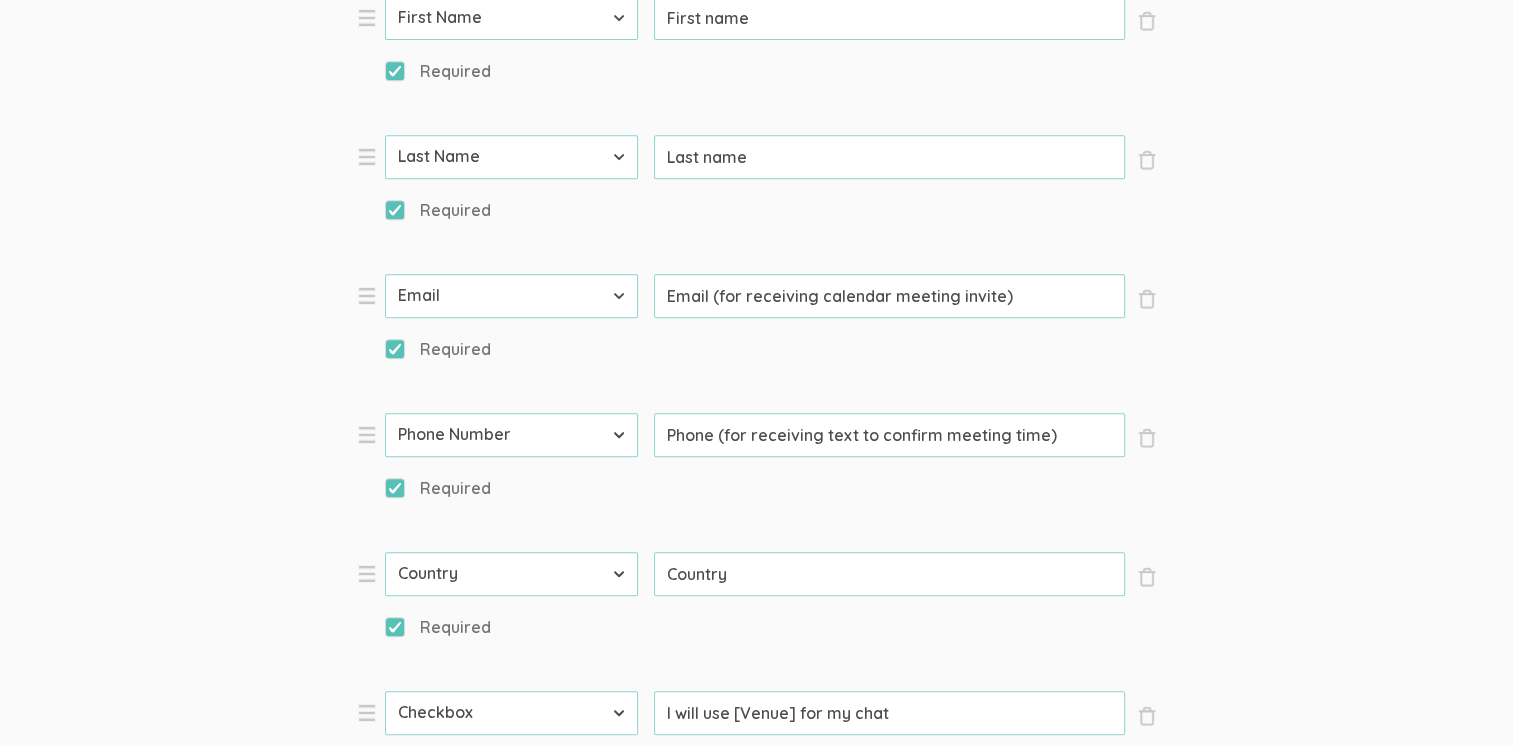 click on "Required" at bounding box center [391, 487] 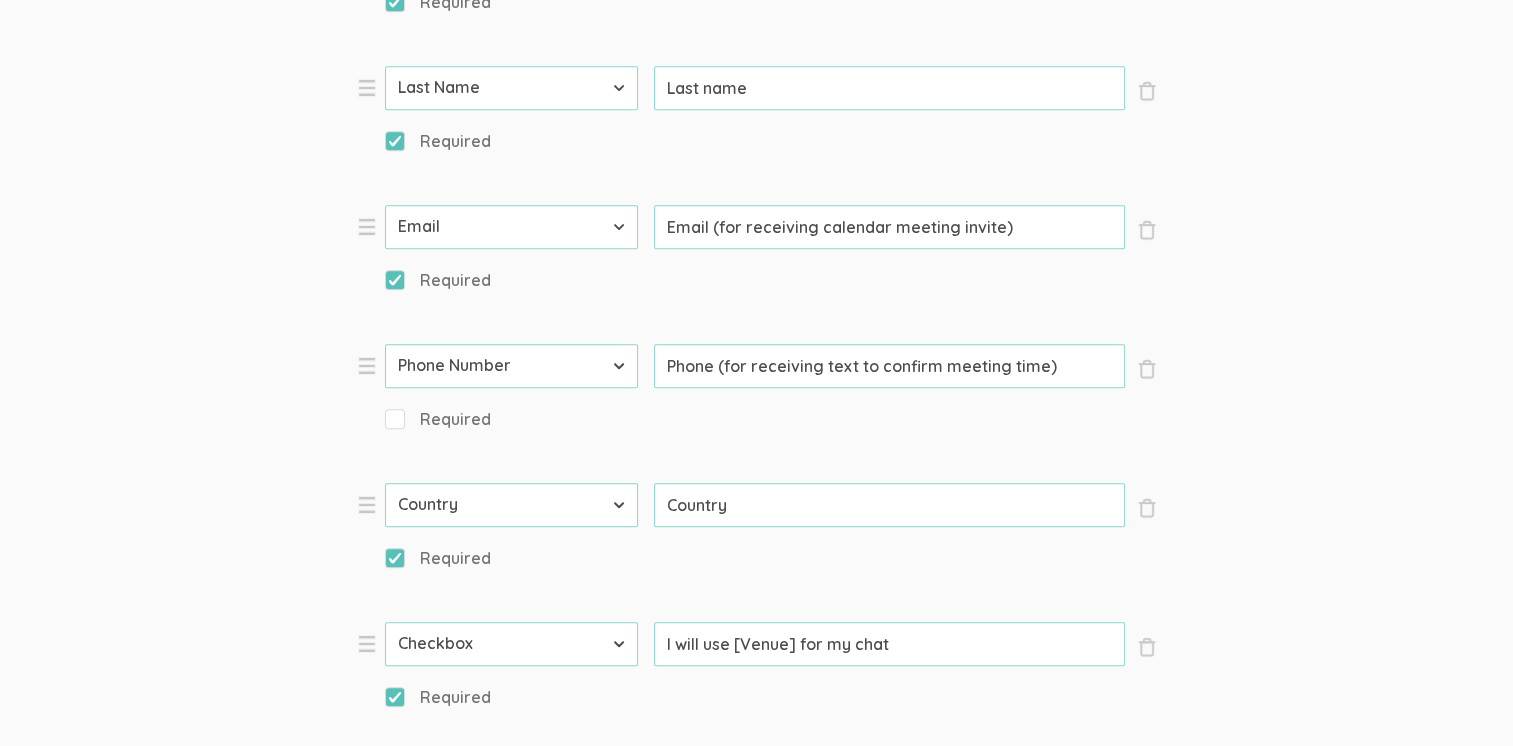 scroll, scrollTop: 1000, scrollLeft: 0, axis: vertical 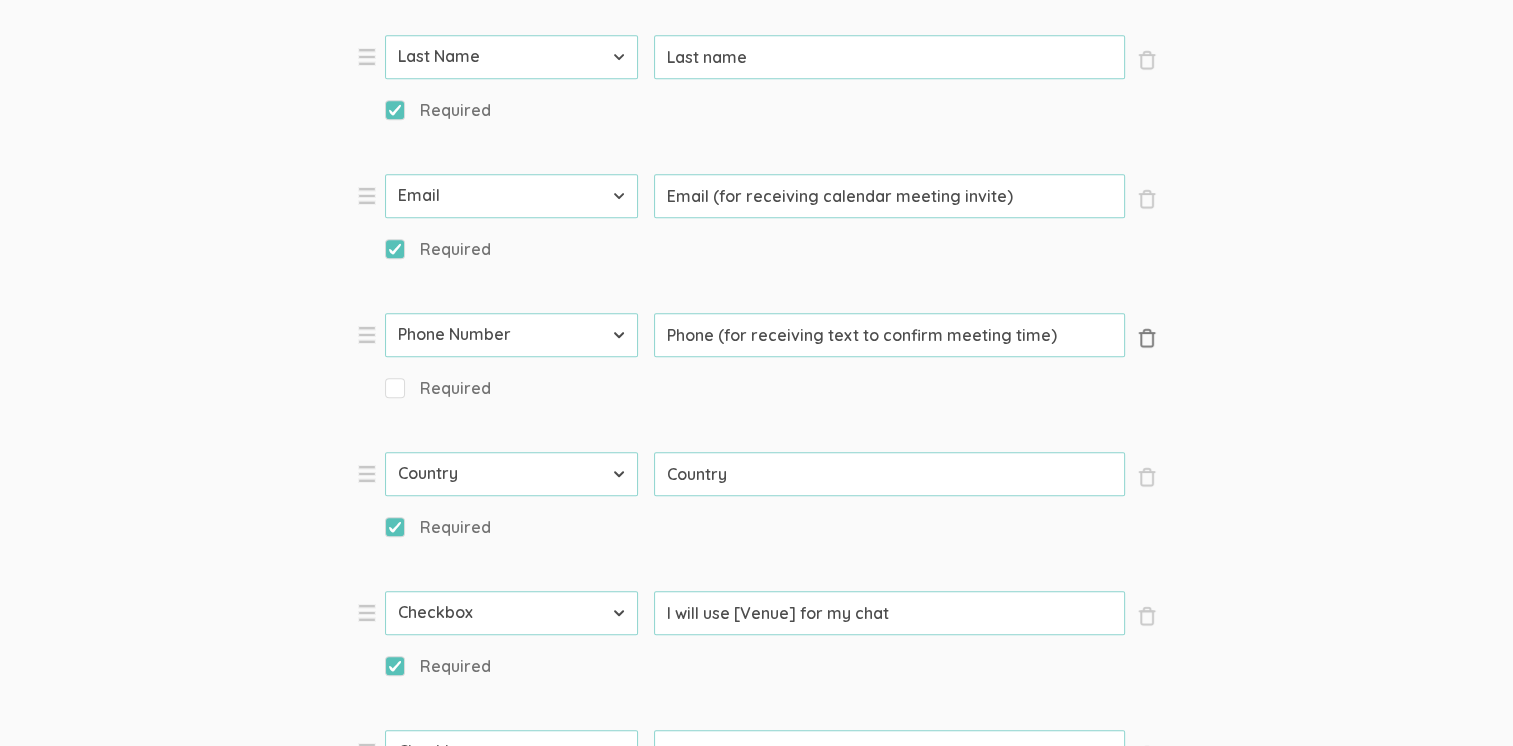 click on "×" at bounding box center [1147, 338] 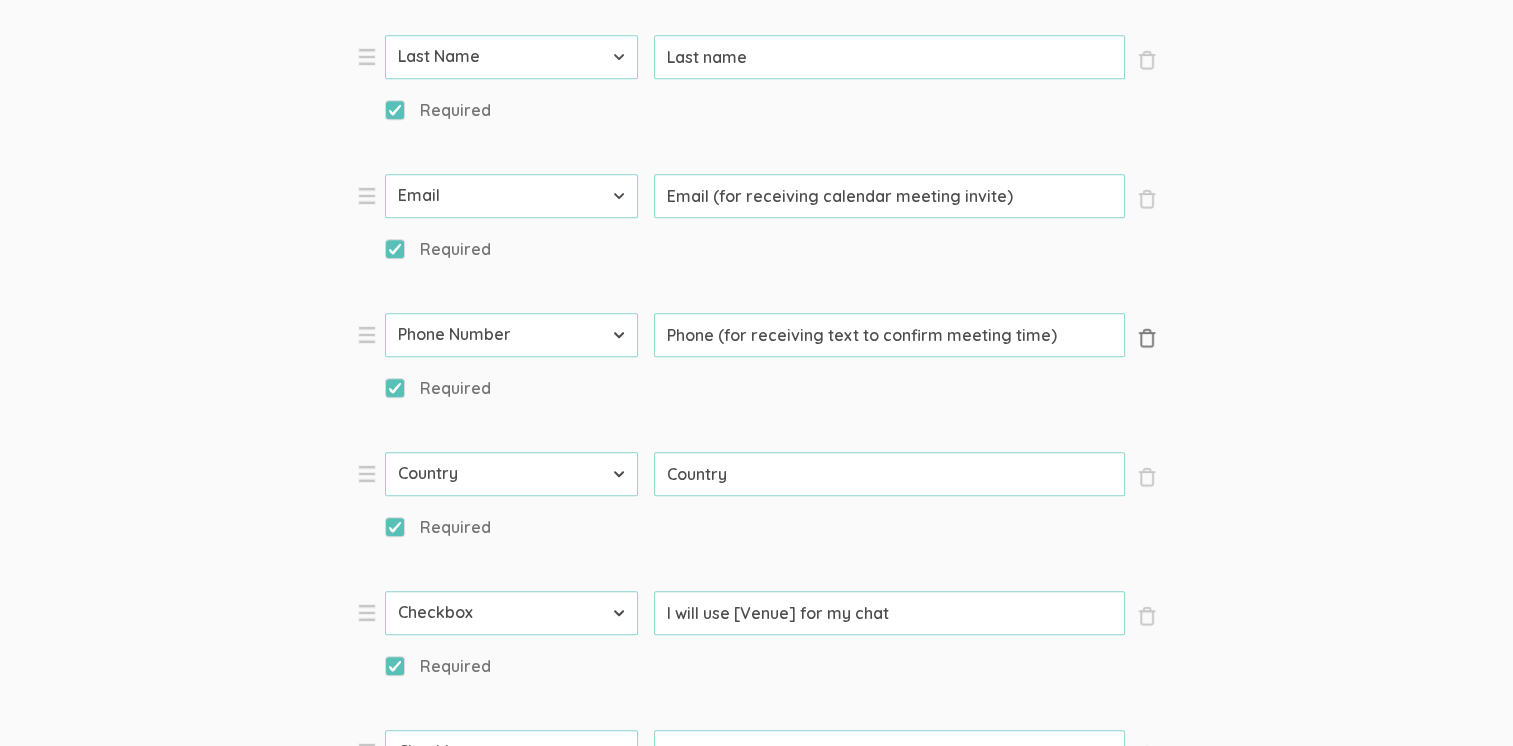 select on "5" 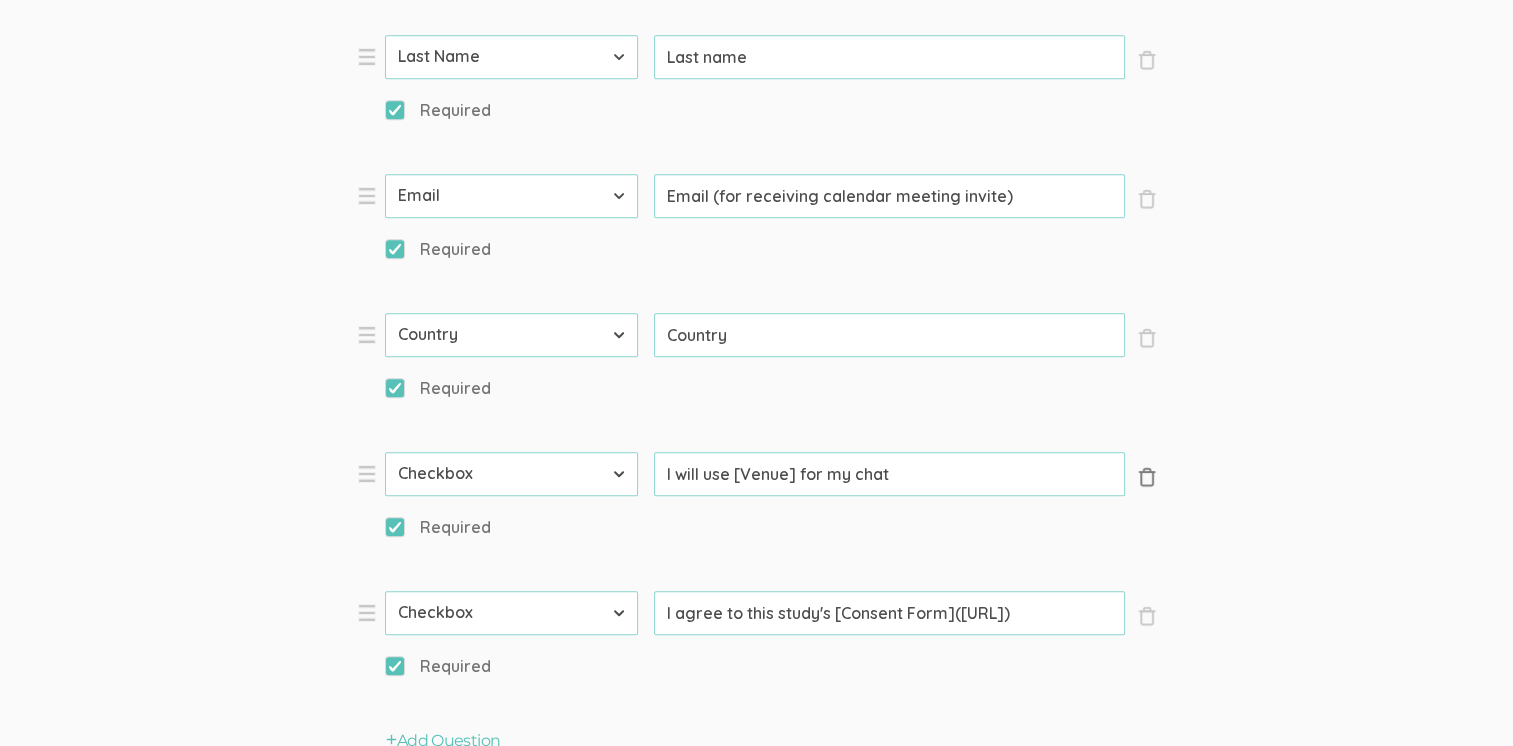 click on "×" at bounding box center (1147, 477) 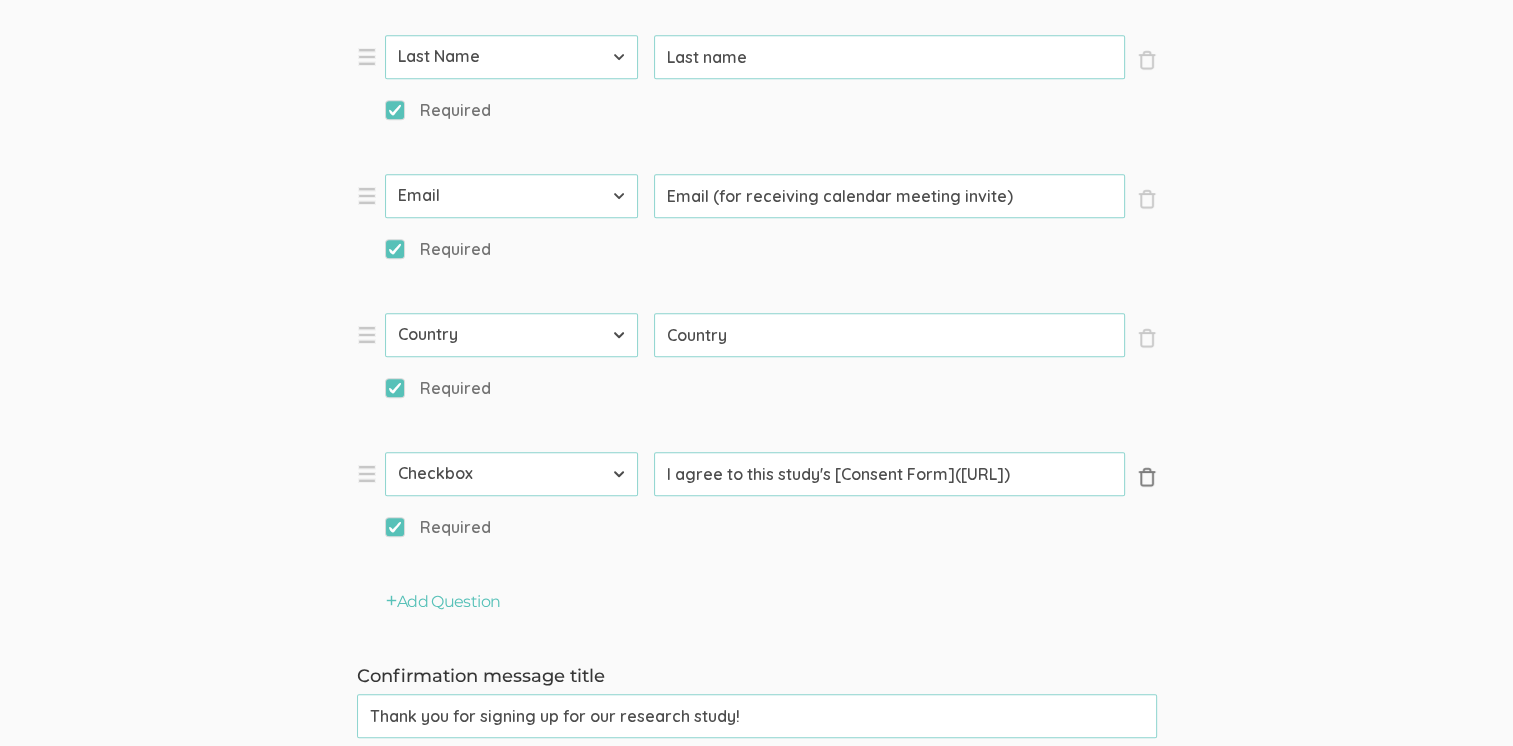 scroll, scrollTop: 1100, scrollLeft: 0, axis: vertical 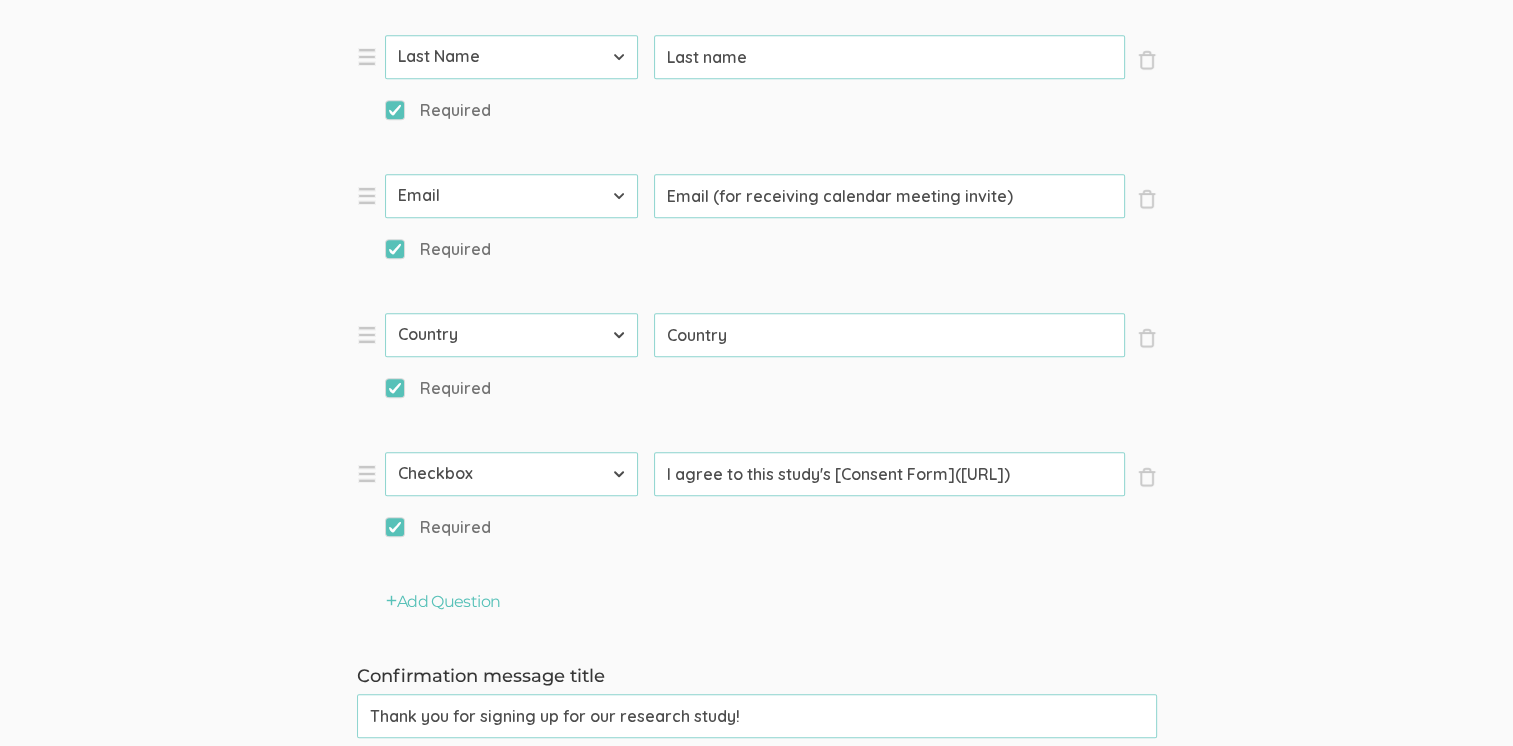 click on "I agree to this study's [Consent Form]([URL])" at bounding box center [889, -82] 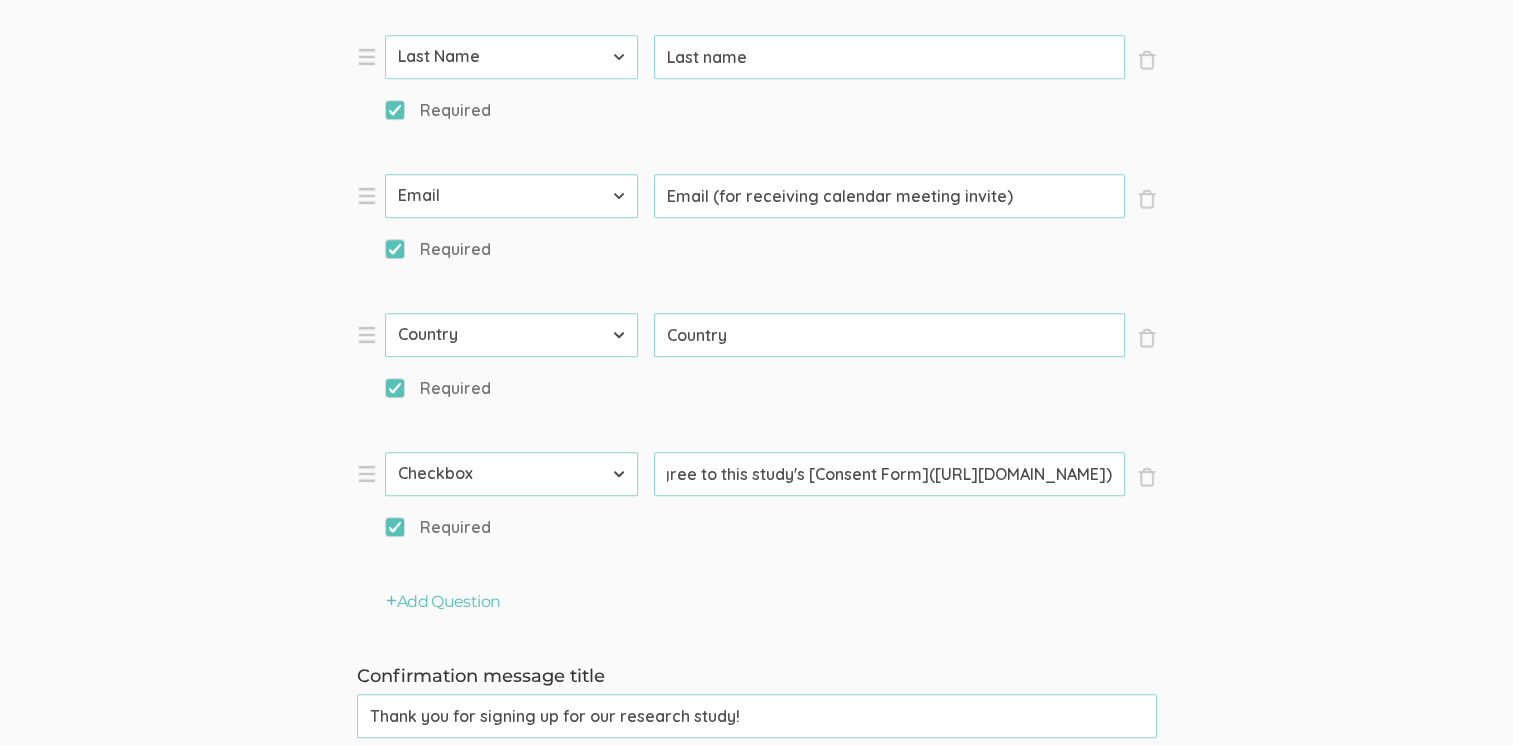 scroll, scrollTop: 0, scrollLeft: 692, axis: horizontal 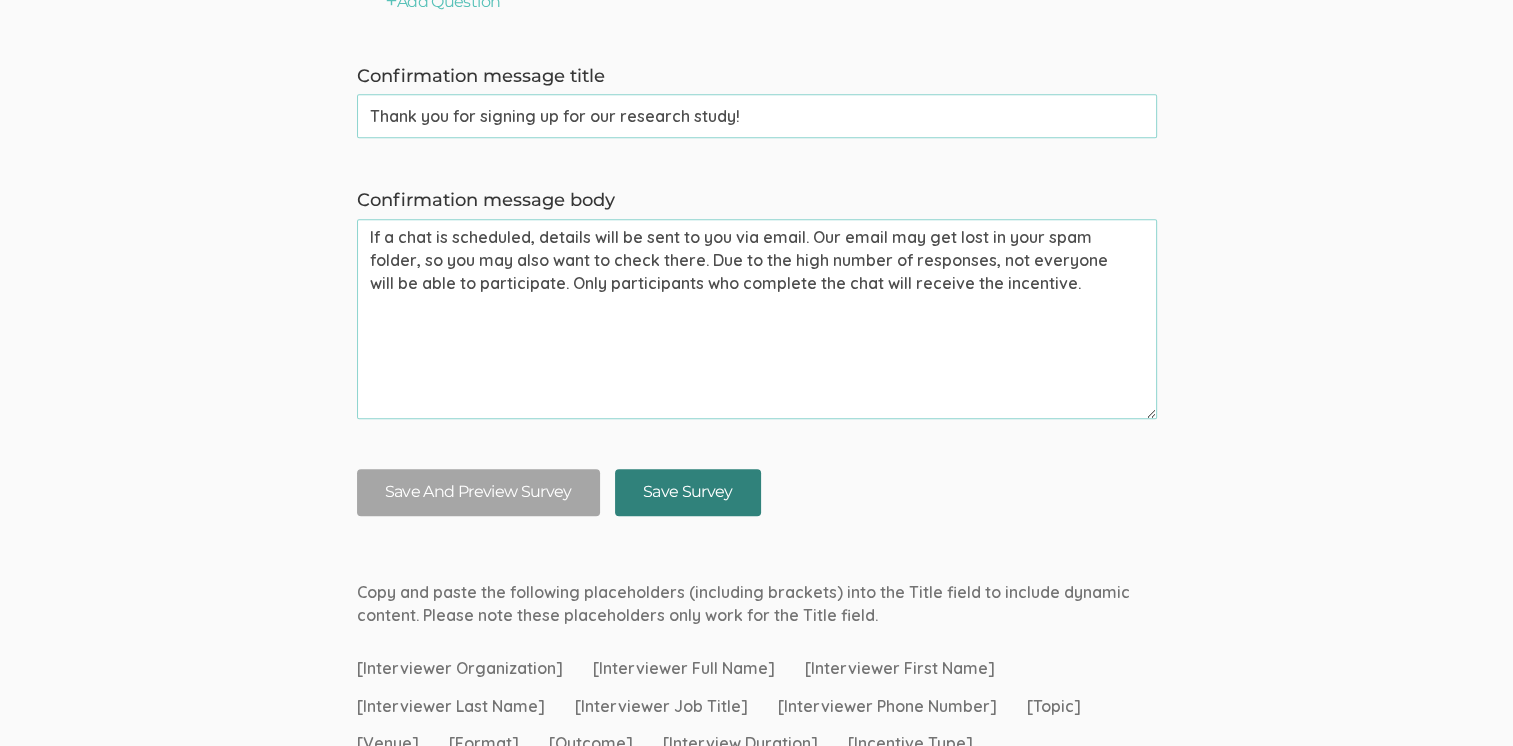 click on "Save Survey" at bounding box center (688, 492) 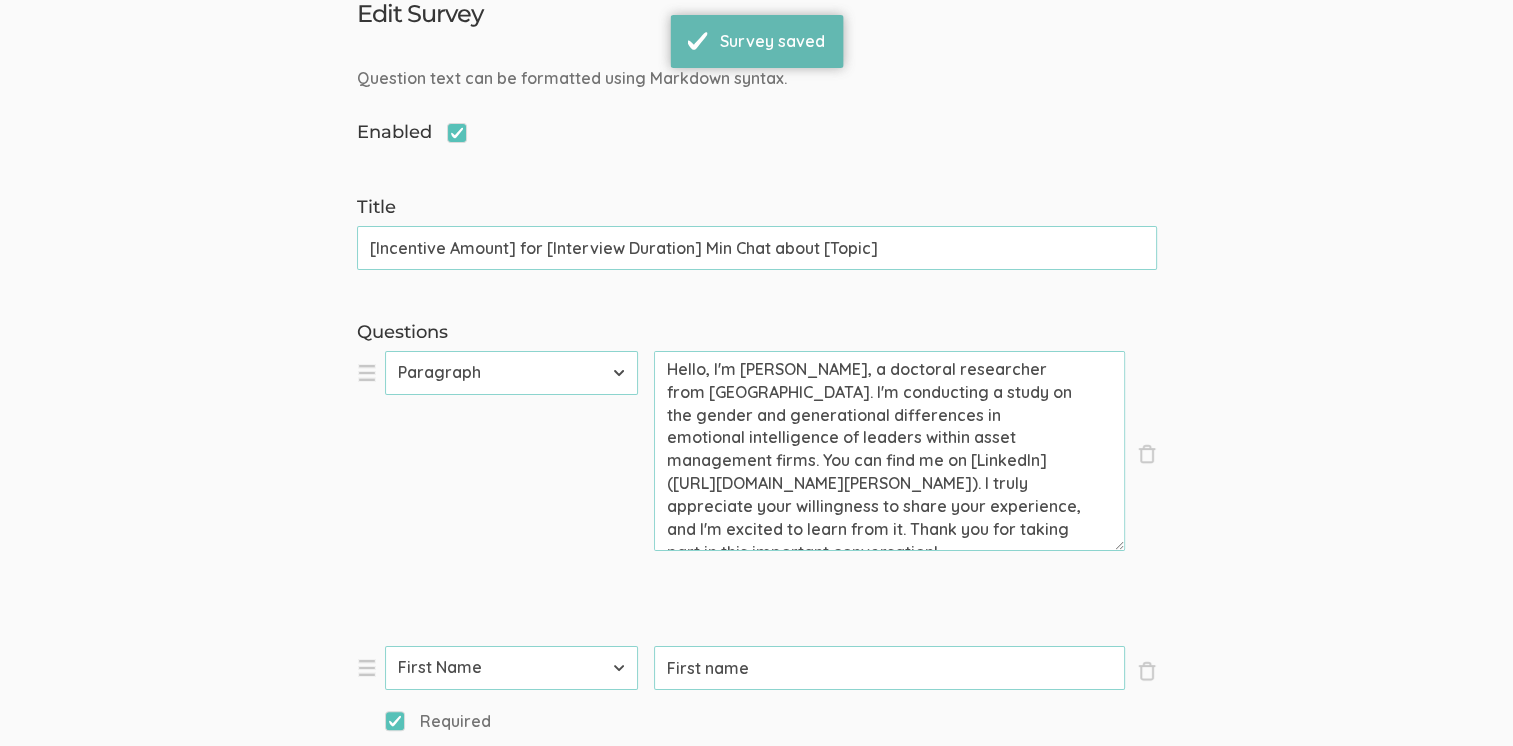 scroll, scrollTop: 300, scrollLeft: 0, axis: vertical 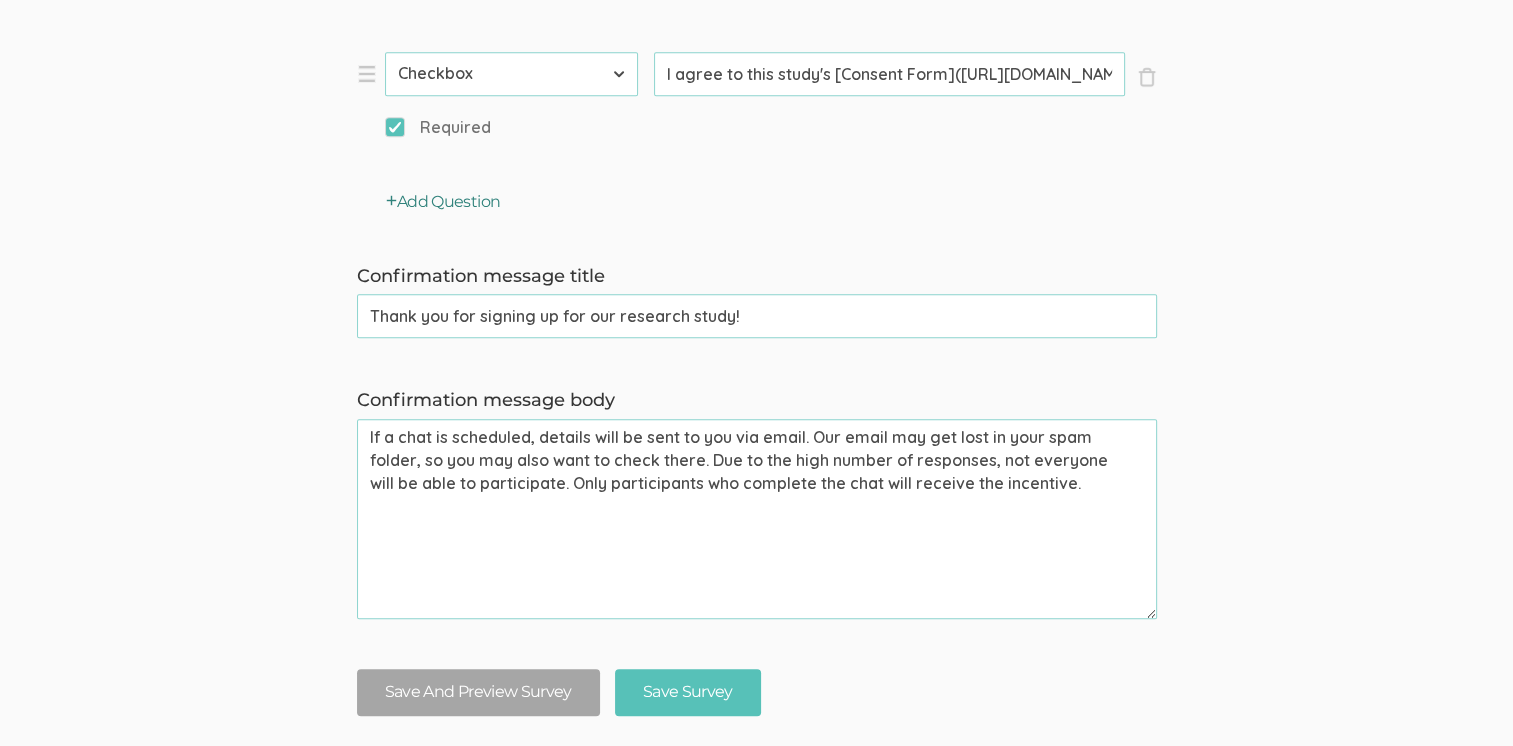 click on "Add Question" at bounding box center [443, 202] 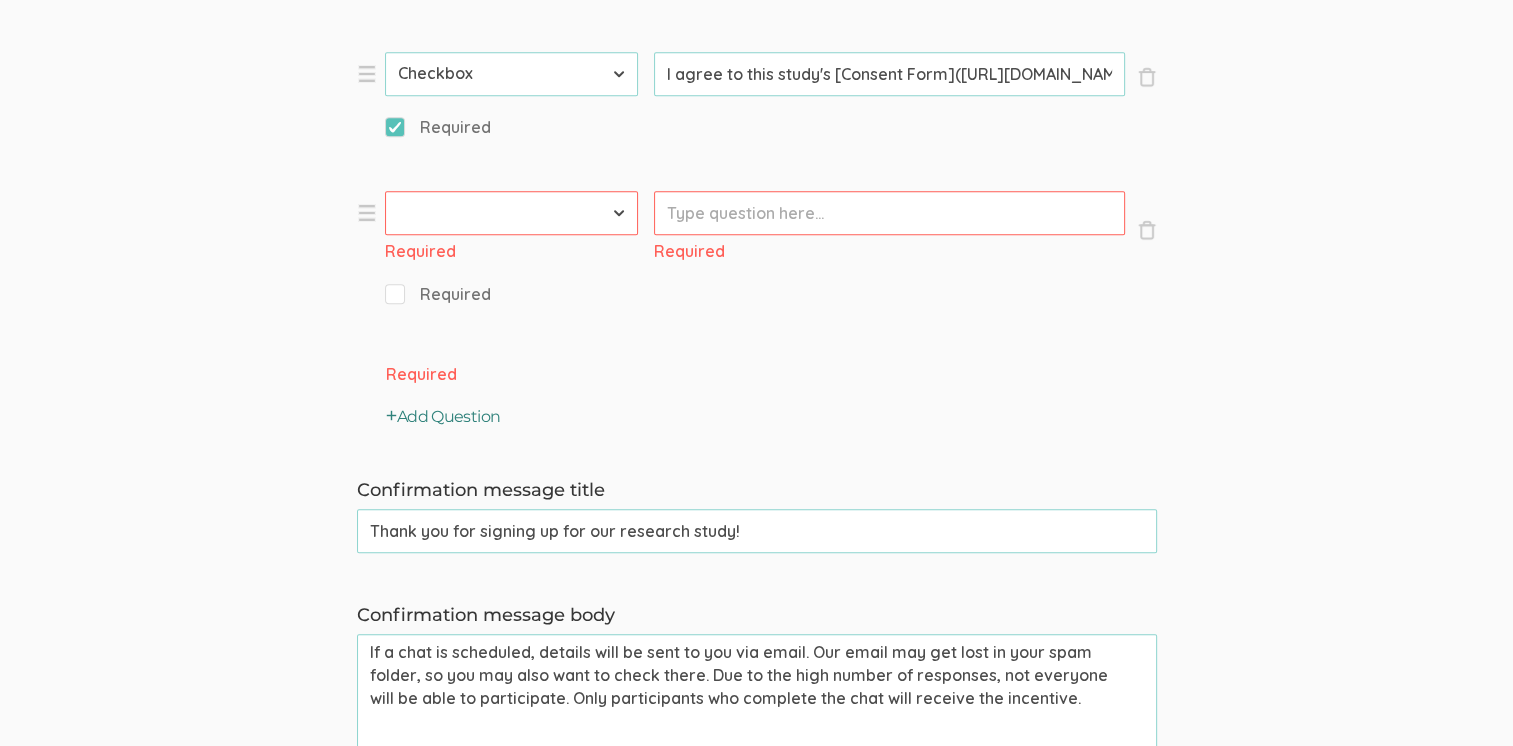 click on "Add Question" at bounding box center [443, 417] 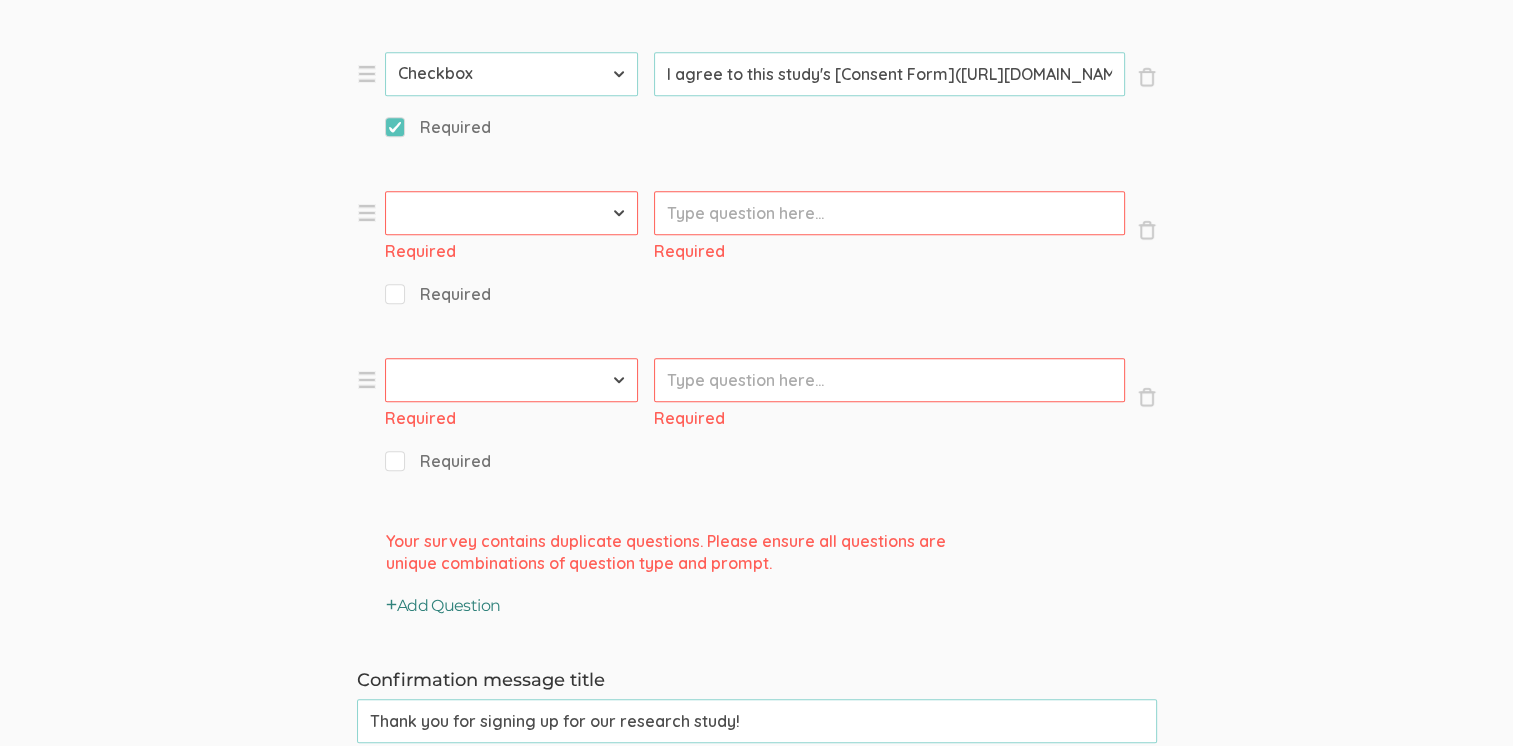click on "Add Question" at bounding box center (443, 606) 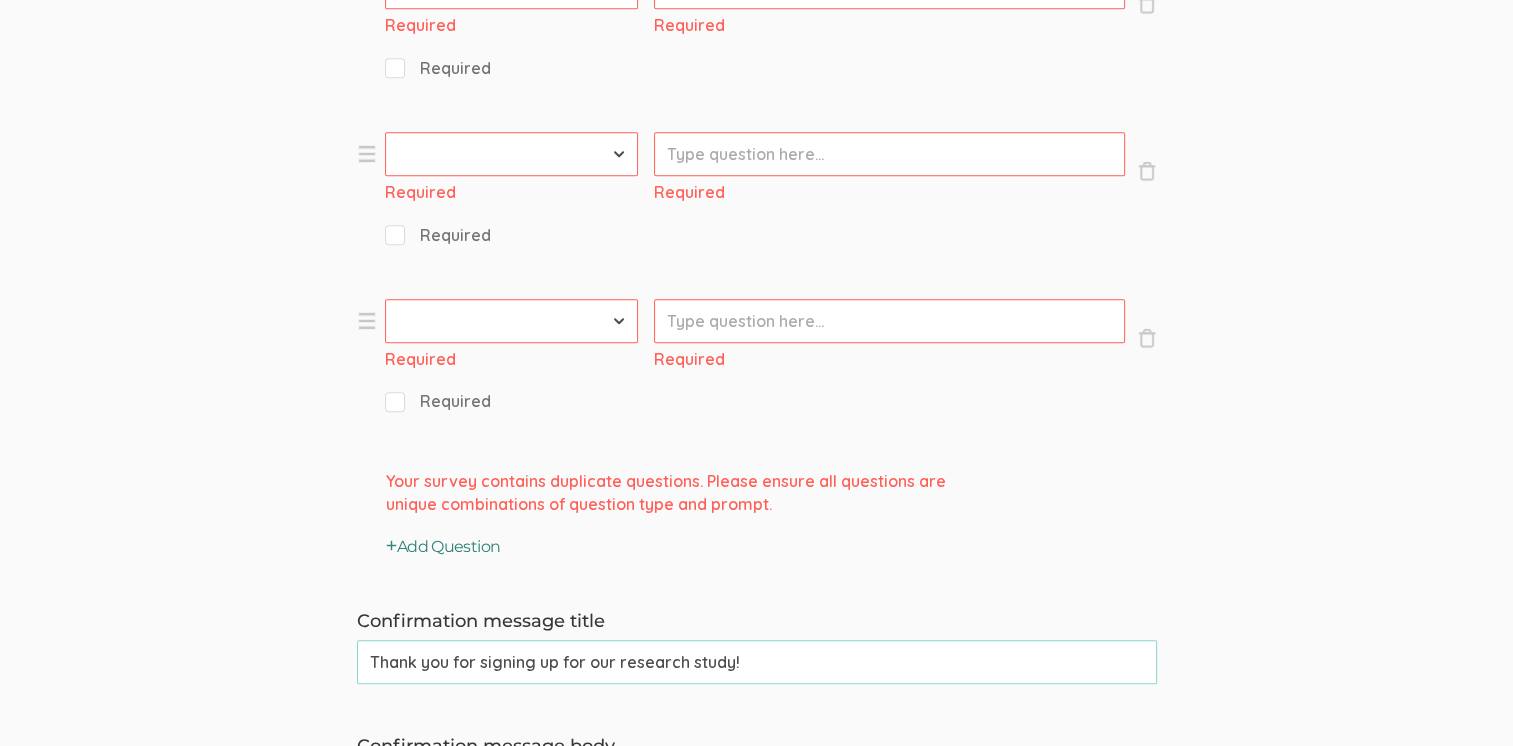 scroll, scrollTop: 1700, scrollLeft: 0, axis: vertical 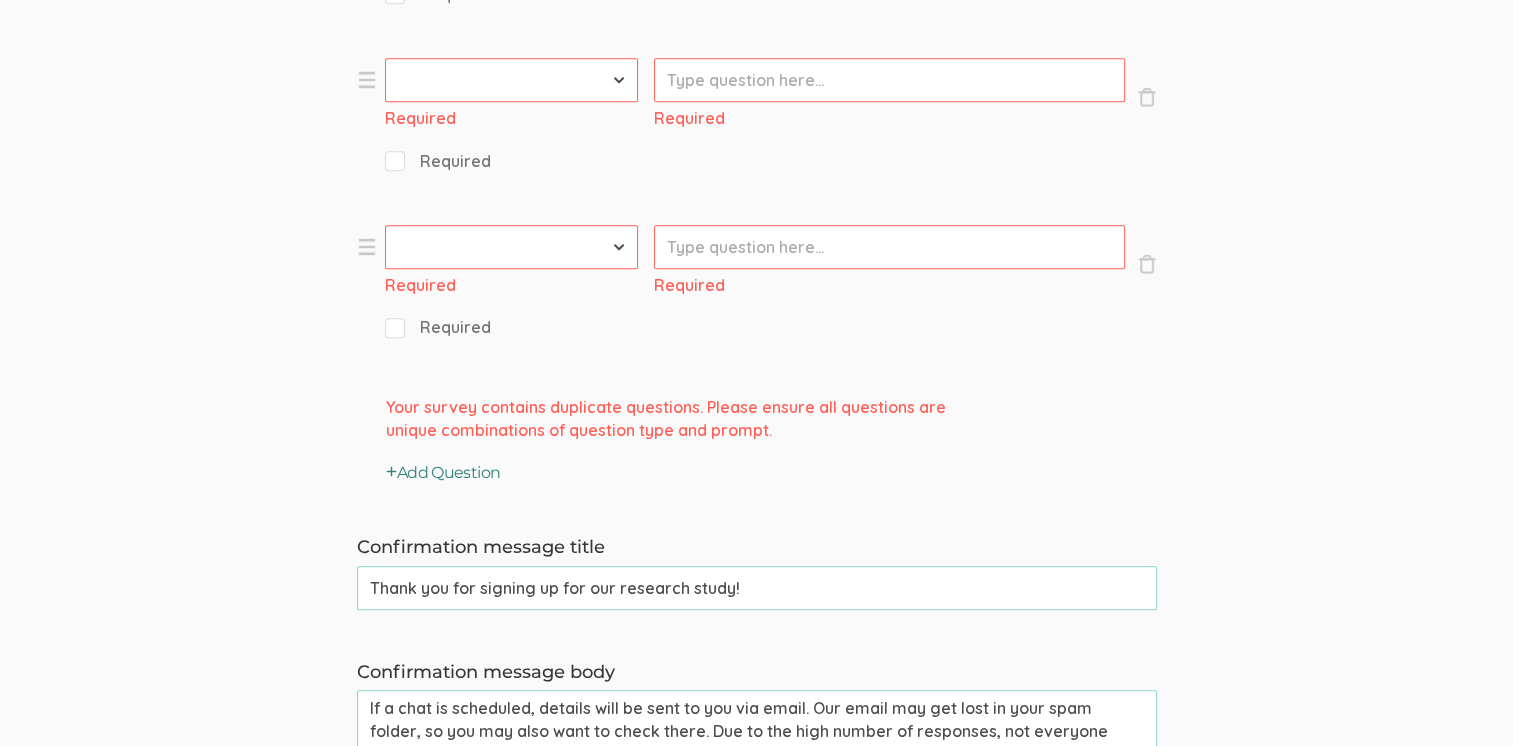 click on "Add Question" at bounding box center [443, 473] 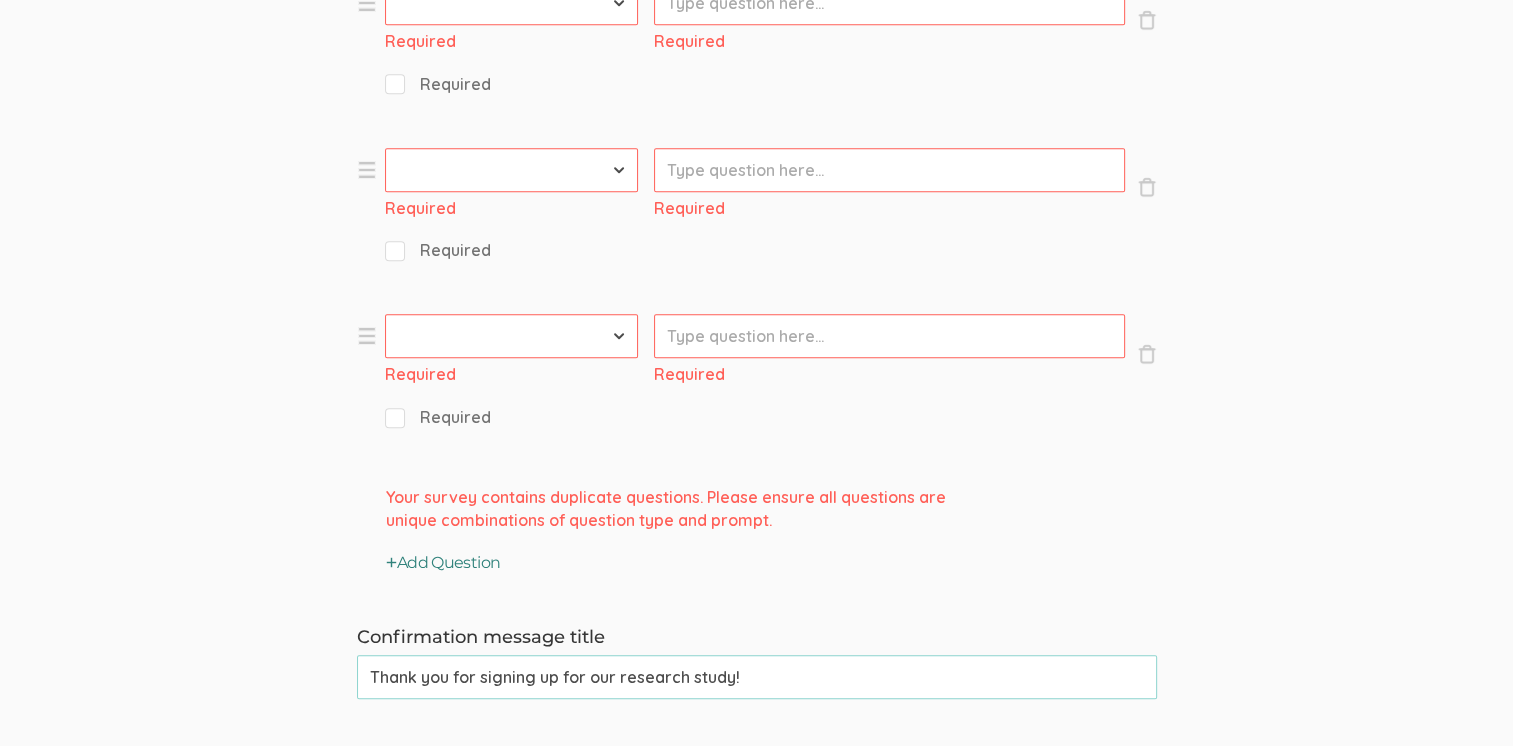 scroll, scrollTop: 1900, scrollLeft: 0, axis: vertical 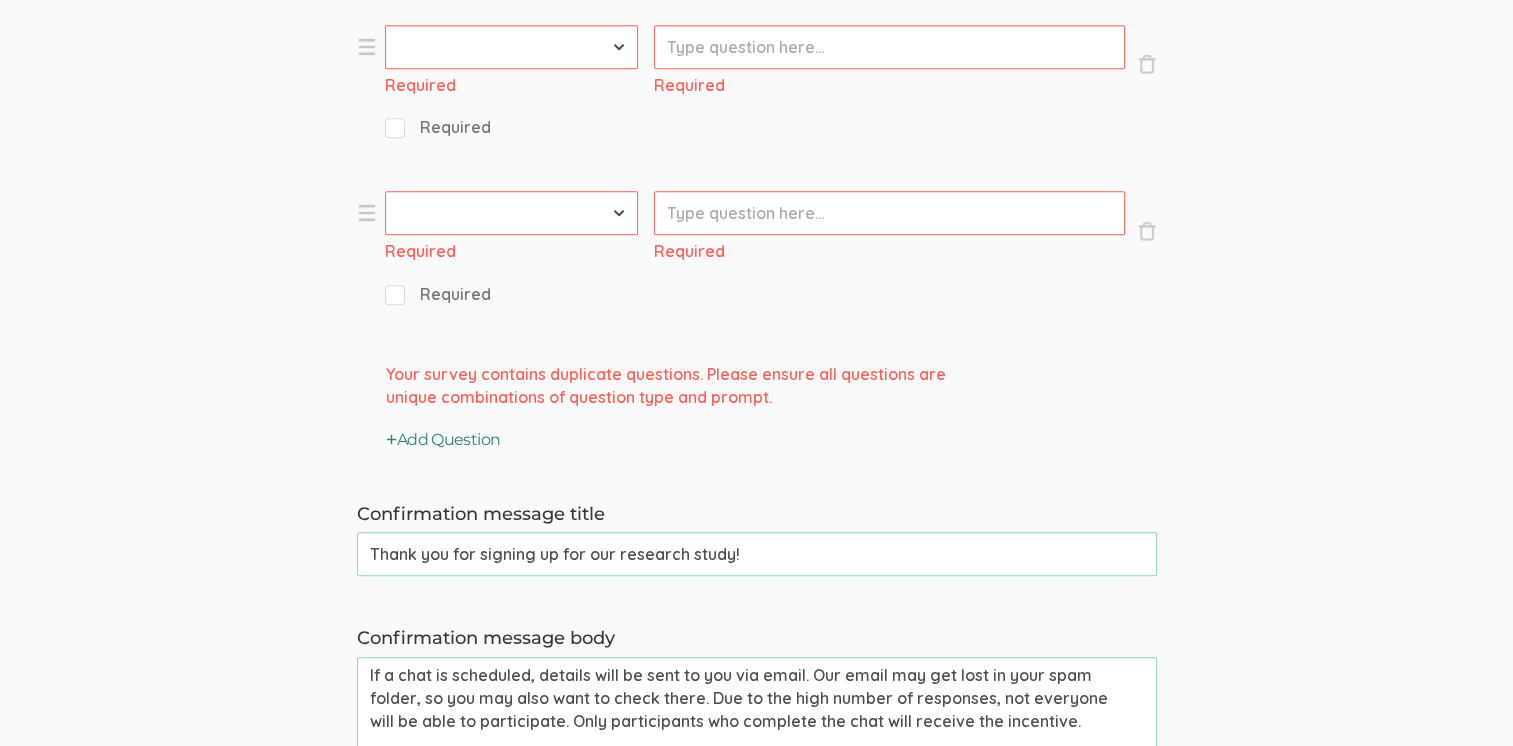 click on "Add Question" at bounding box center [443, 440] 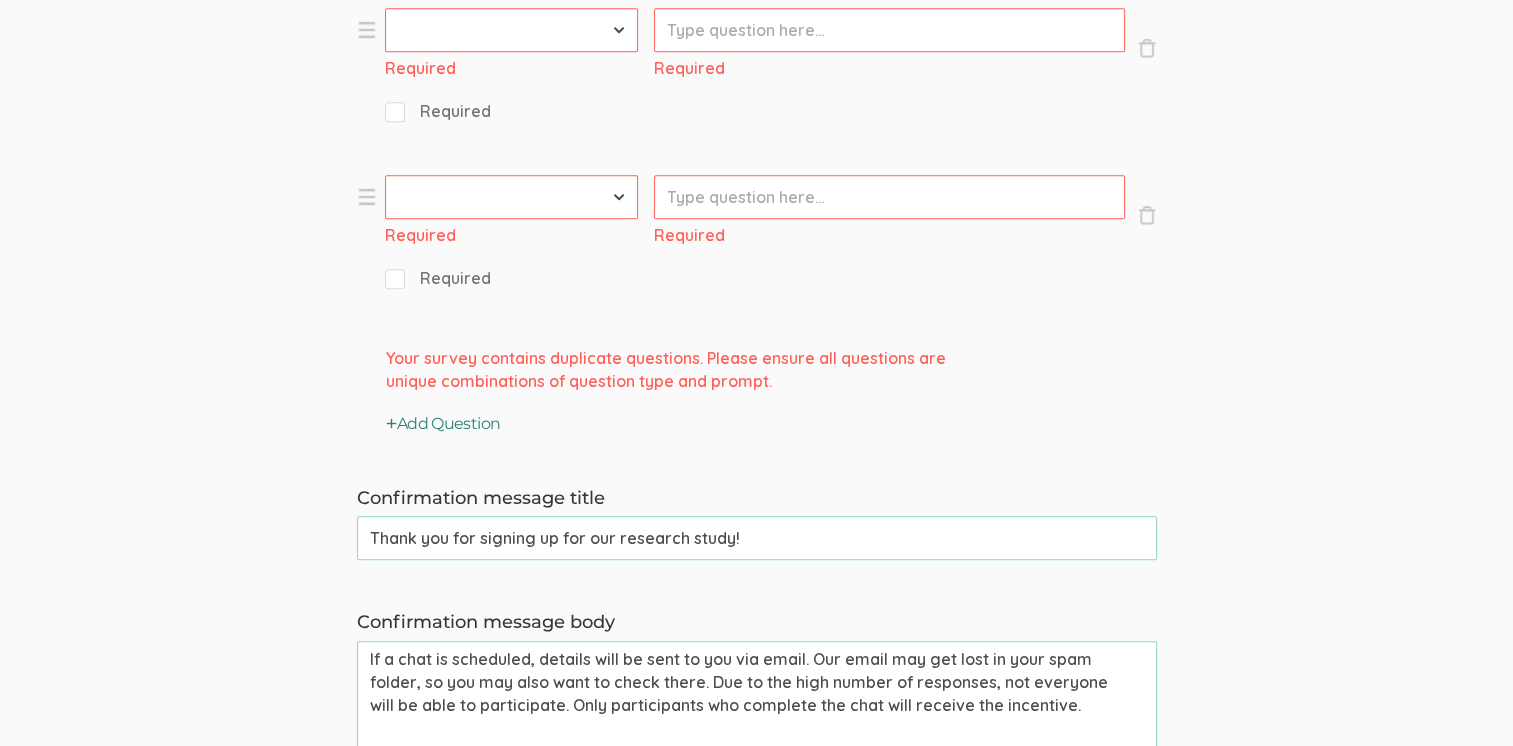 scroll, scrollTop: 2100, scrollLeft: 0, axis: vertical 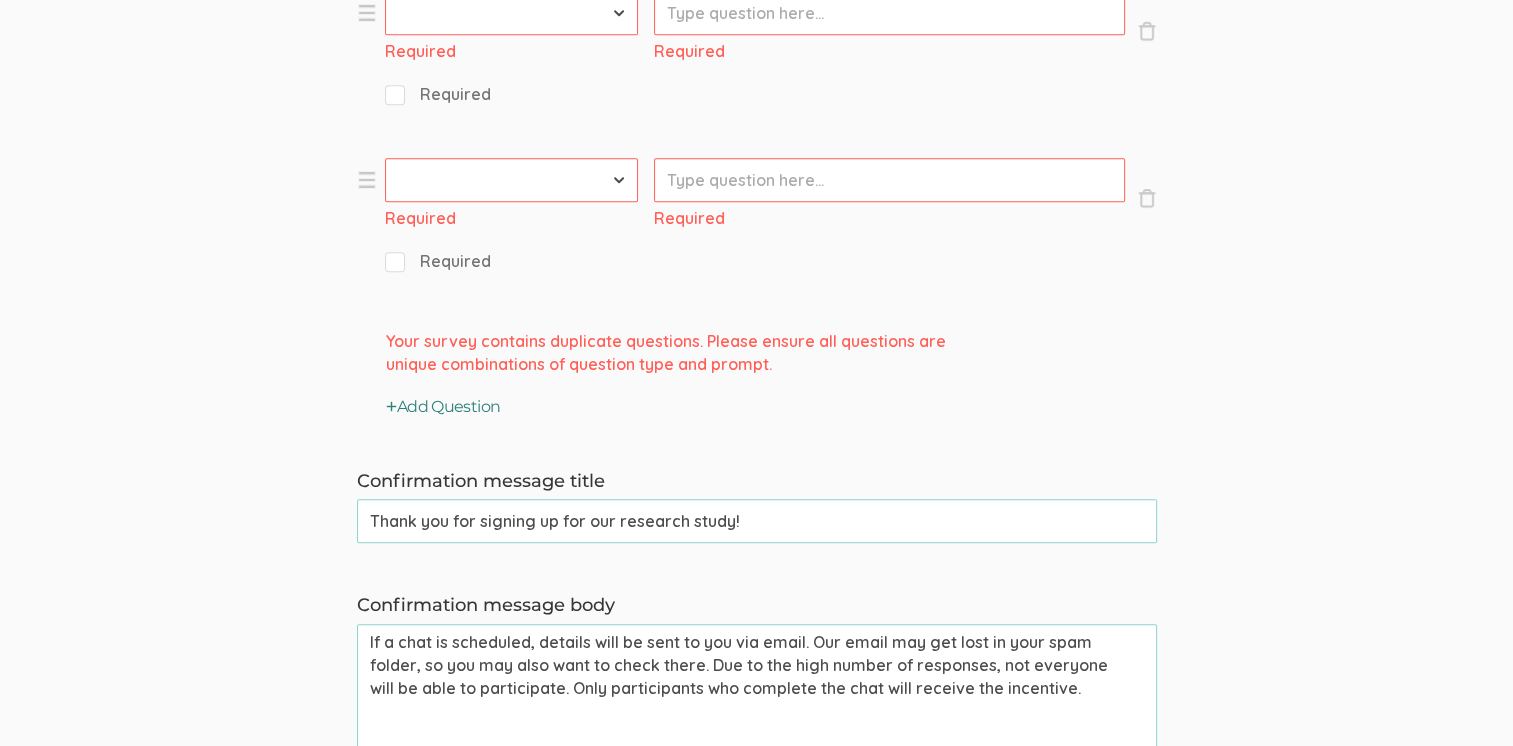 click on "Add Question" at bounding box center [443, 407] 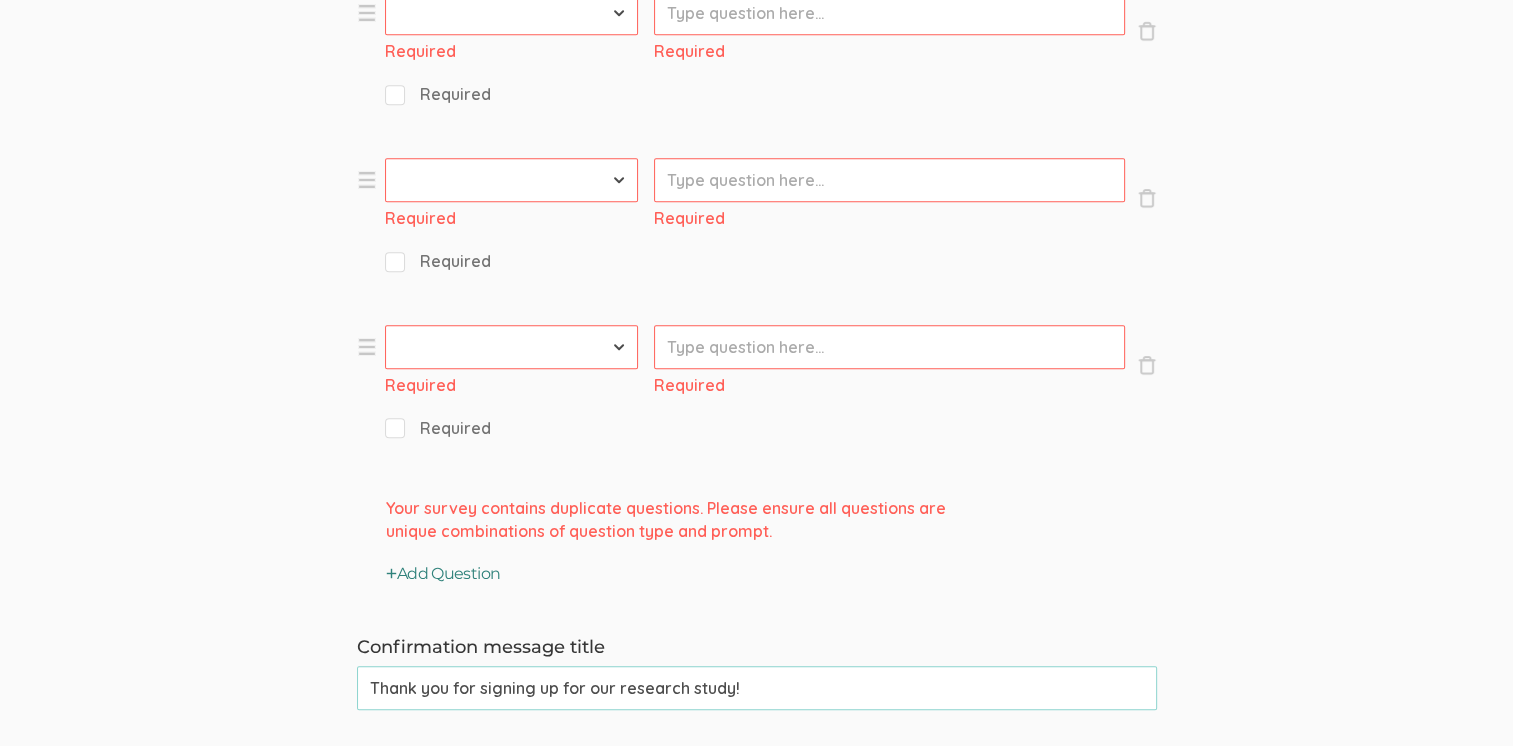 click on "Add Question" at bounding box center [443, 574] 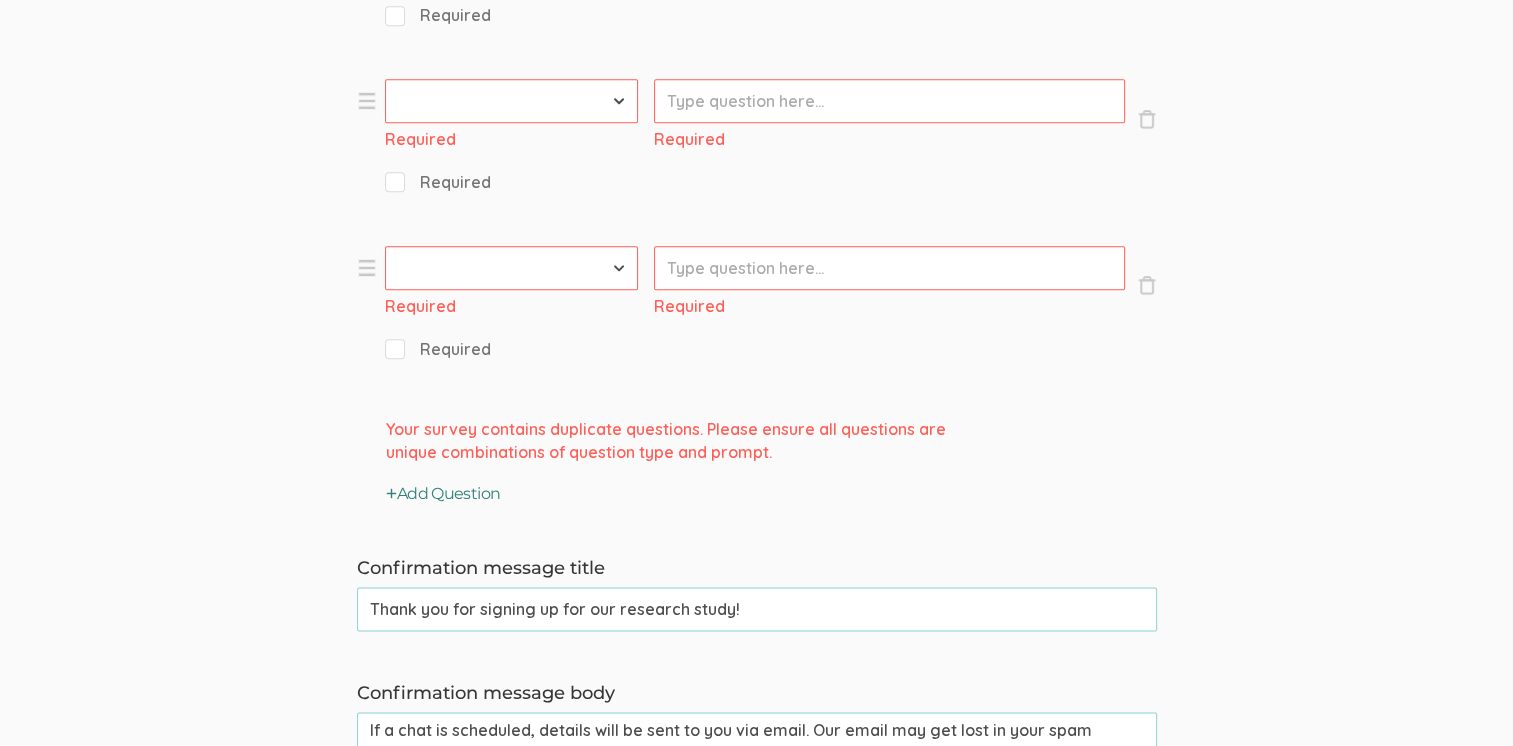 scroll, scrollTop: 2400, scrollLeft: 0, axis: vertical 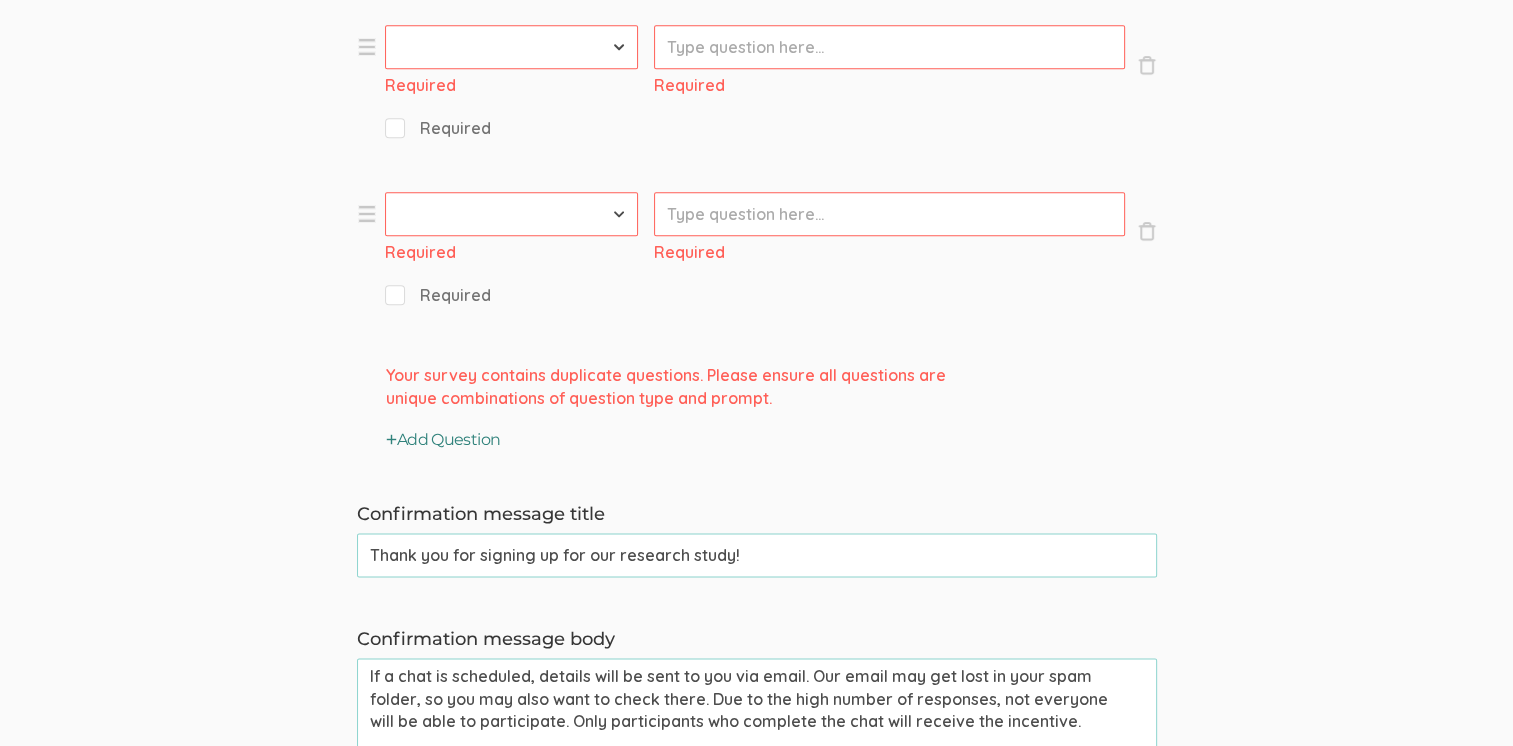 click on "Add Question" at bounding box center (443, 440) 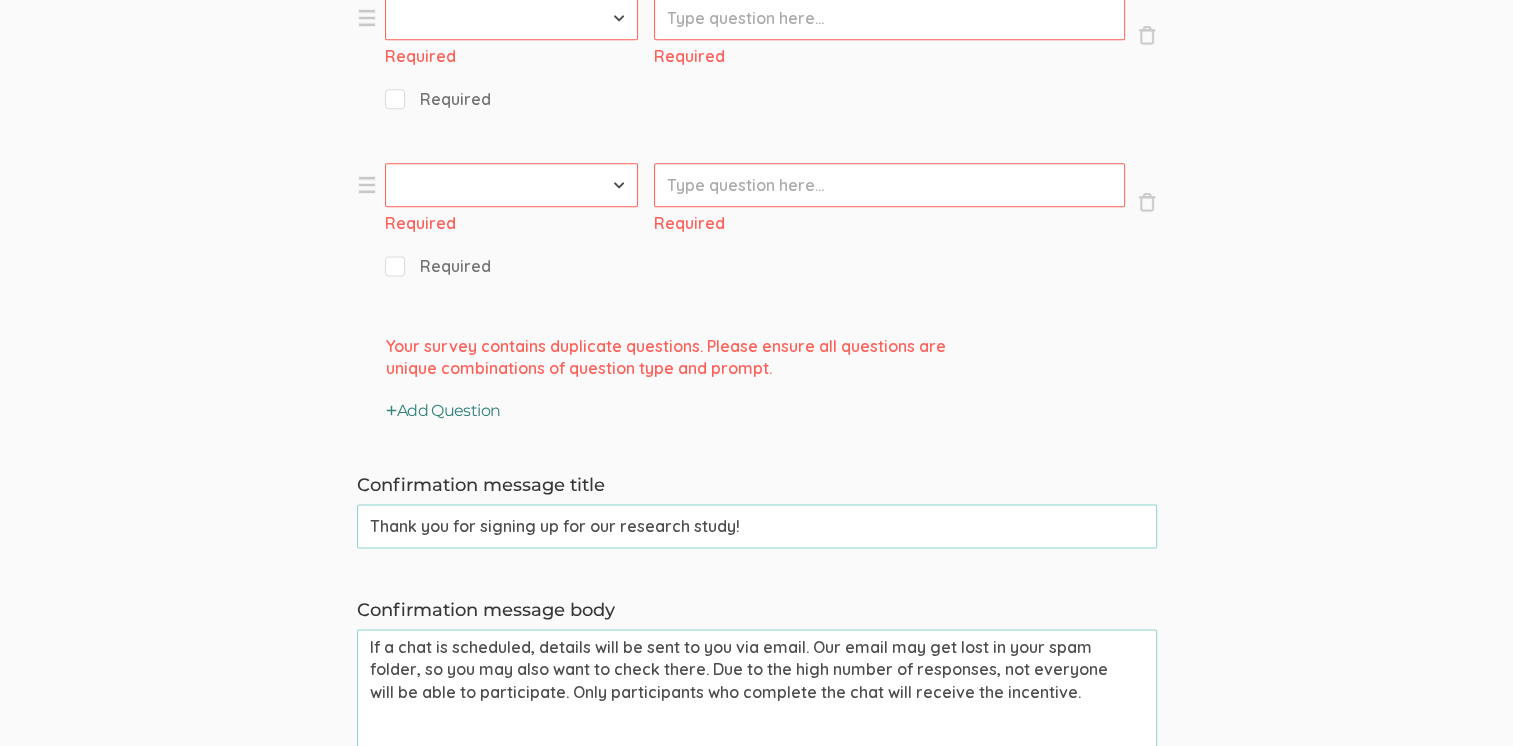 scroll, scrollTop: 2600, scrollLeft: 0, axis: vertical 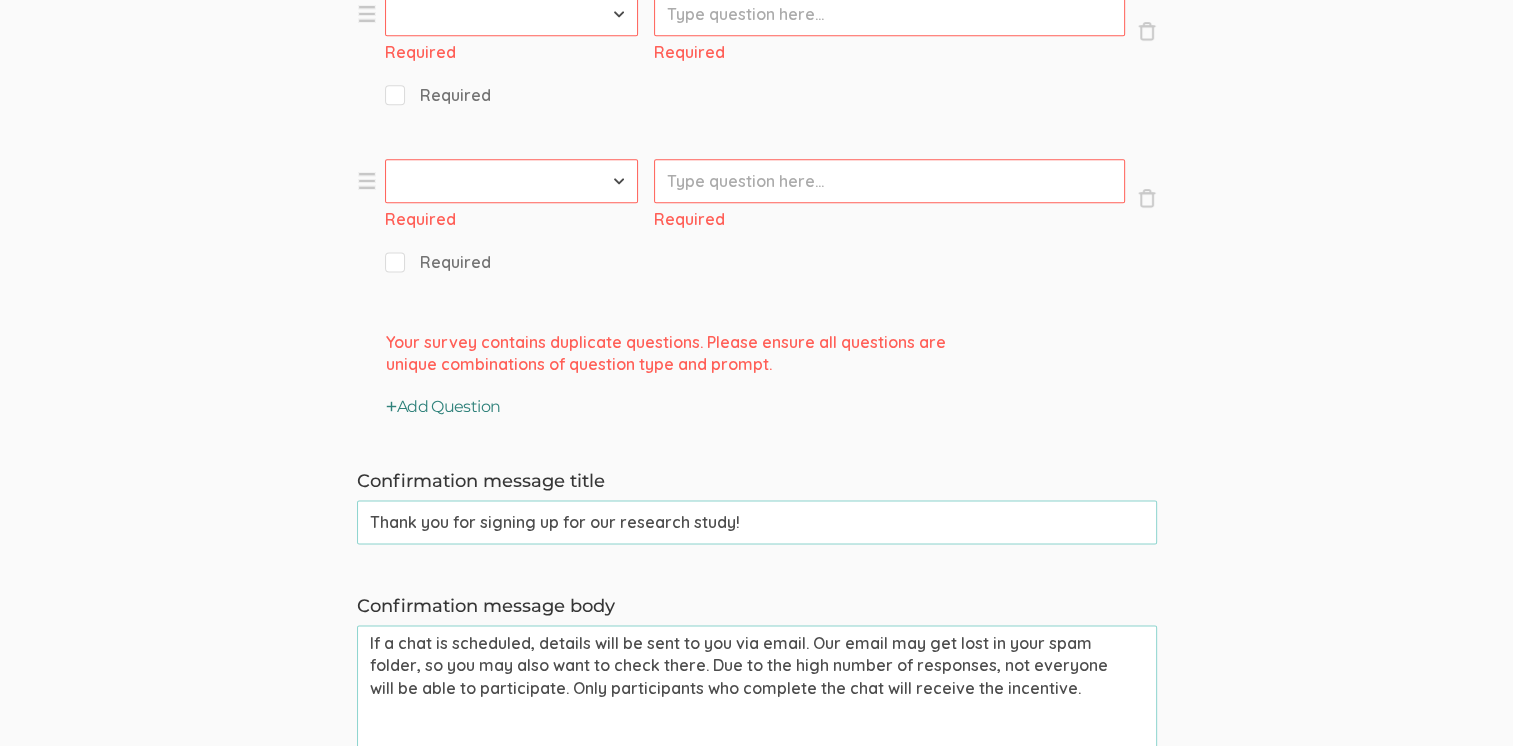 click on "Add Question" at bounding box center (443, 407) 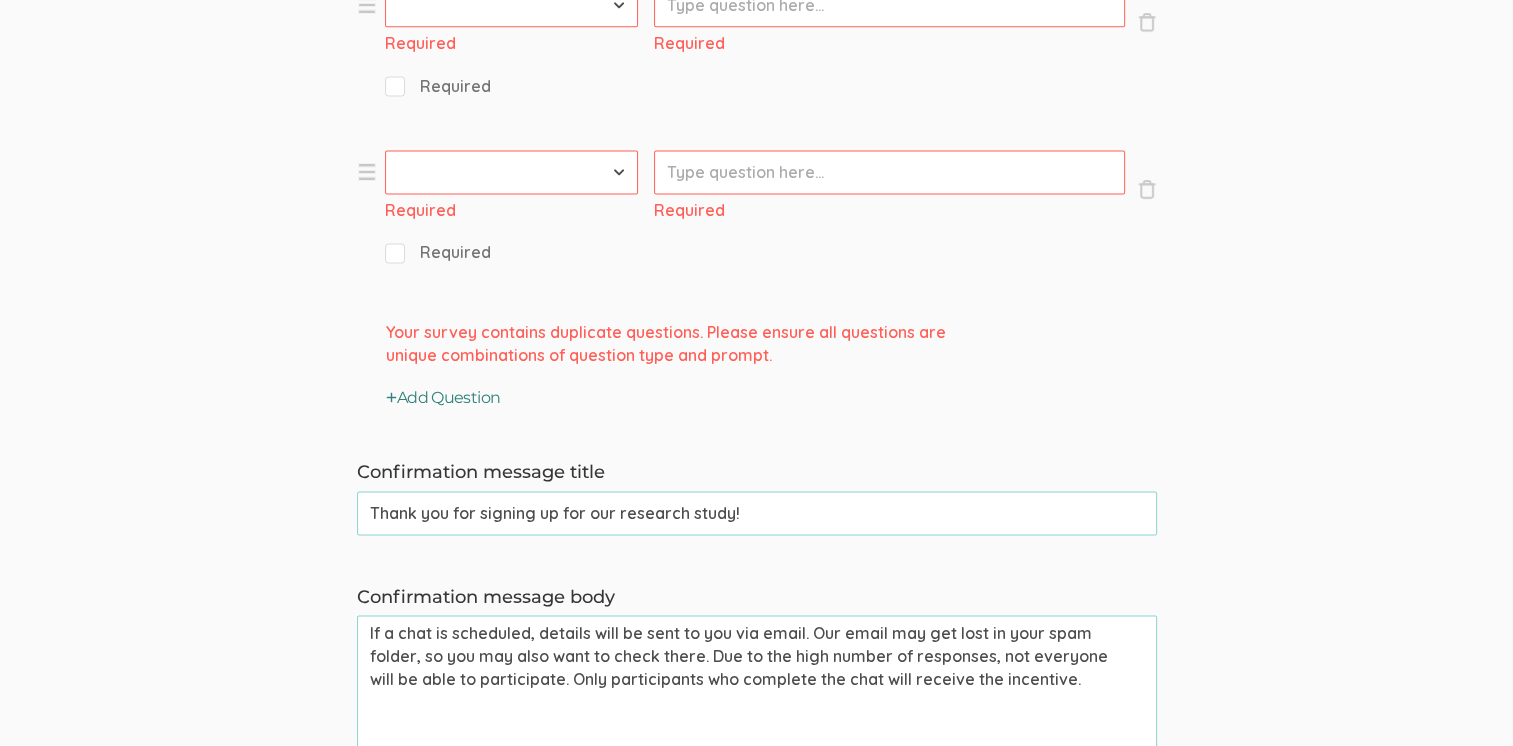 scroll, scrollTop: 2800, scrollLeft: 0, axis: vertical 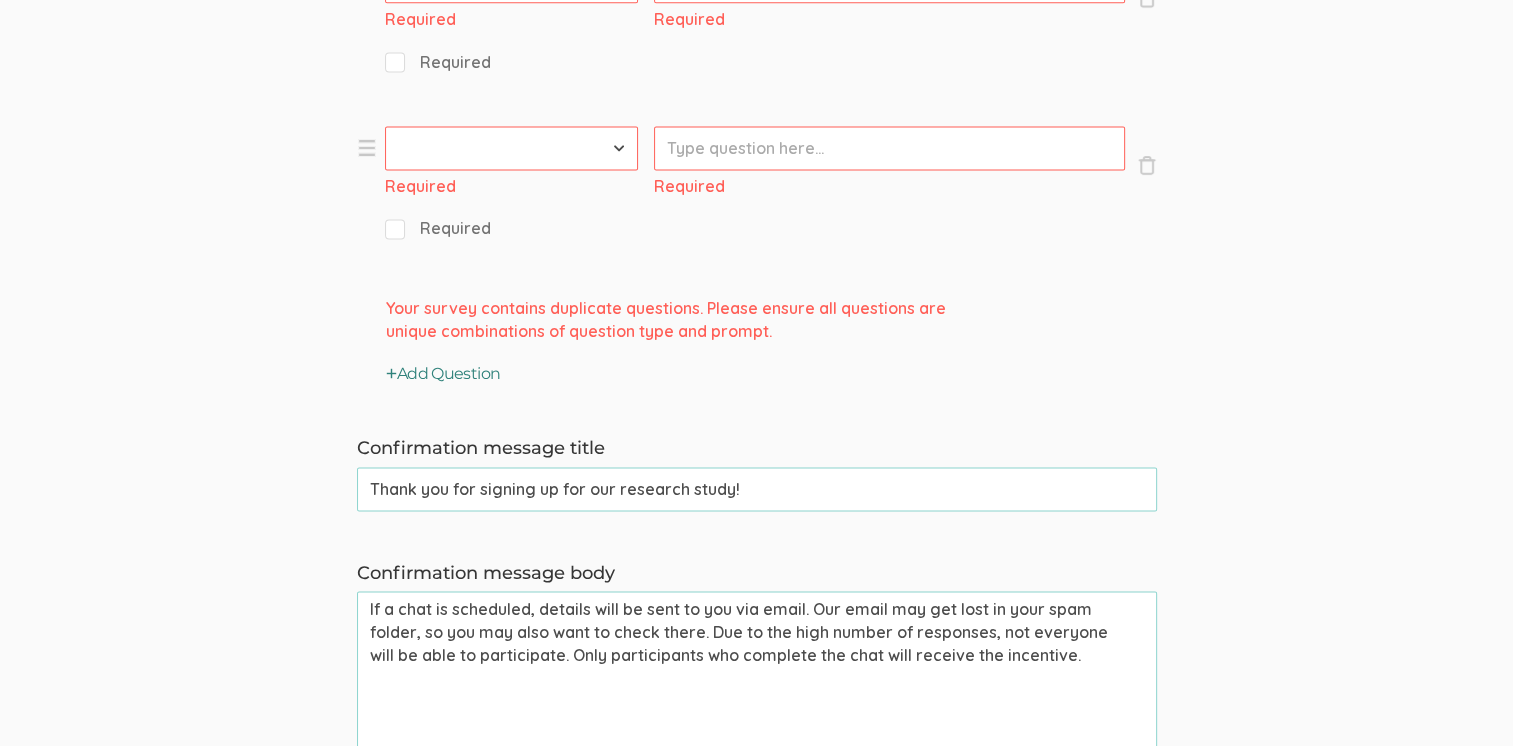click on "Add Question" at bounding box center (443, 374) 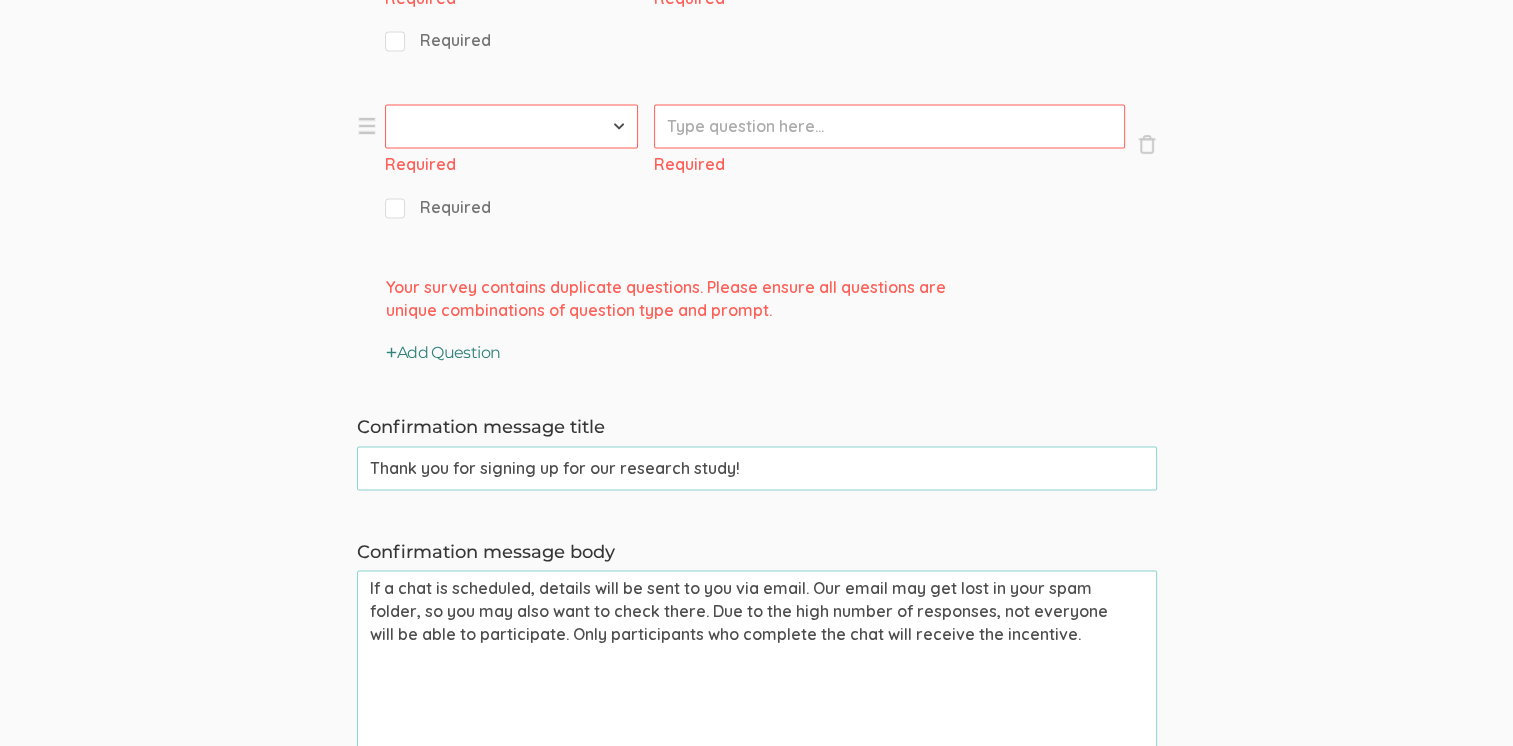scroll, scrollTop: 3000, scrollLeft: 0, axis: vertical 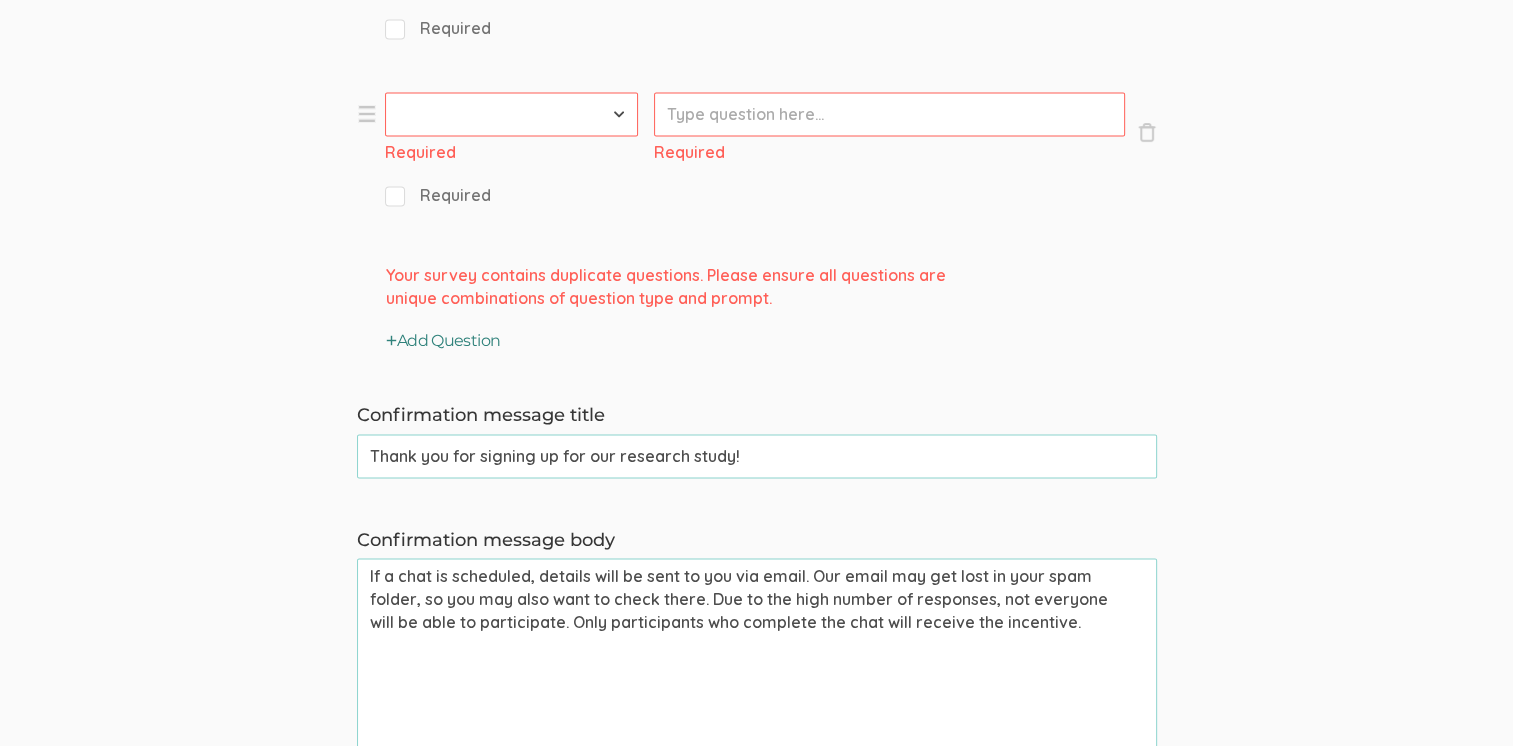 click on "Add Question" at bounding box center (443, 341) 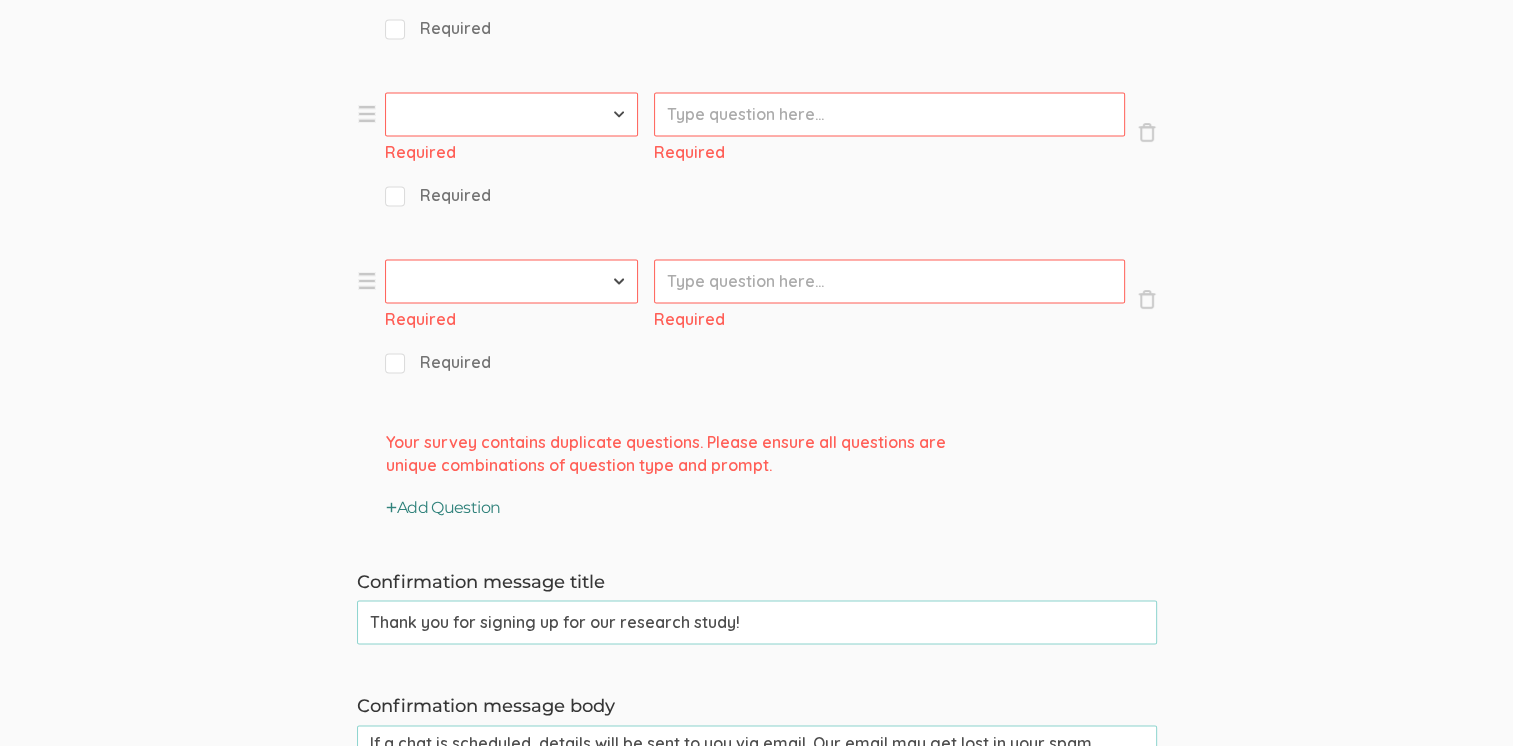 click on "Add Question" at bounding box center (443, 508) 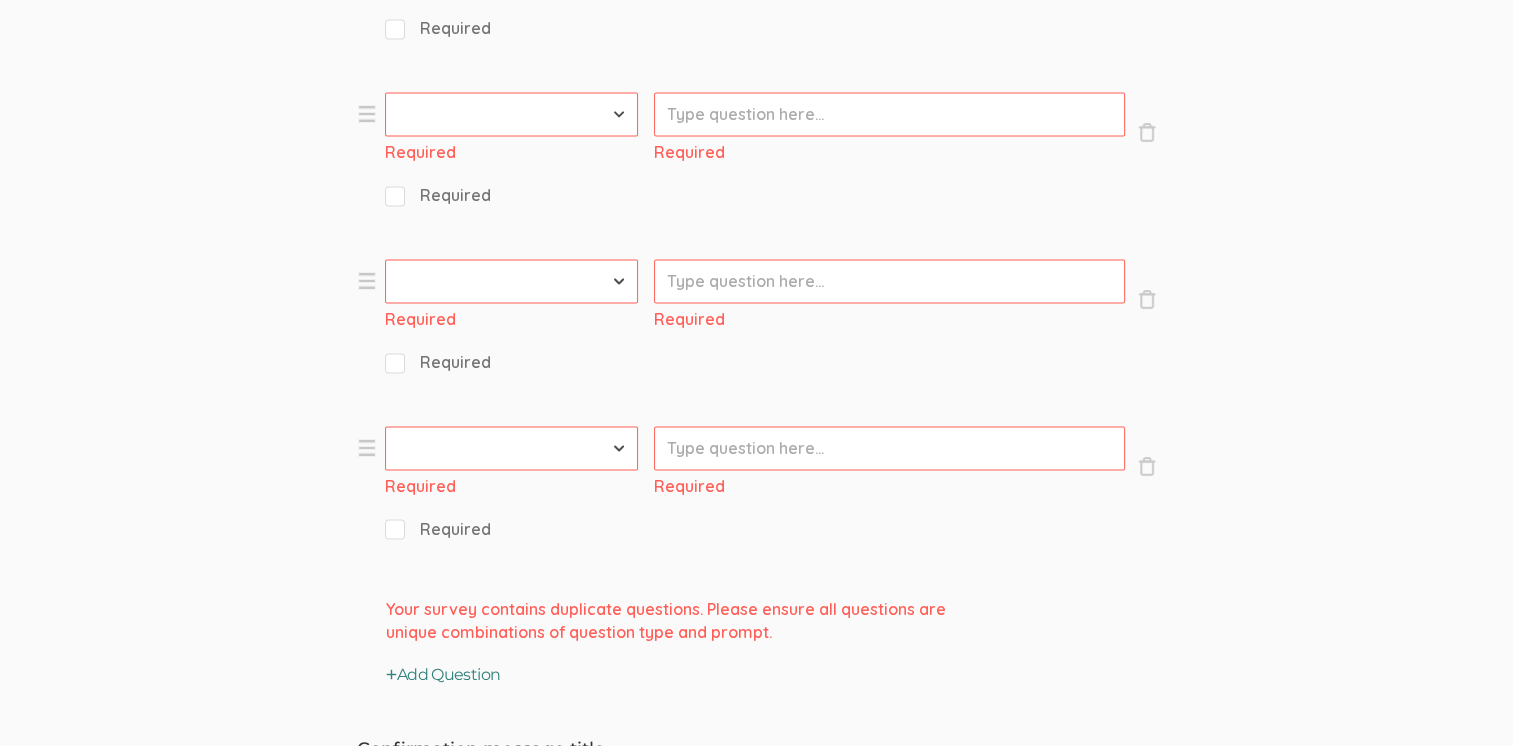 click on "Add Question" at bounding box center (443, 675) 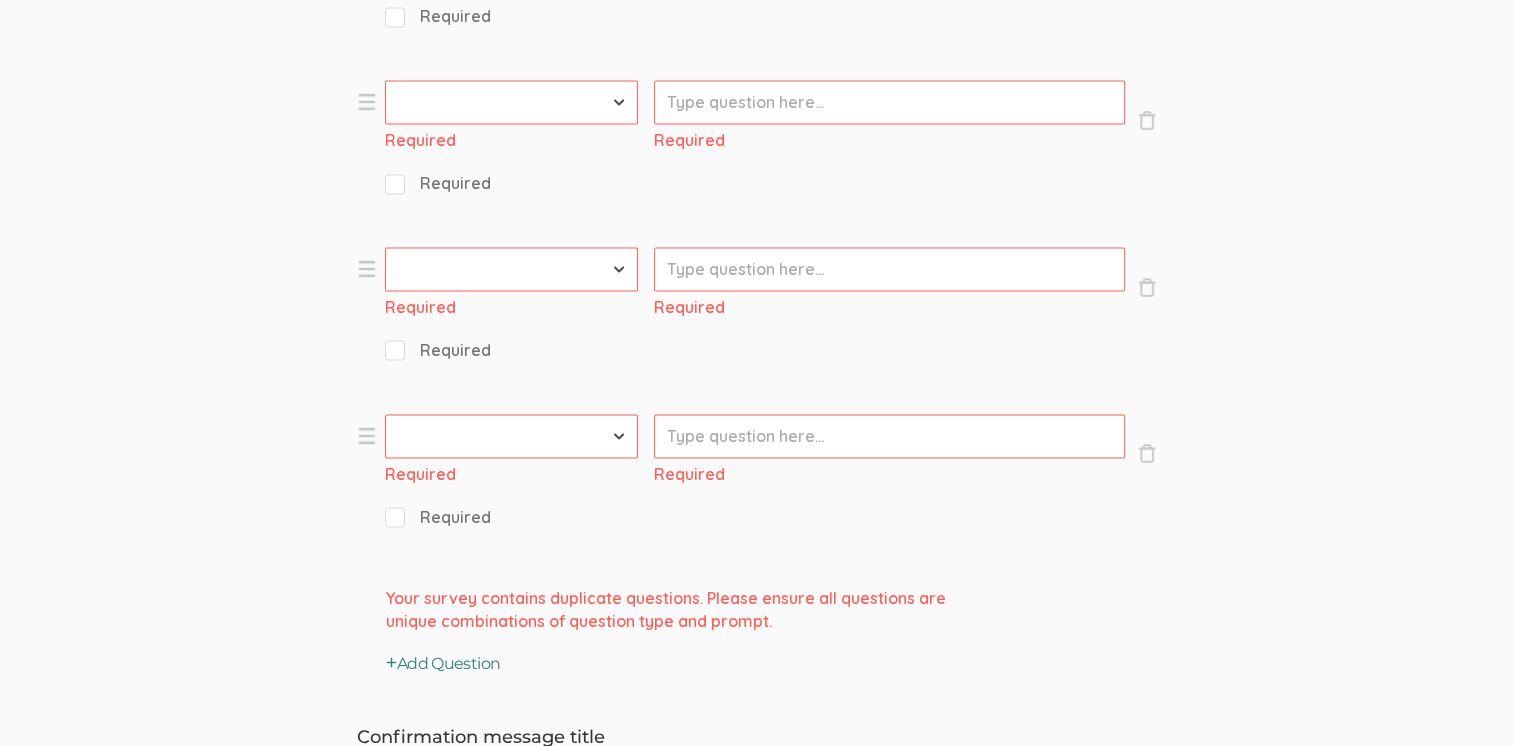 scroll, scrollTop: 3200, scrollLeft: 0, axis: vertical 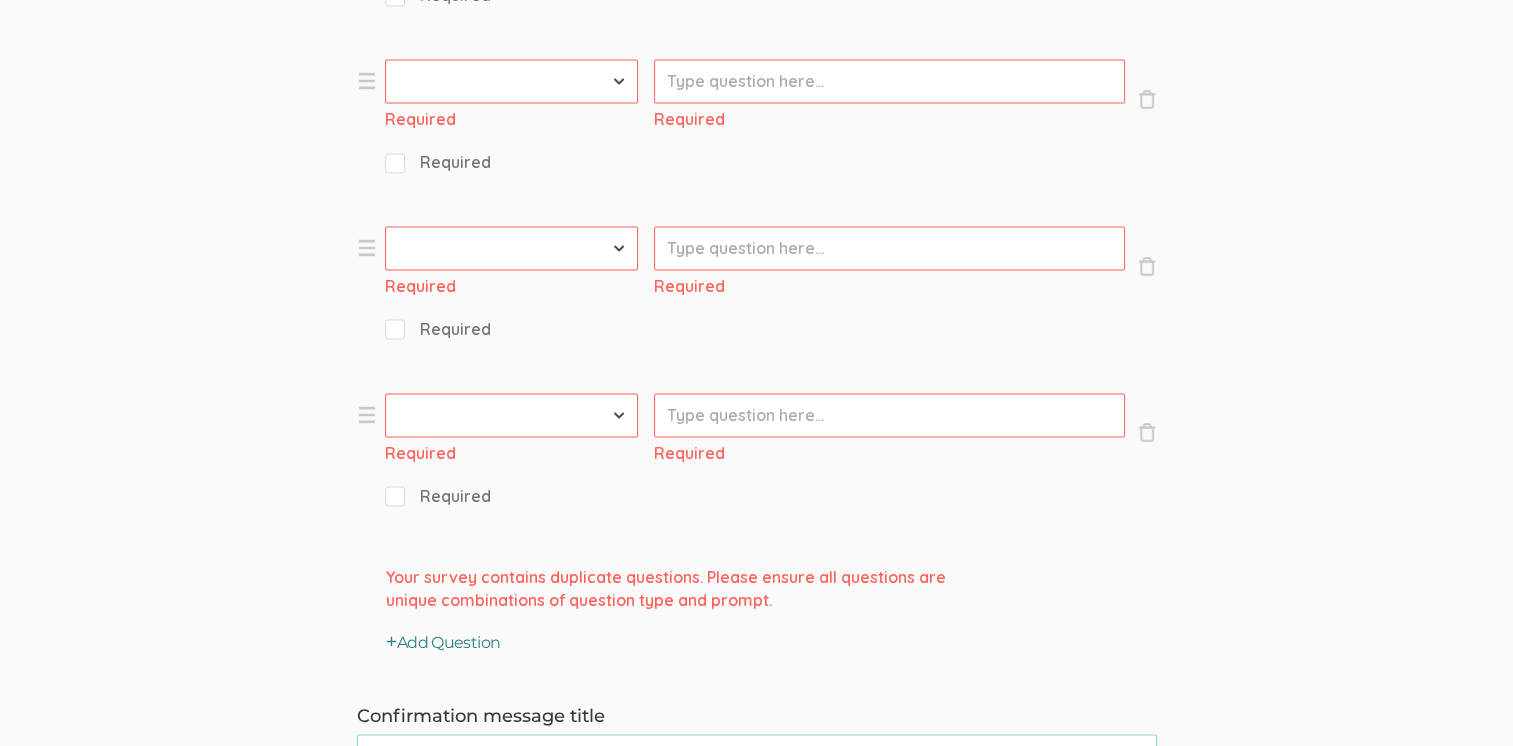 click on "Add Question" at bounding box center [443, 642] 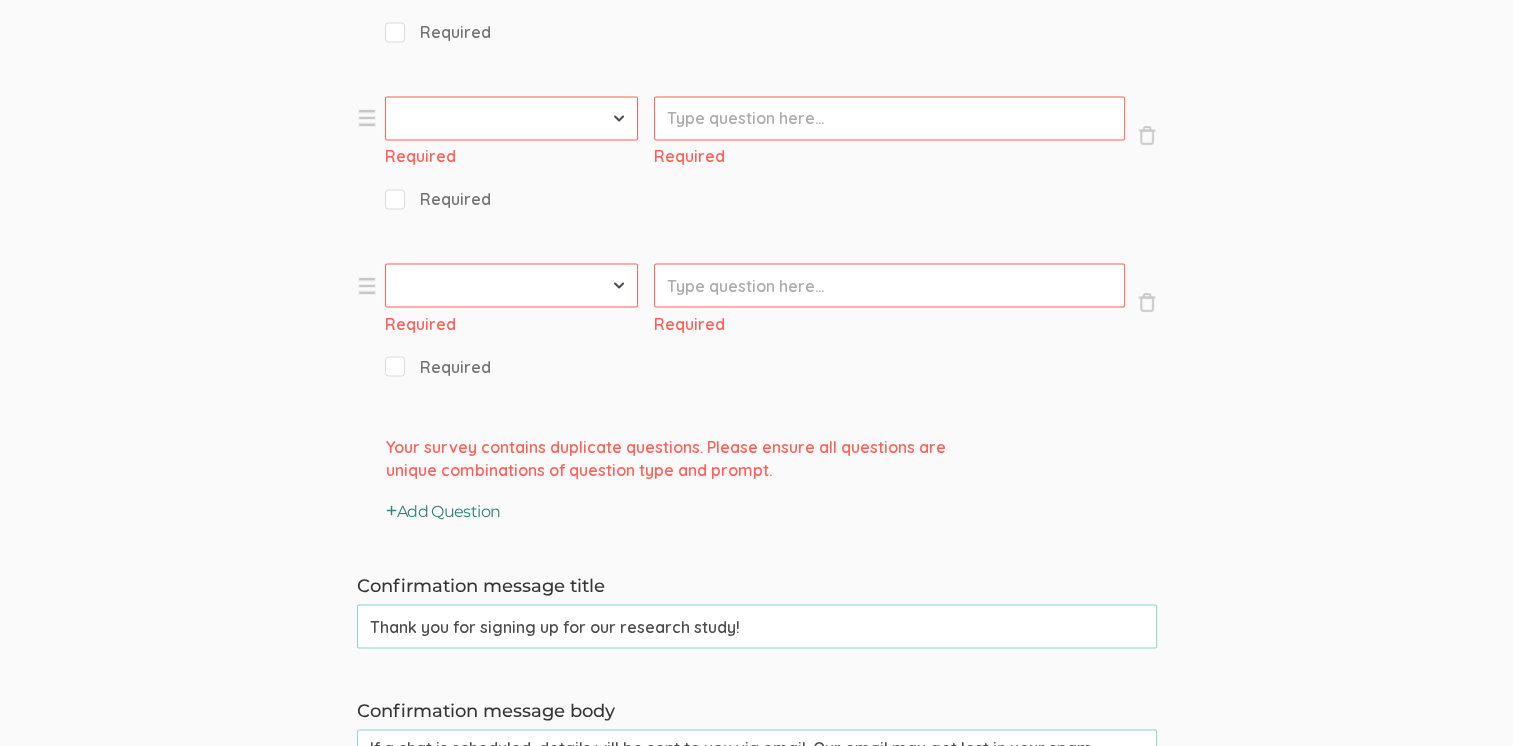 scroll, scrollTop: 3500, scrollLeft: 0, axis: vertical 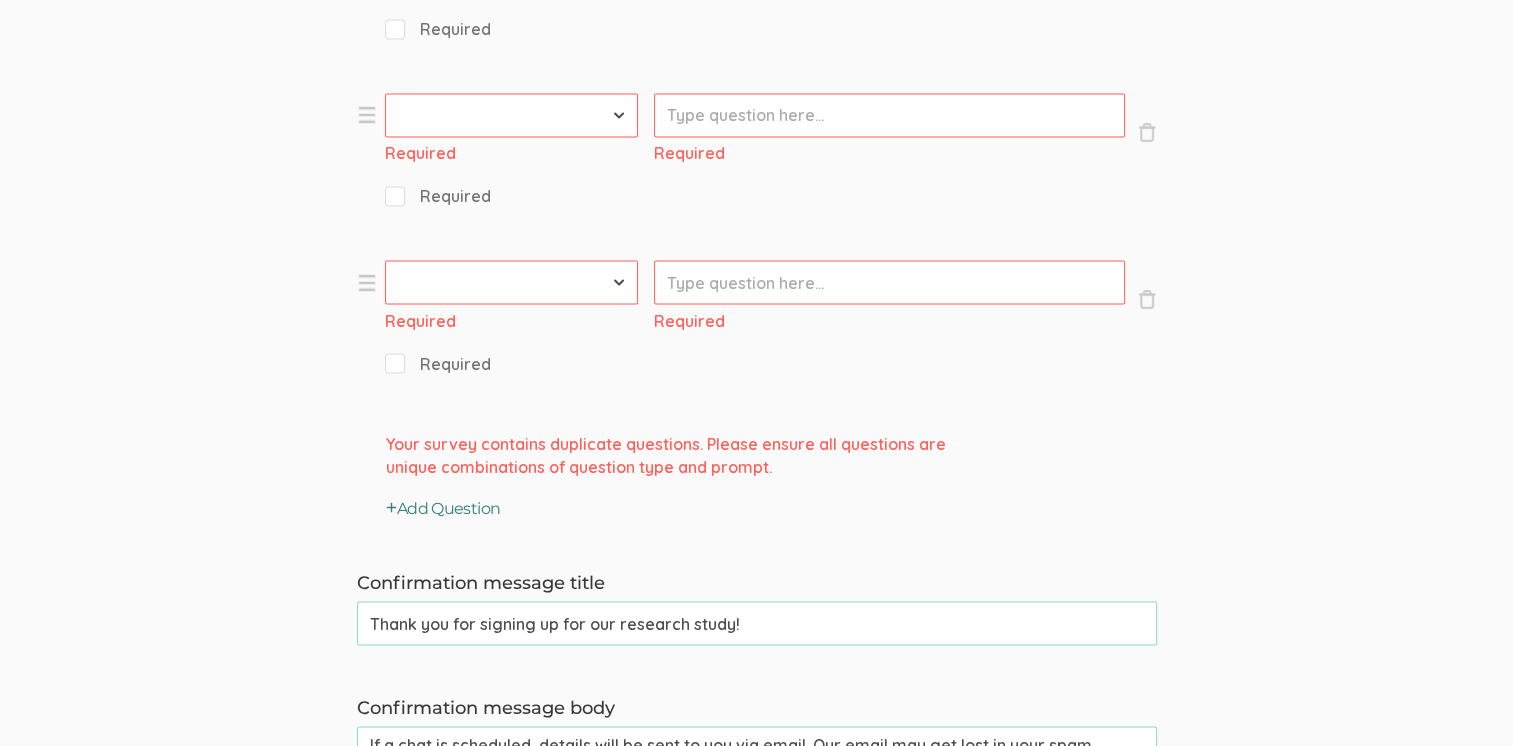 click on "Add Question" at bounding box center [443, 508] 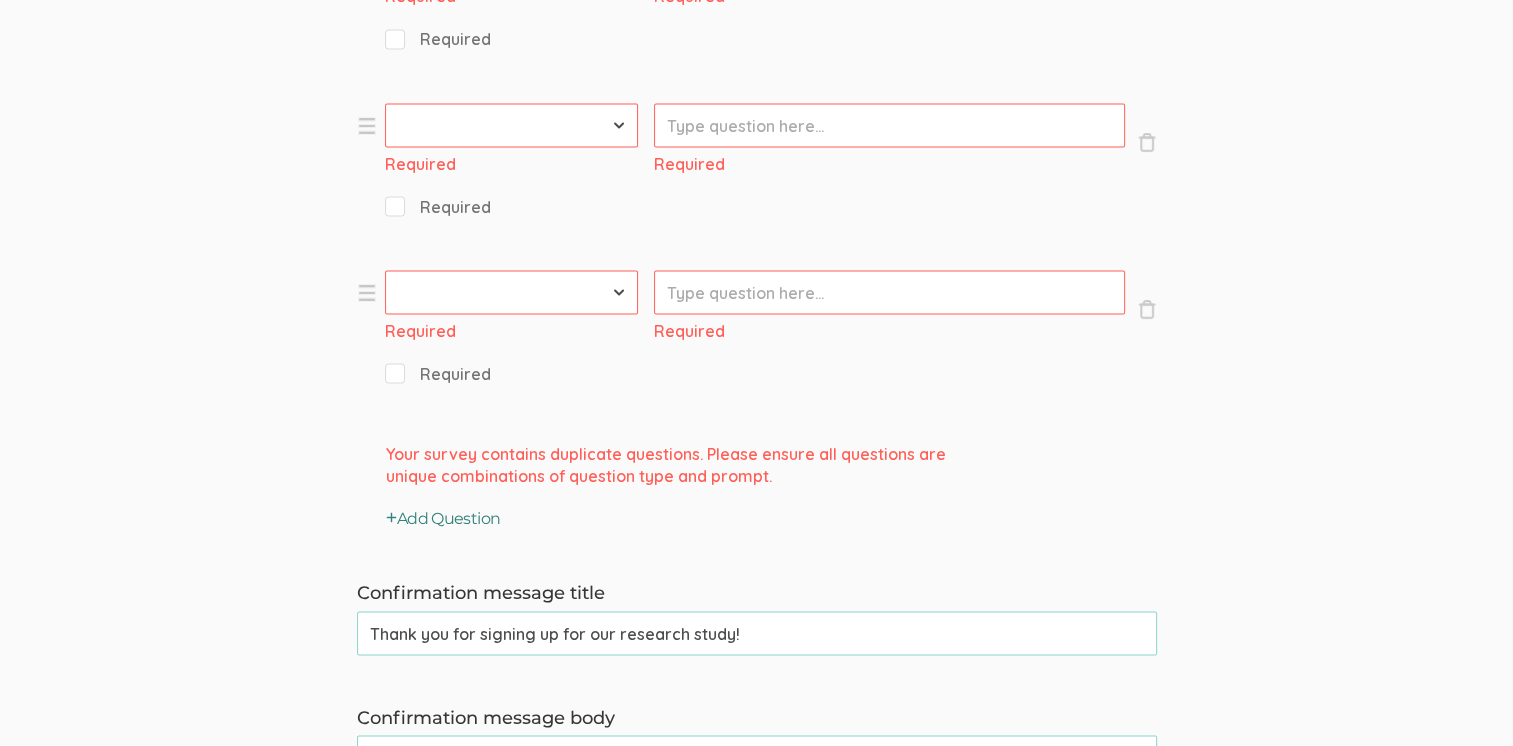 scroll, scrollTop: 3700, scrollLeft: 0, axis: vertical 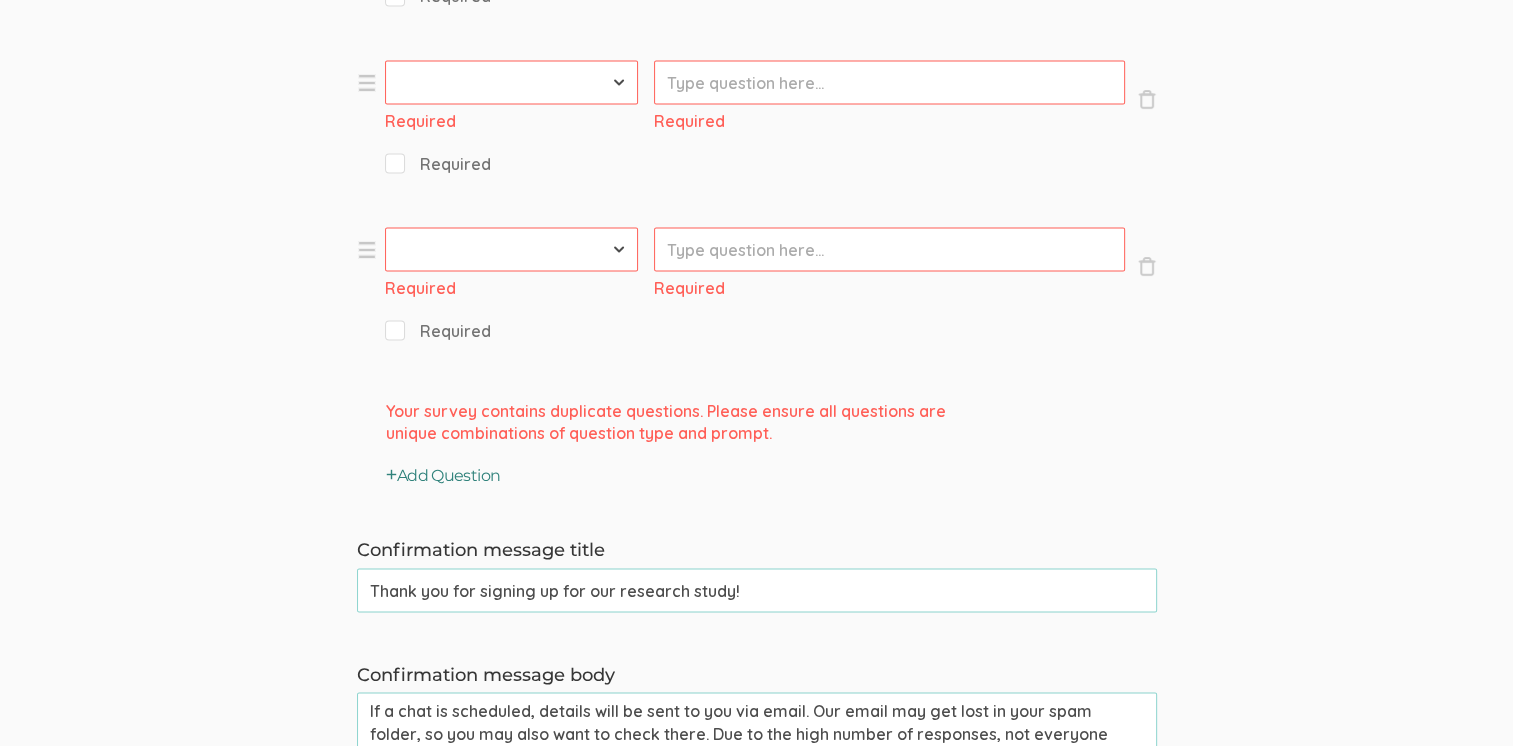 click on "Add Question" at bounding box center [443, 475] 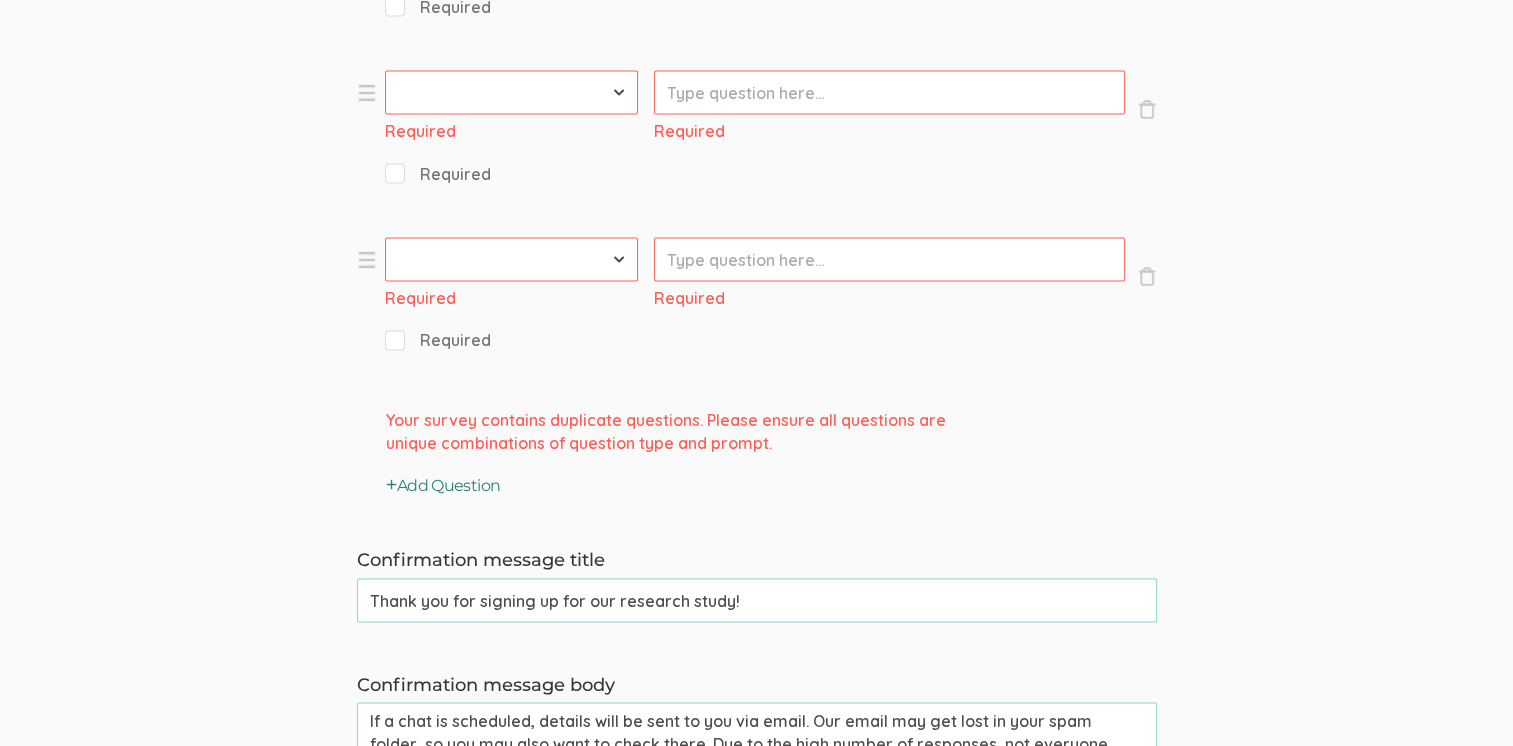 scroll, scrollTop: 3900, scrollLeft: 0, axis: vertical 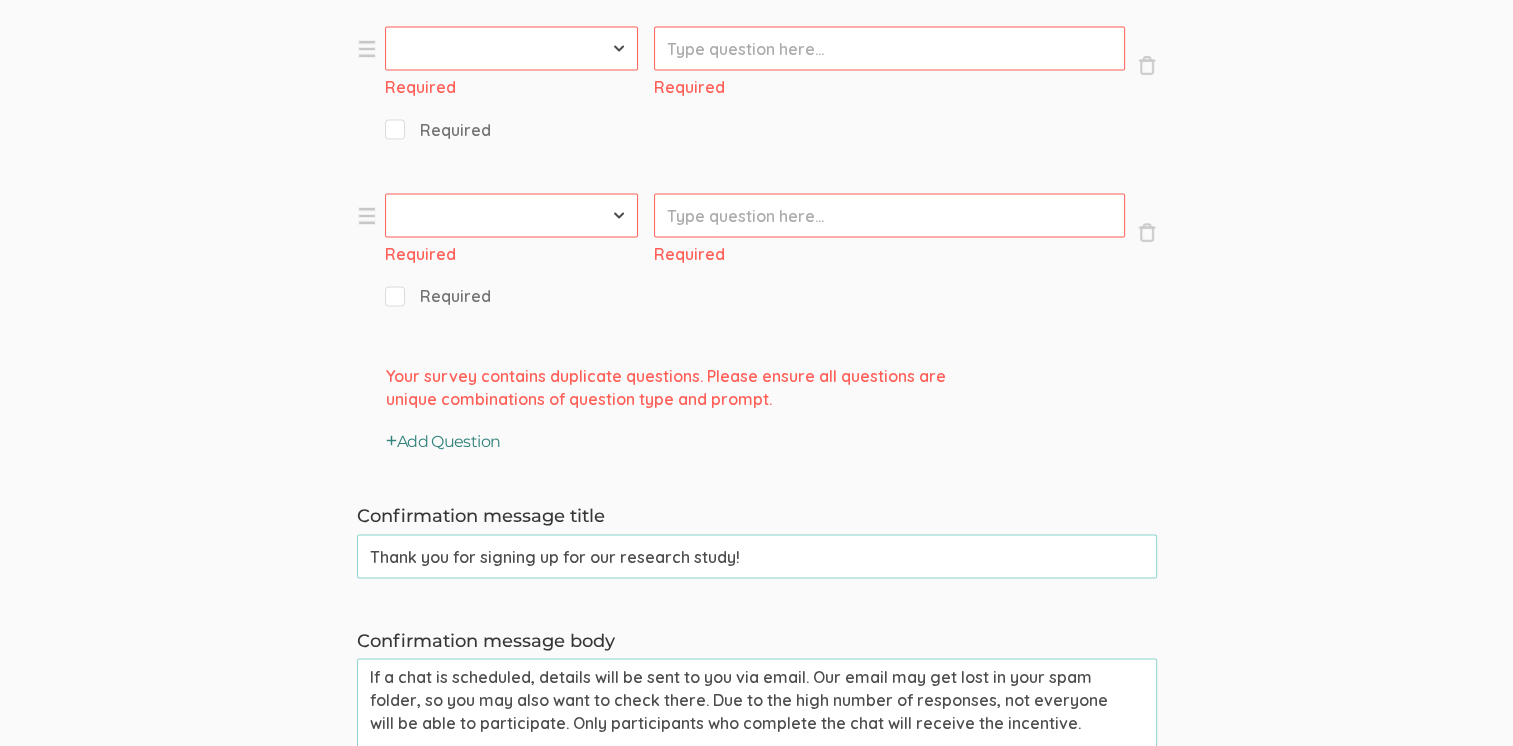 click on "Add Question" at bounding box center [443, 442] 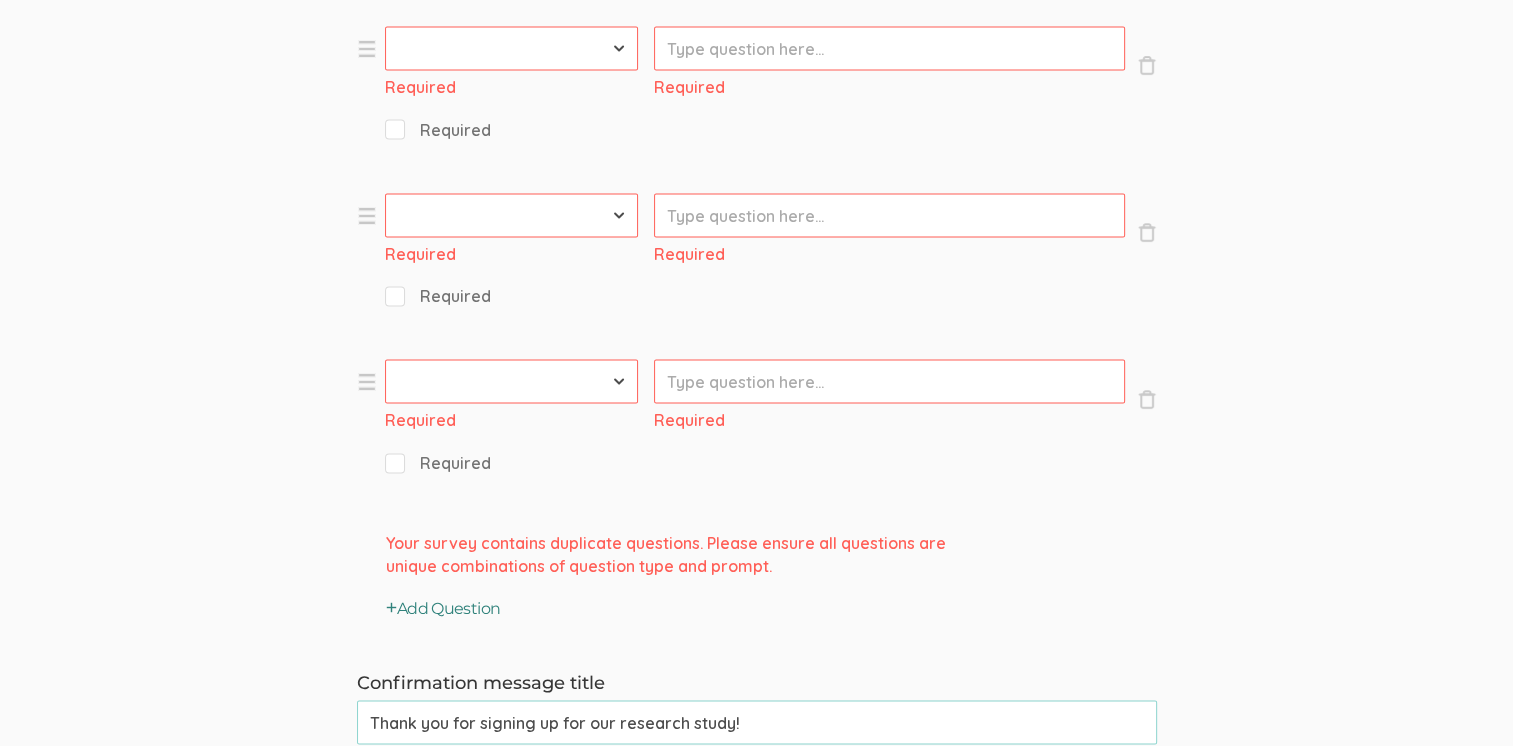 click on "Add Question" at bounding box center (443, 609) 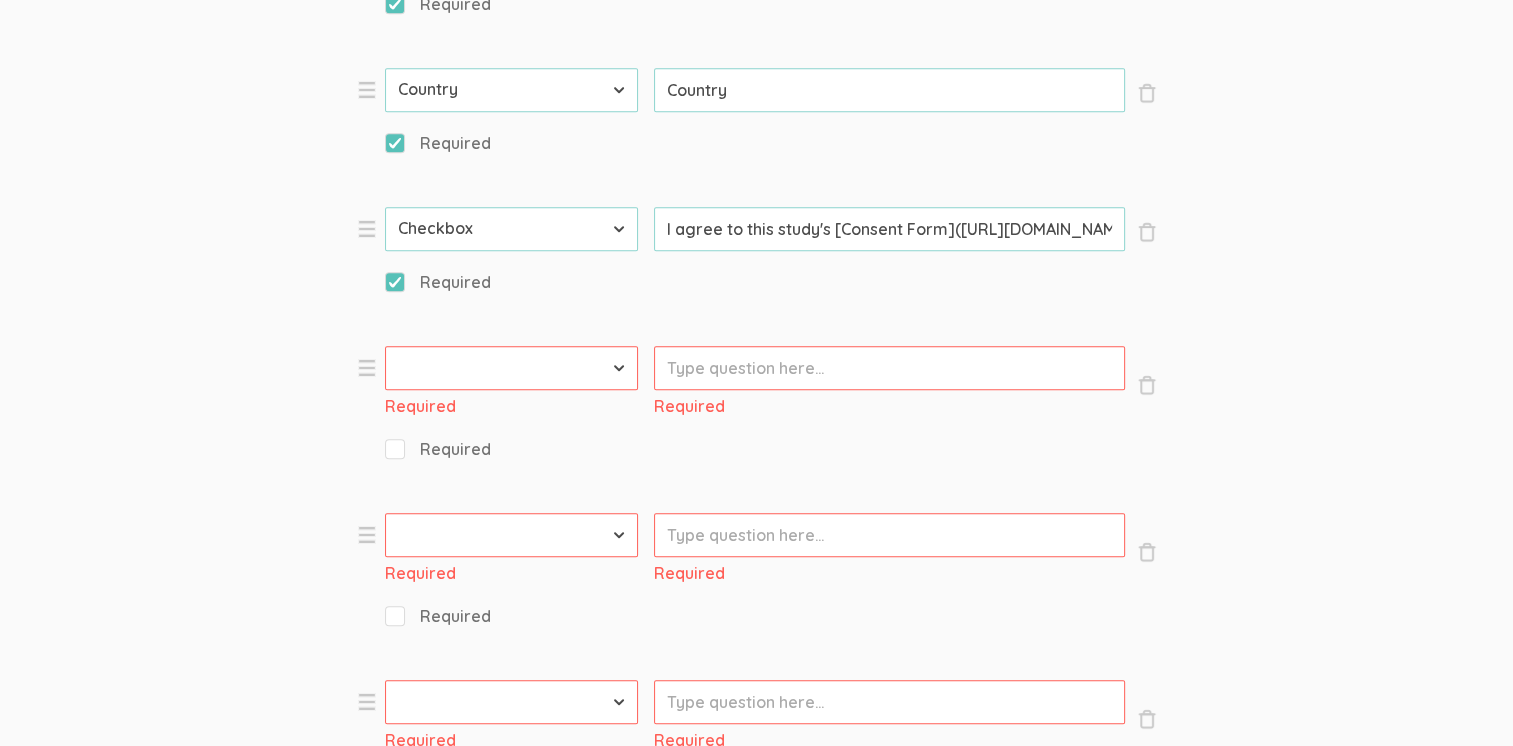 scroll, scrollTop: 1200, scrollLeft: 0, axis: vertical 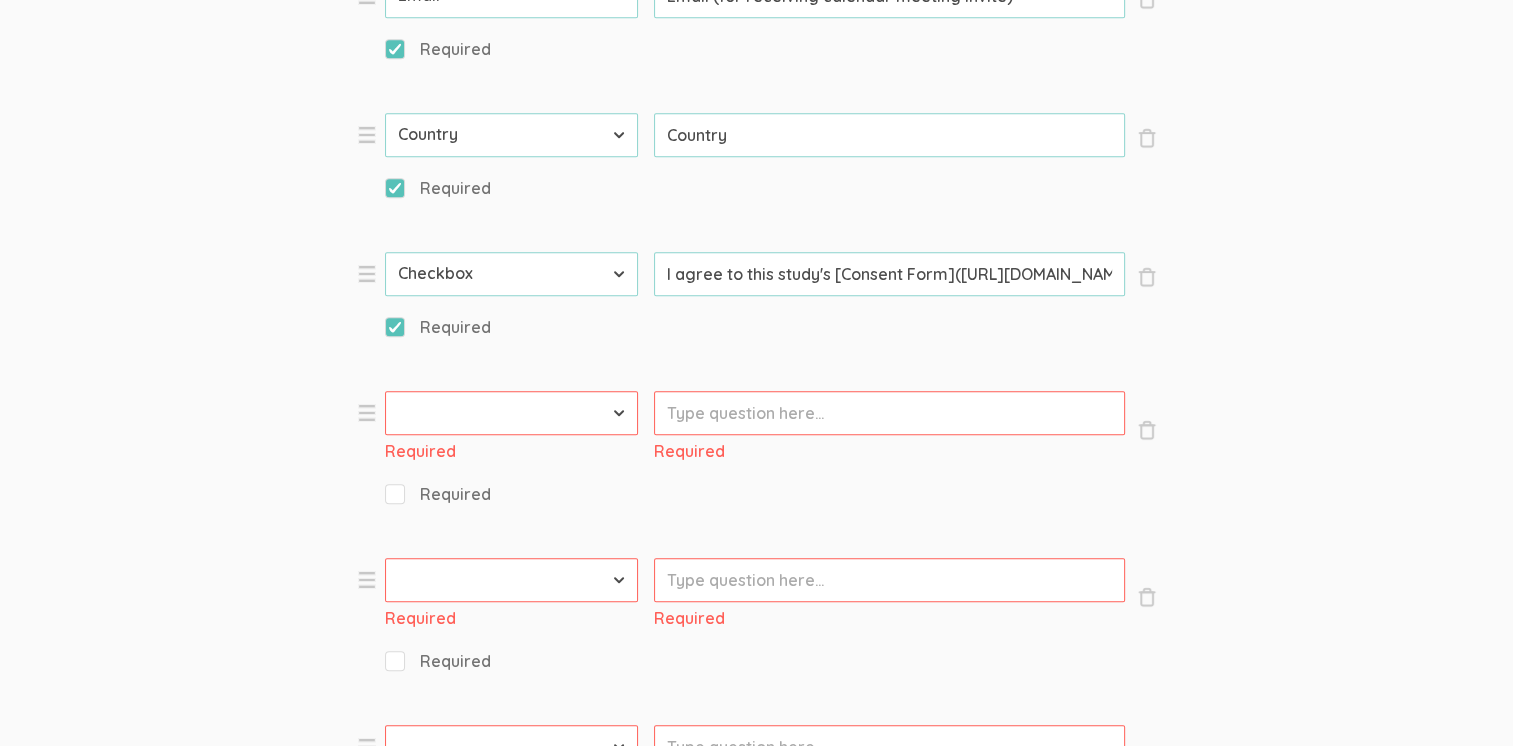 click on "First Name Last Name Email Phone Number LinkedIn Profile URL Country State Short Text Long Text Number Dropdown Checkbox Paragraph" at bounding box center (511, 413) 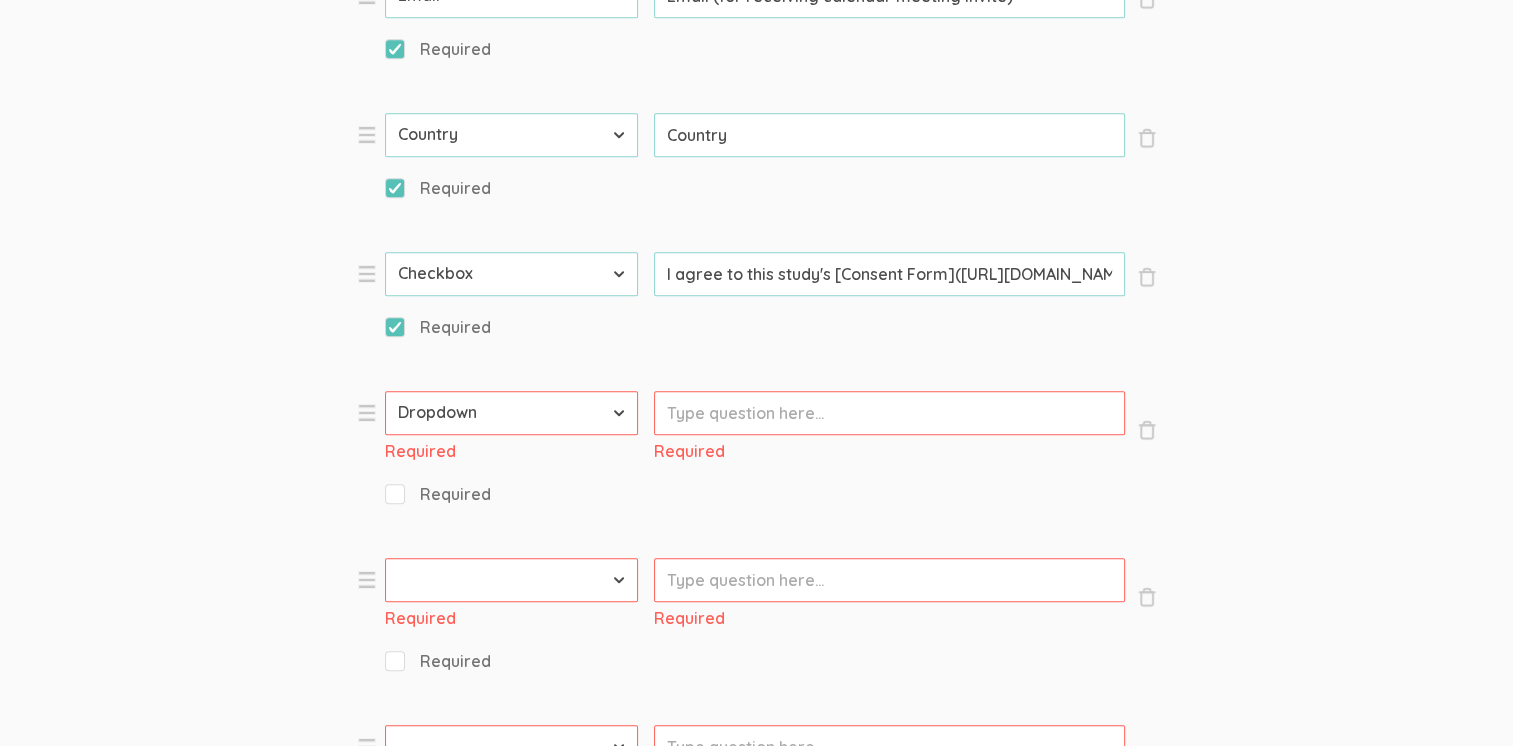 click on "First Name Last Name Email Phone Number LinkedIn Profile URL Country State Short Text Long Text Number Dropdown Checkbox Paragraph" at bounding box center [511, 413] 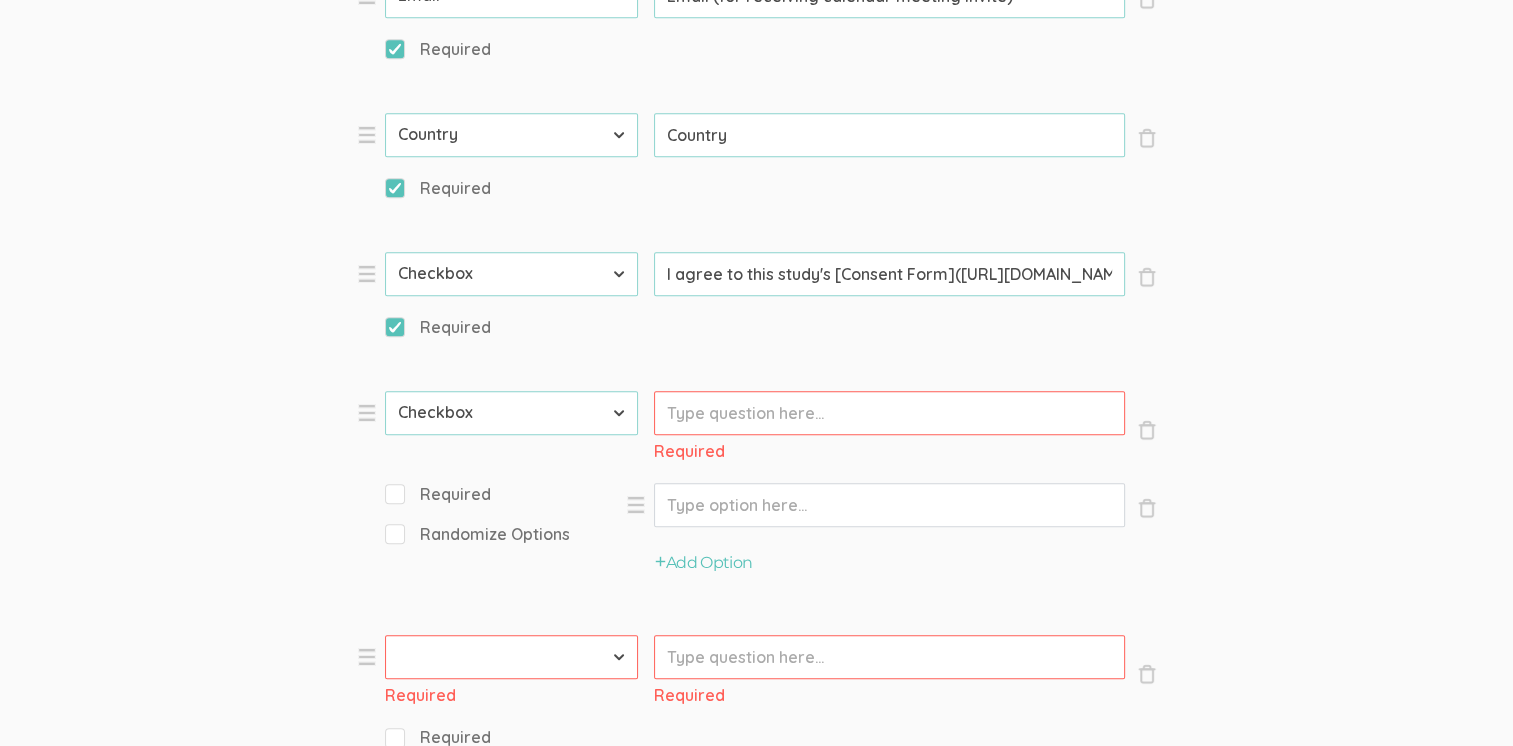 click on "Required" at bounding box center [391, 493] 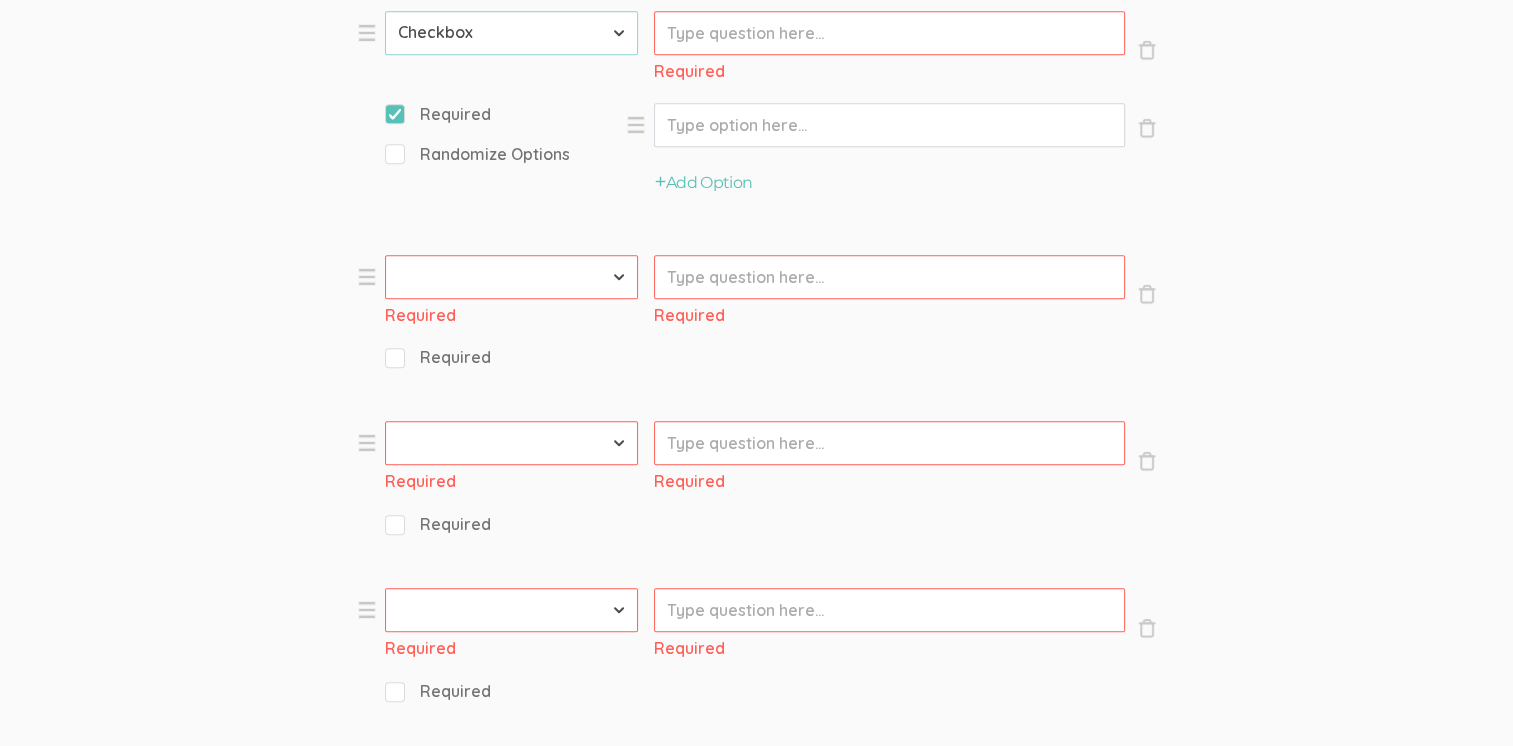 scroll, scrollTop: 1500, scrollLeft: 0, axis: vertical 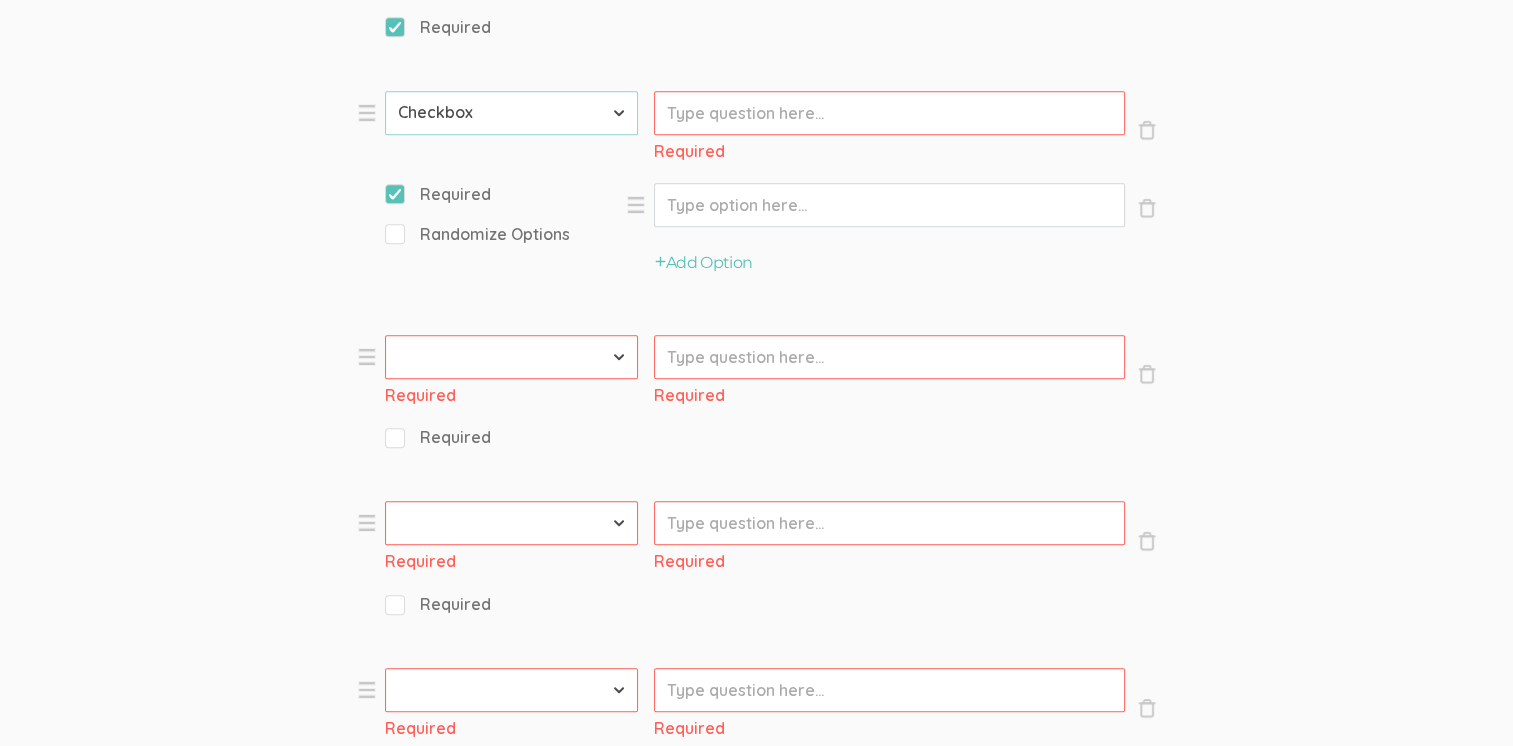 click on "Prompt" at bounding box center (889, 113) 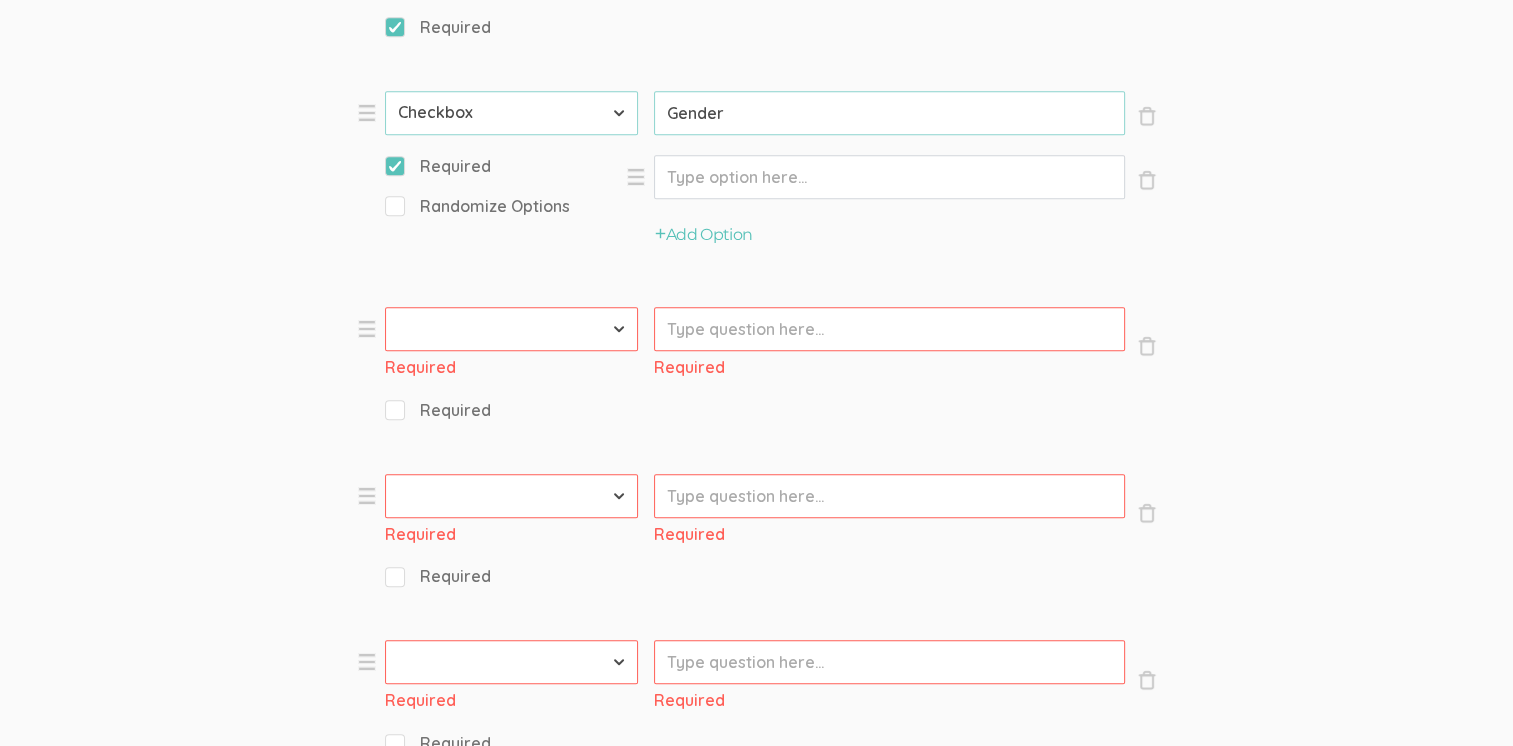 type on "Gender" 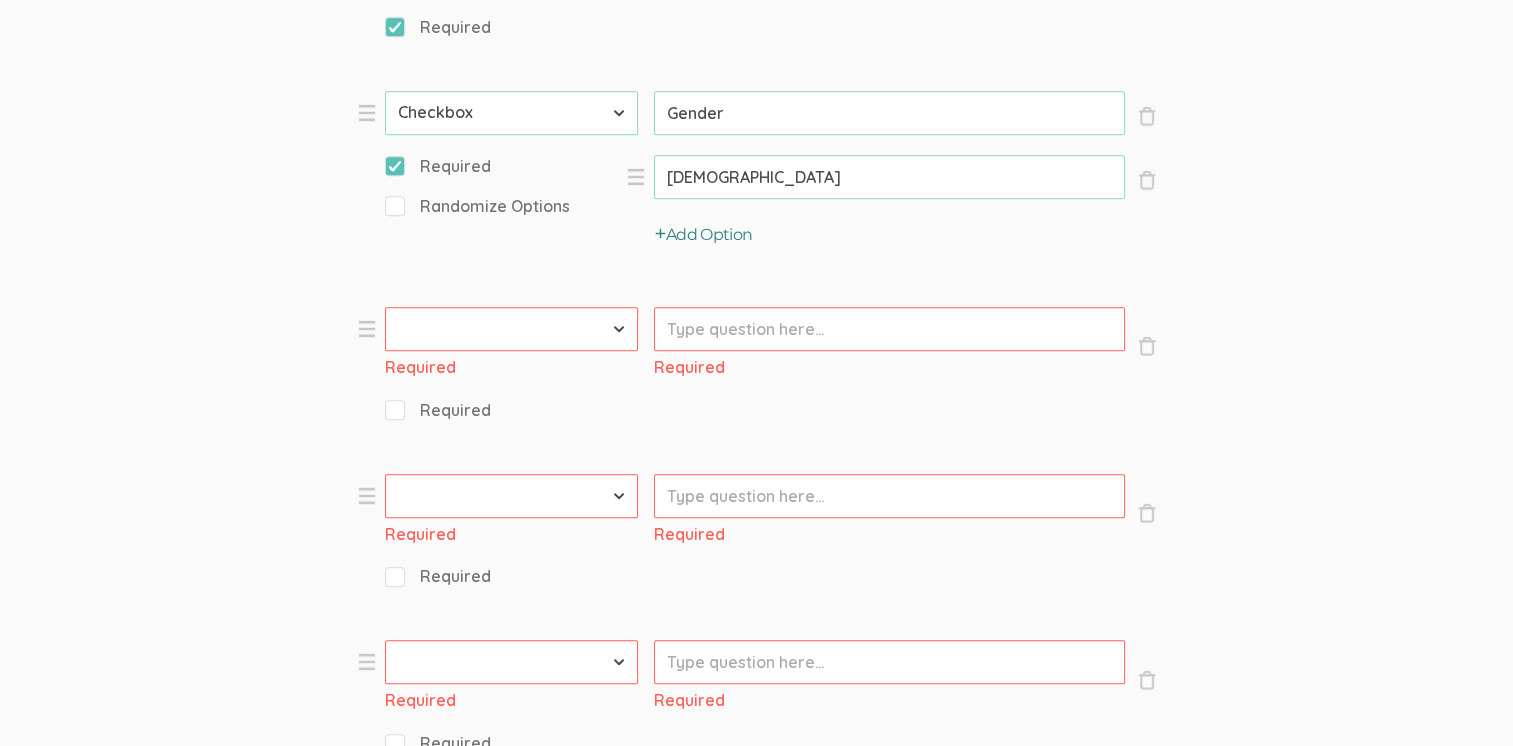 type on "[DEMOGRAPHIC_DATA]" 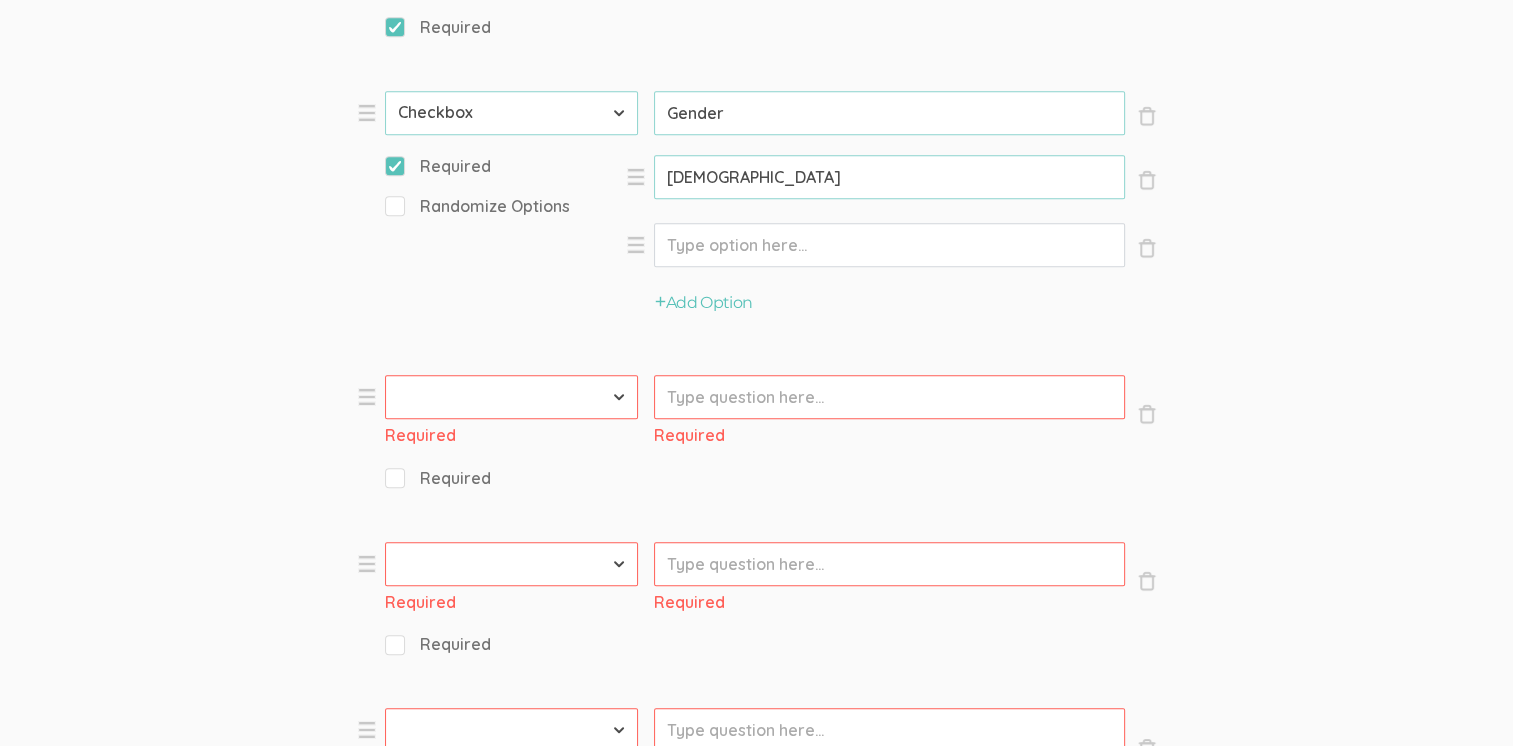 click on "Option" at bounding box center [889, 177] 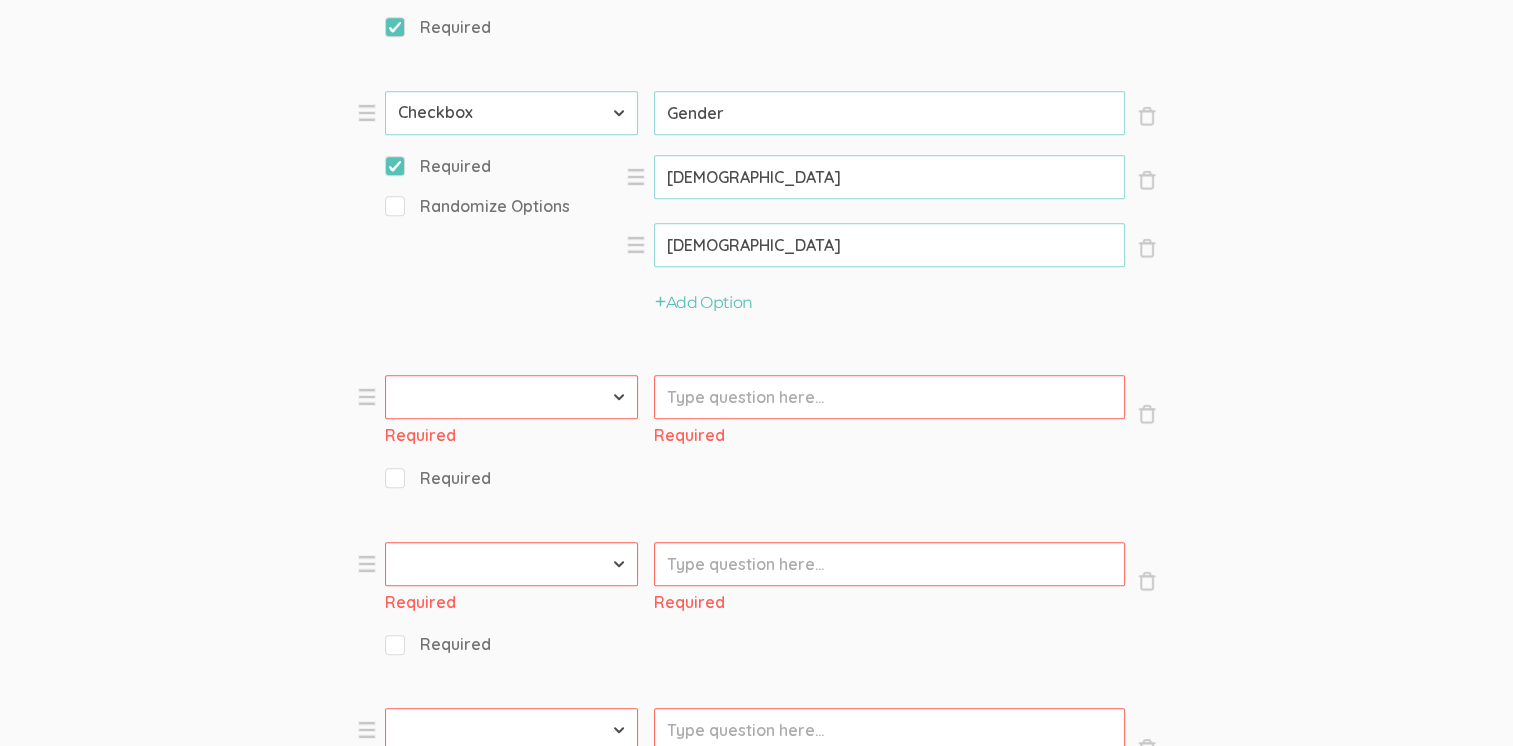 type on "[DEMOGRAPHIC_DATA]" 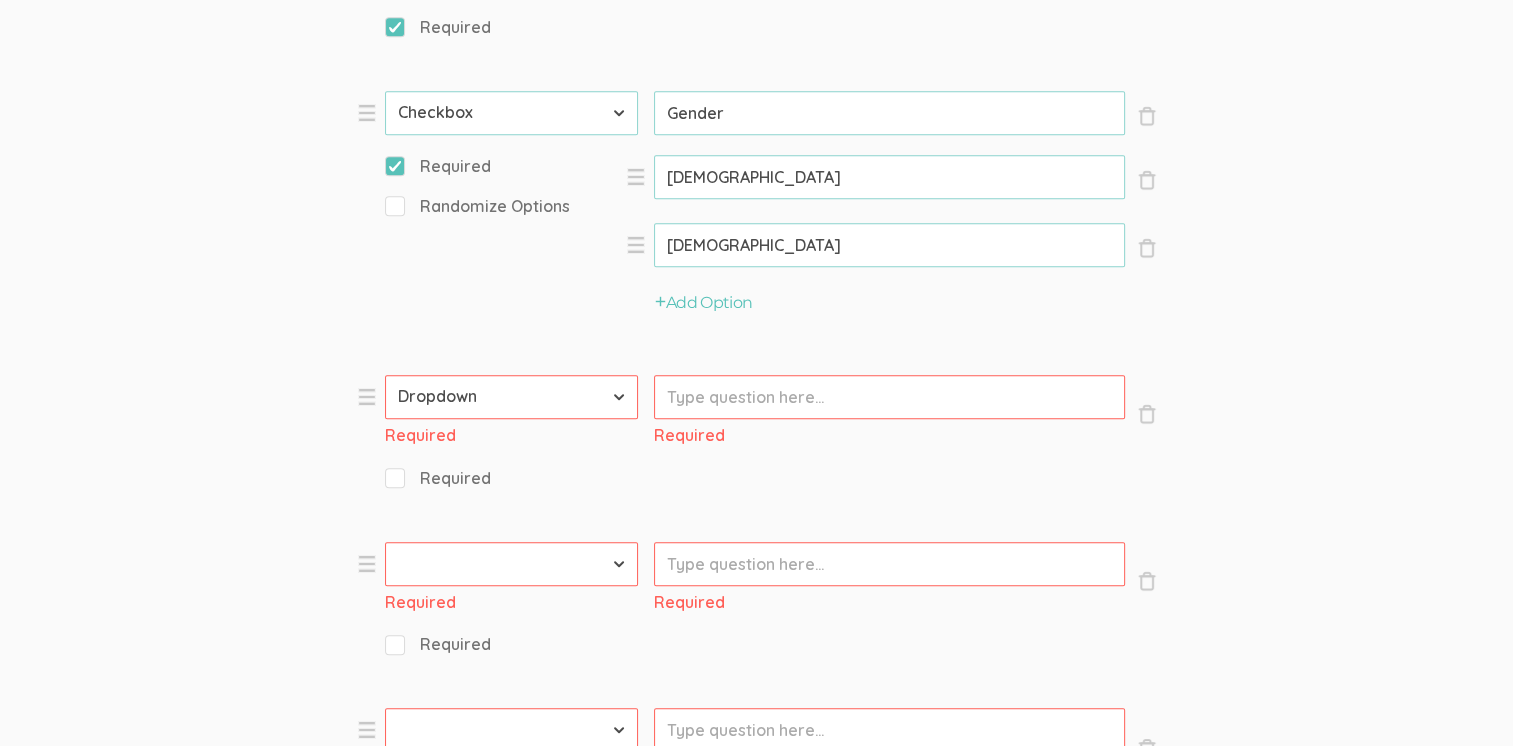 click on "First Name Last Name Email Phone Number LinkedIn Profile URL Country State Short Text Long Text Number Dropdown Checkbox Paragraph" at bounding box center [511, 397] 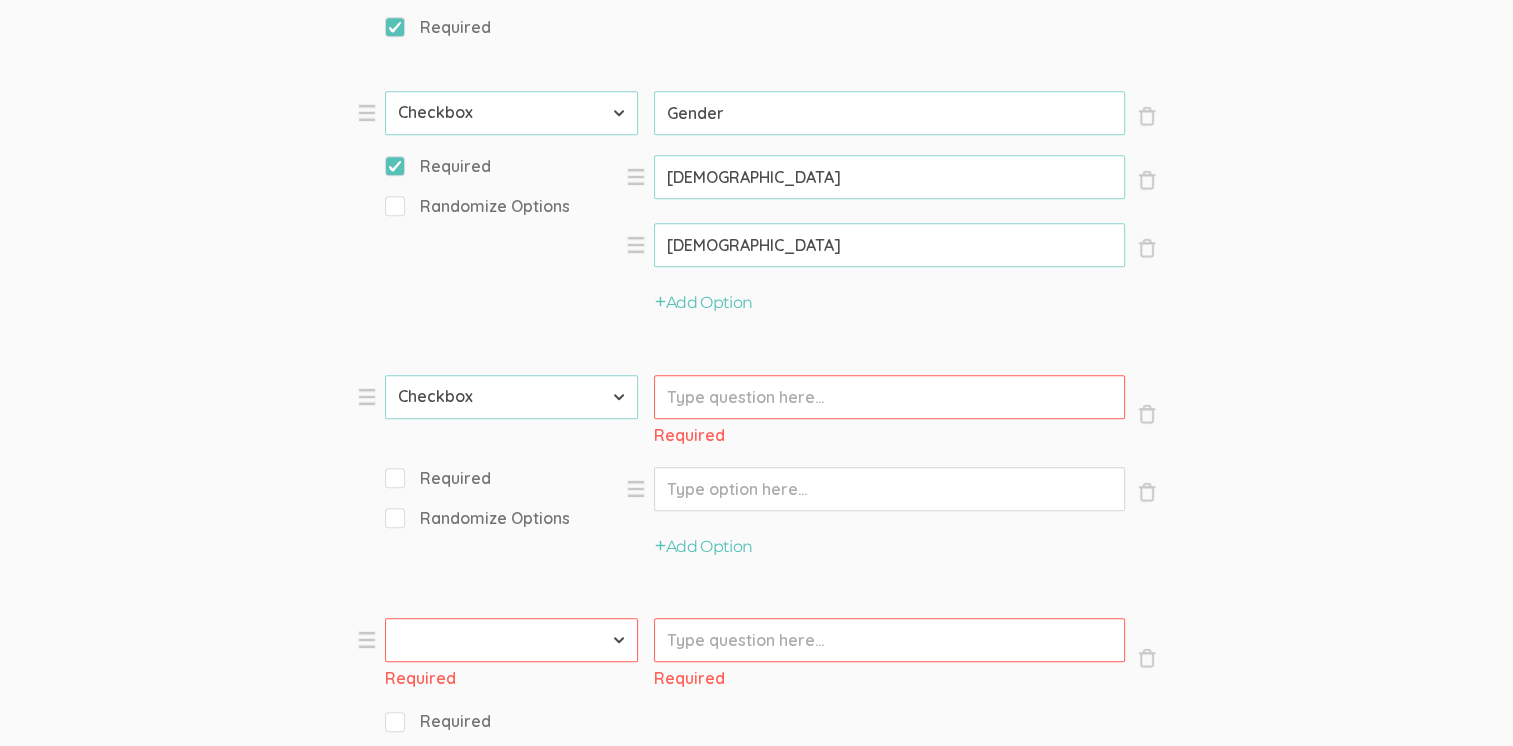 click on "Prompt" at bounding box center [889, 397] 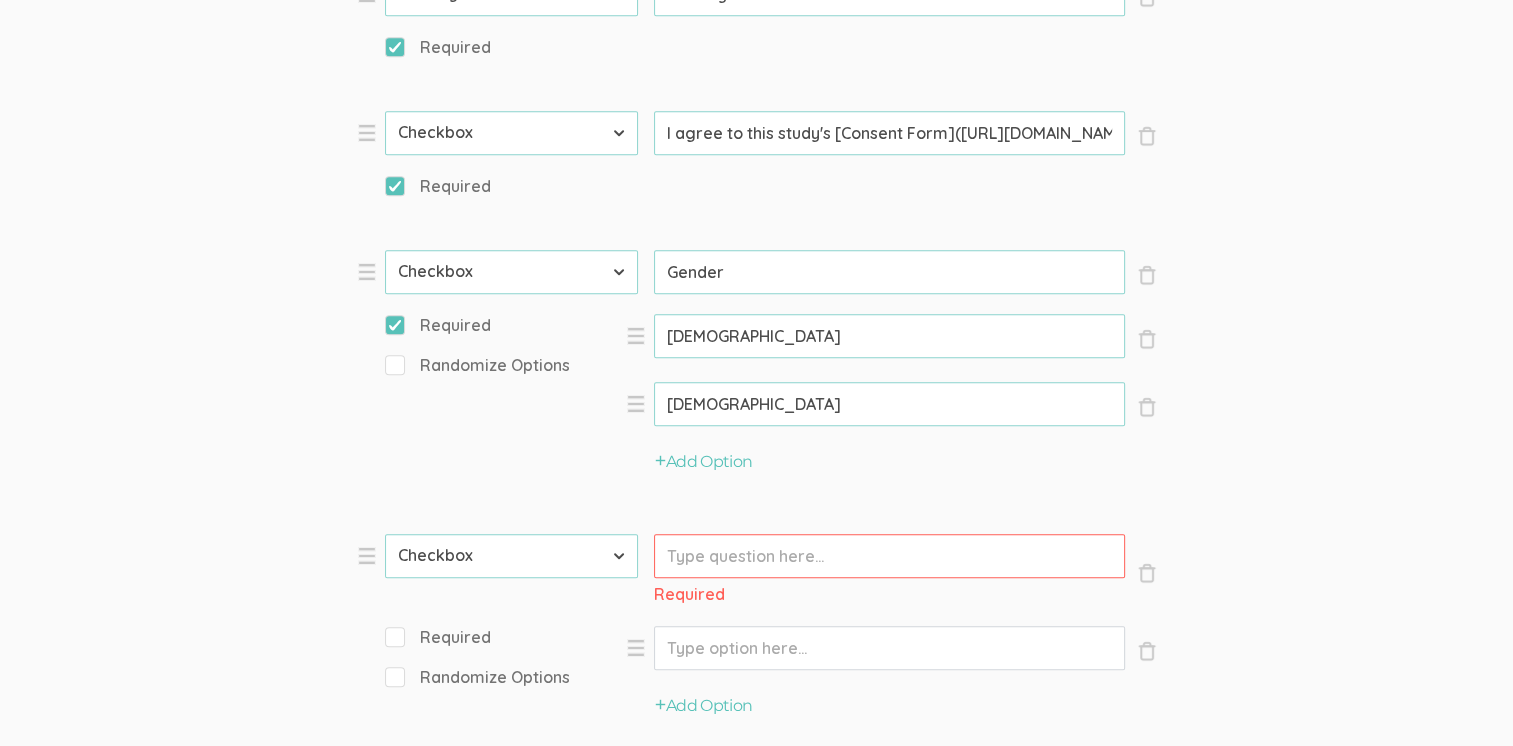 scroll, scrollTop: 1400, scrollLeft: 0, axis: vertical 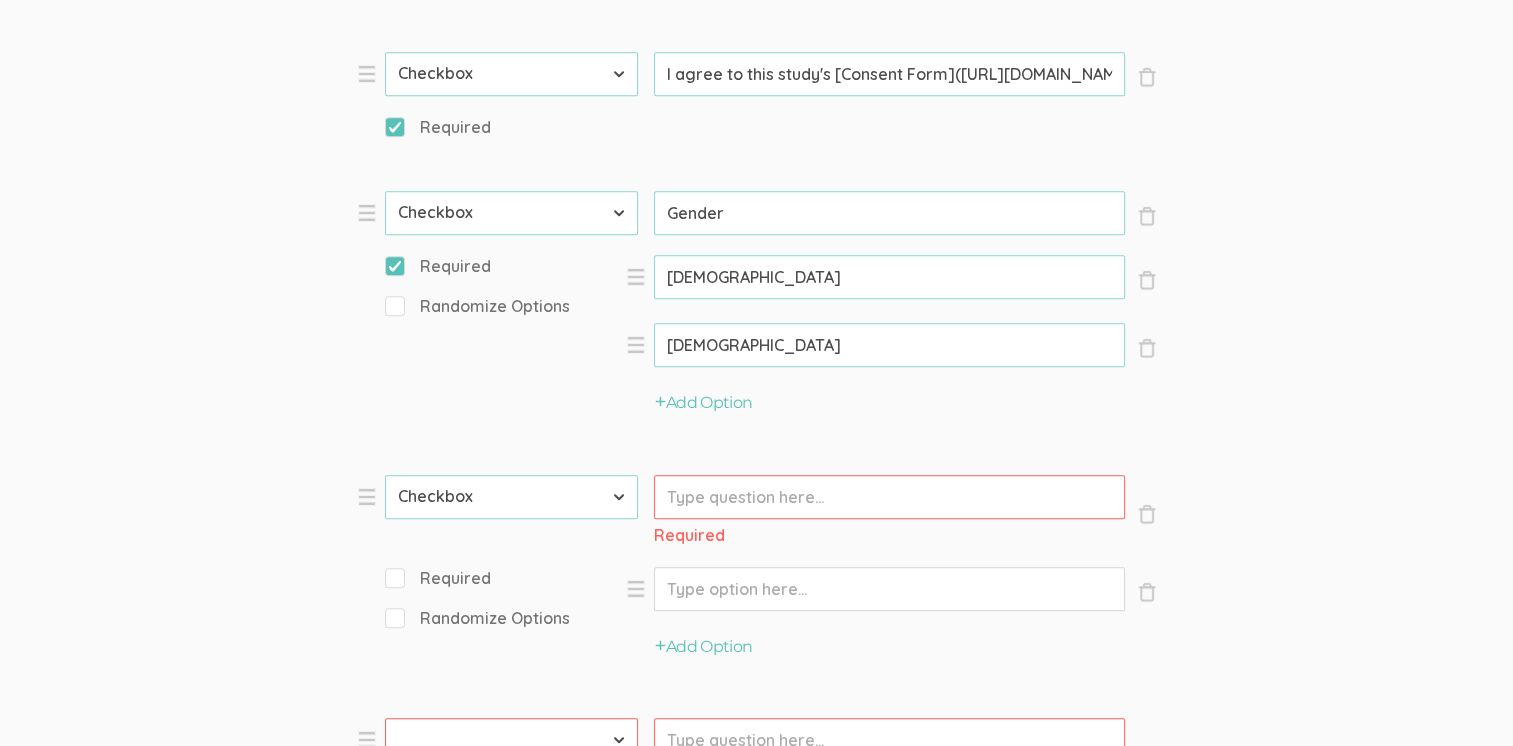click on "Question text can be formatted using Markdown syntax.   Enabled Title   [Incentive Amount] for [Interview Duration] Min Chat about [Topic]   (success) Questions × Close Type First Name Last Name Email Phone Number LinkedIn Profile URL Country State Short Text Long Text Number Dropdown Checkbox Paragraph Prompt   Hello, I'm [PERSON_NAME], a doctoral researcher from [GEOGRAPHIC_DATA]. I'm conducting a study on the gender and generational differences in emotional intelligence of leaders within asset management firms. You can find me on [LinkedIn]([URL][DOMAIN_NAME][PERSON_NAME]). I truly appreciate your willingness to share your experience, and I'm excited to learn from it. Thank you for taking part in this important conversation! × Close Type First Name Last Name Email Phone Number LinkedIn Profile URL Country State Short Text Long Text Number Dropdown Checkbox Paragraph Prompt   First name   (success)   Required × Close Type First Name Last Name Email Phone Number LinkedIn Profile URL" at bounding box center (756, 1458) 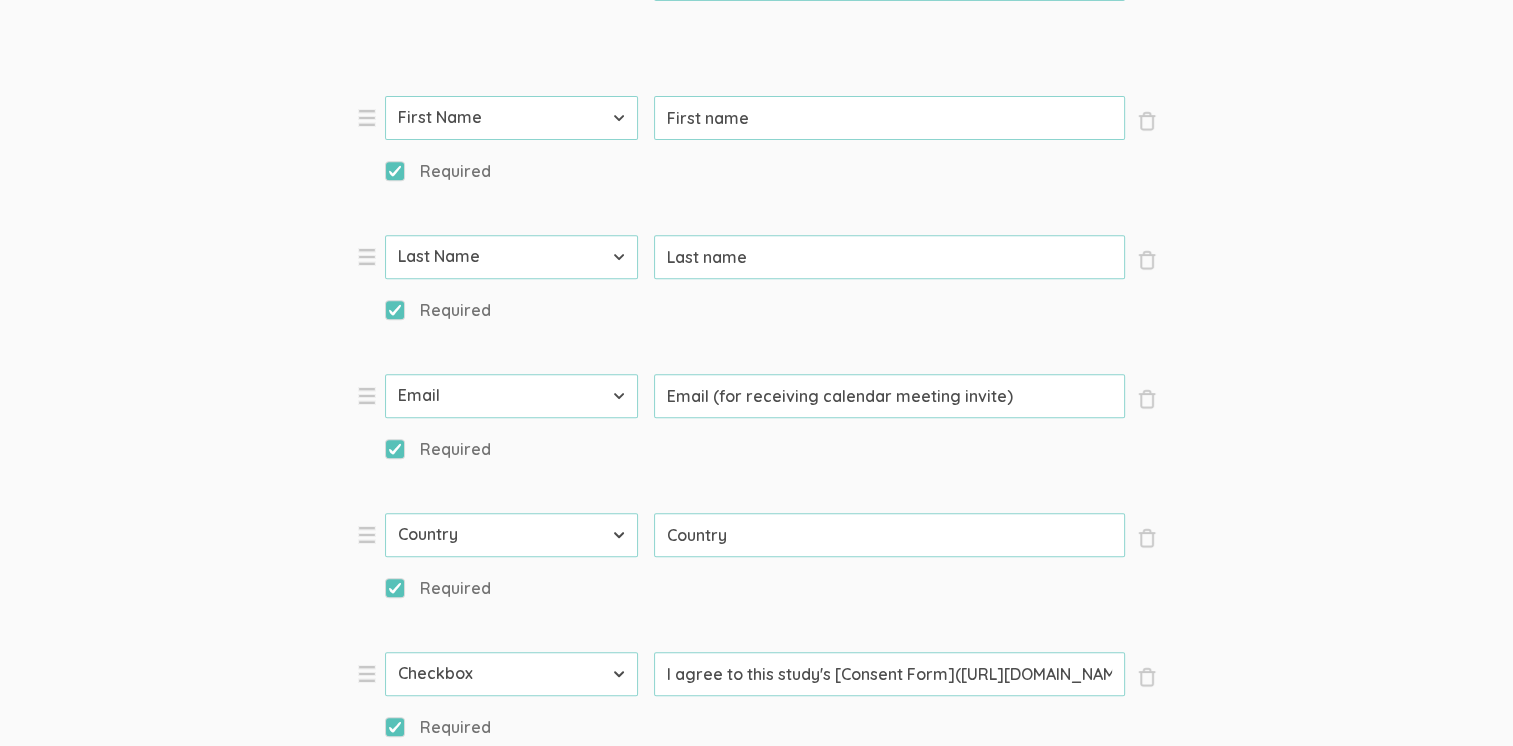 scroll, scrollTop: 0, scrollLeft: 0, axis: both 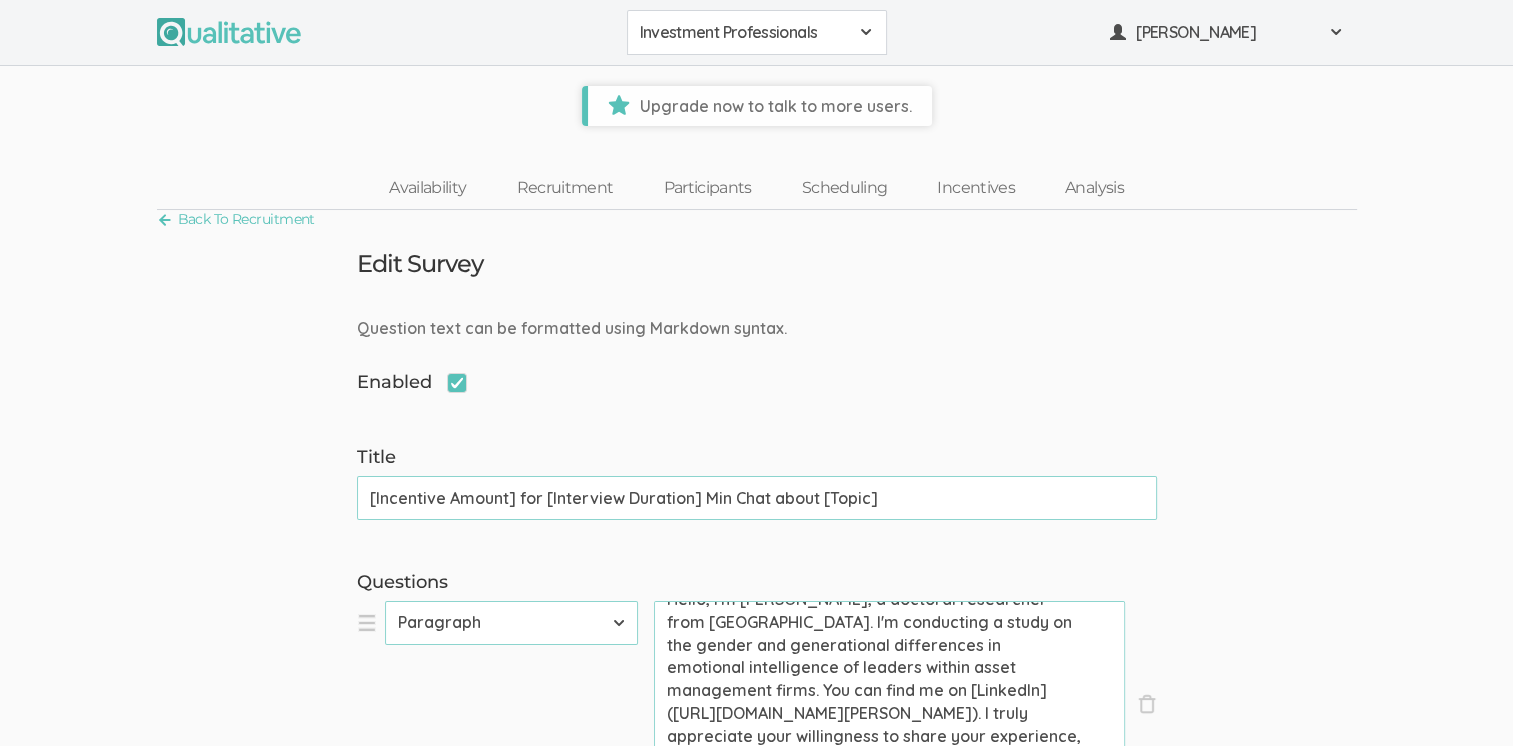 click on "Question text can be formatted using Markdown syntax.   Enabled Title   [Incentive Amount] for [Interview Duration] Min Chat about [Topic]   (success) Questions × Close Type First Name Last Name Email Phone Number LinkedIn Profile URL Country State Short Text Long Text Number Dropdown Checkbox Paragraph Prompt   Hello, I'm [PERSON_NAME], a doctoral researcher from [GEOGRAPHIC_DATA]. I'm conducting a study on the gender and generational differences in emotional intelligence of leaders within asset management firms. You can find me on [LinkedIn]([URL][DOMAIN_NAME][PERSON_NAME]). I truly appreciate your willingness to share your experience, and I'm excited to learn from it. Thank you for taking part in this important conversation! × Close Type First Name Last Name Email Phone Number LinkedIn Profile URL Country State Short Text Long Text Number Dropdown Checkbox Paragraph Prompt   First name   (success)   Required × Close Type First Name Last Name Email Phone Number LinkedIn Profile URL" at bounding box center [756, 2858] 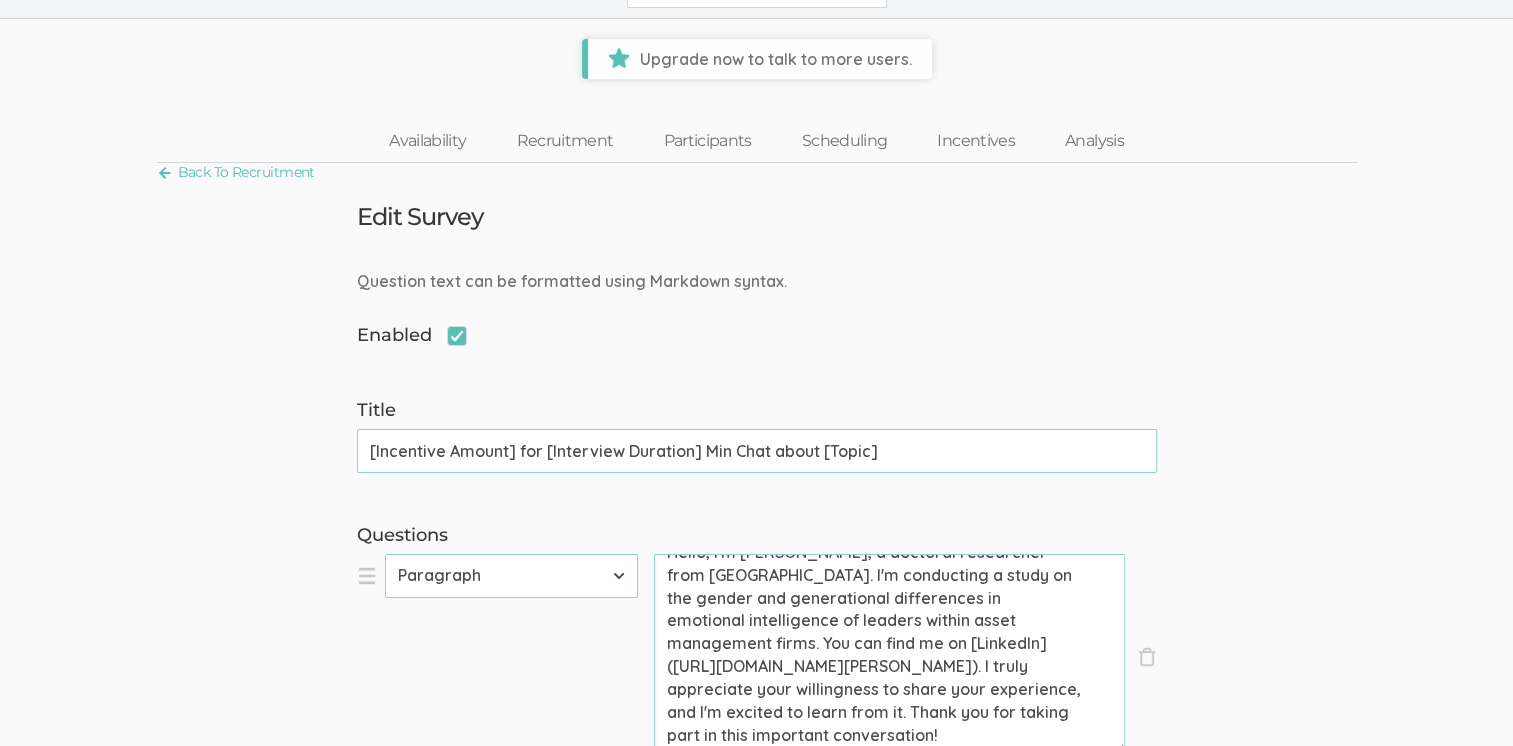 scroll, scrollTop: 0, scrollLeft: 0, axis: both 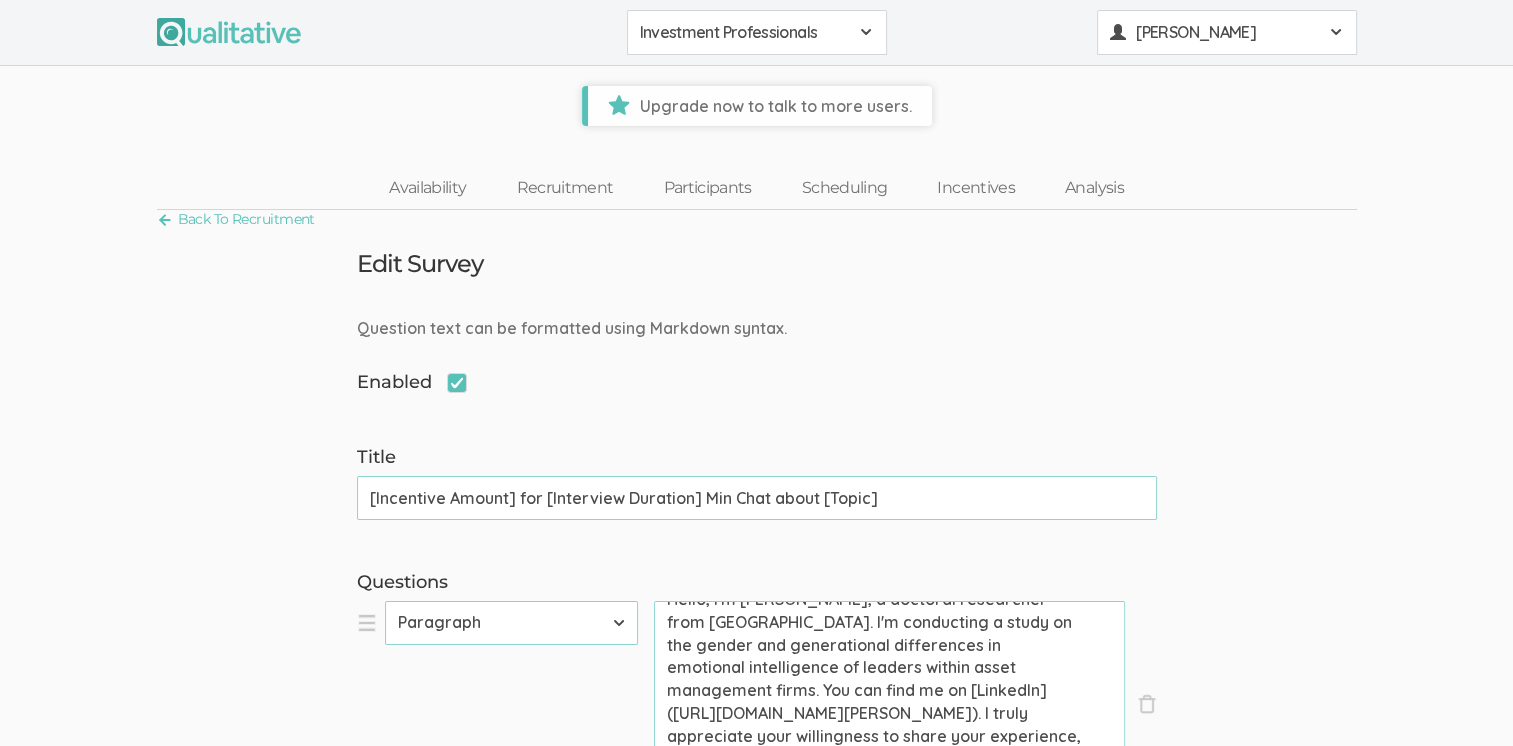 click at bounding box center [1336, 32] 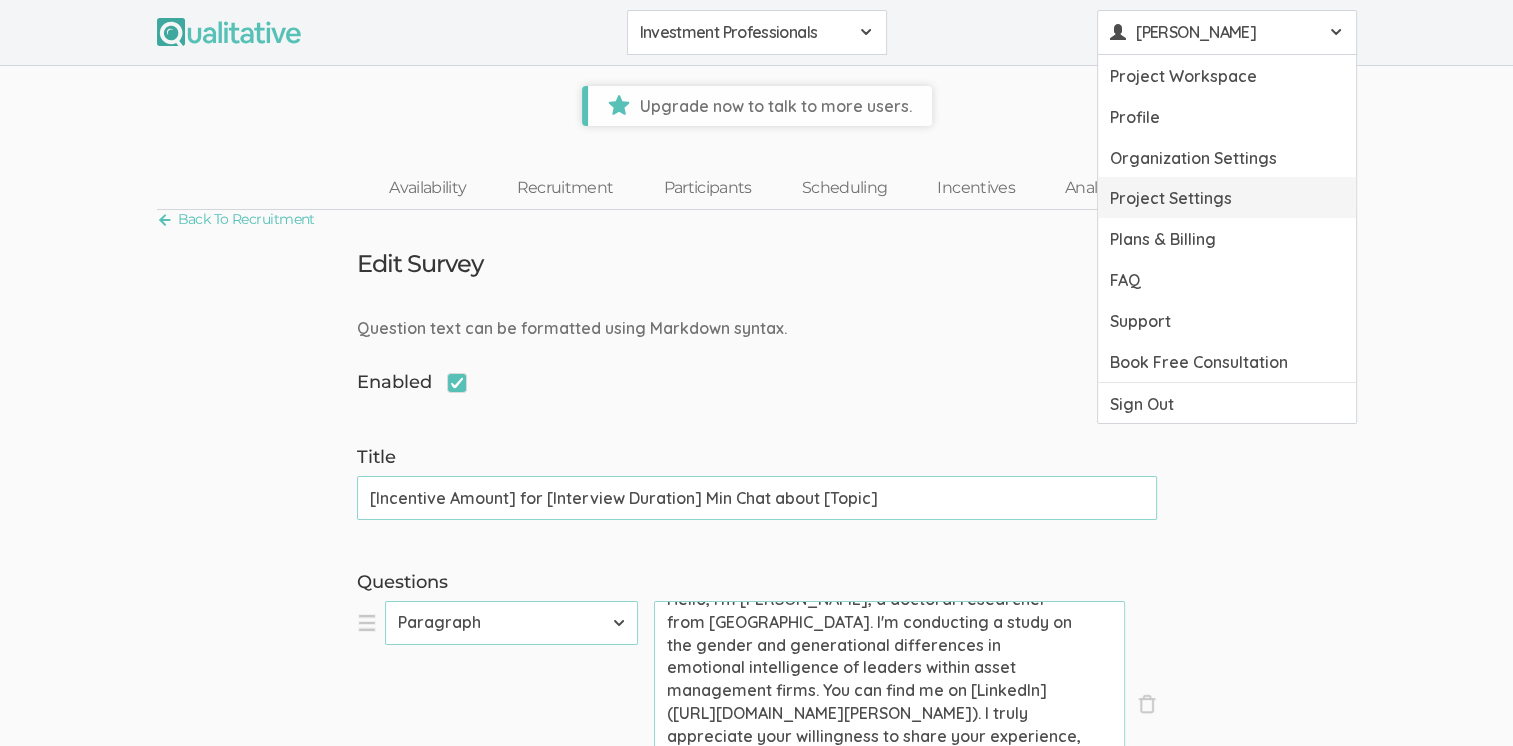click on "Project Settings" at bounding box center (1227, 197) 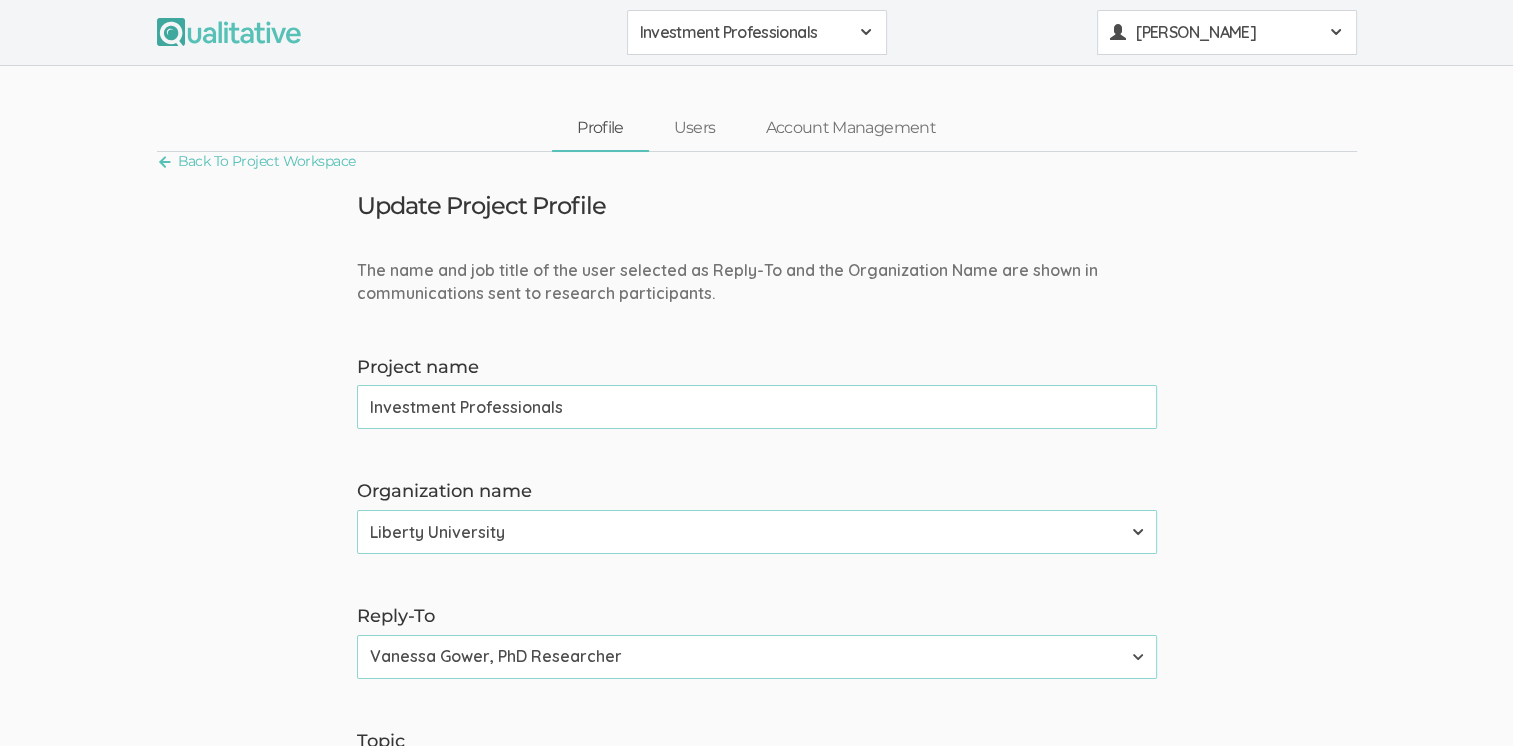 click on "[PERSON_NAME]" at bounding box center [1227, 32] 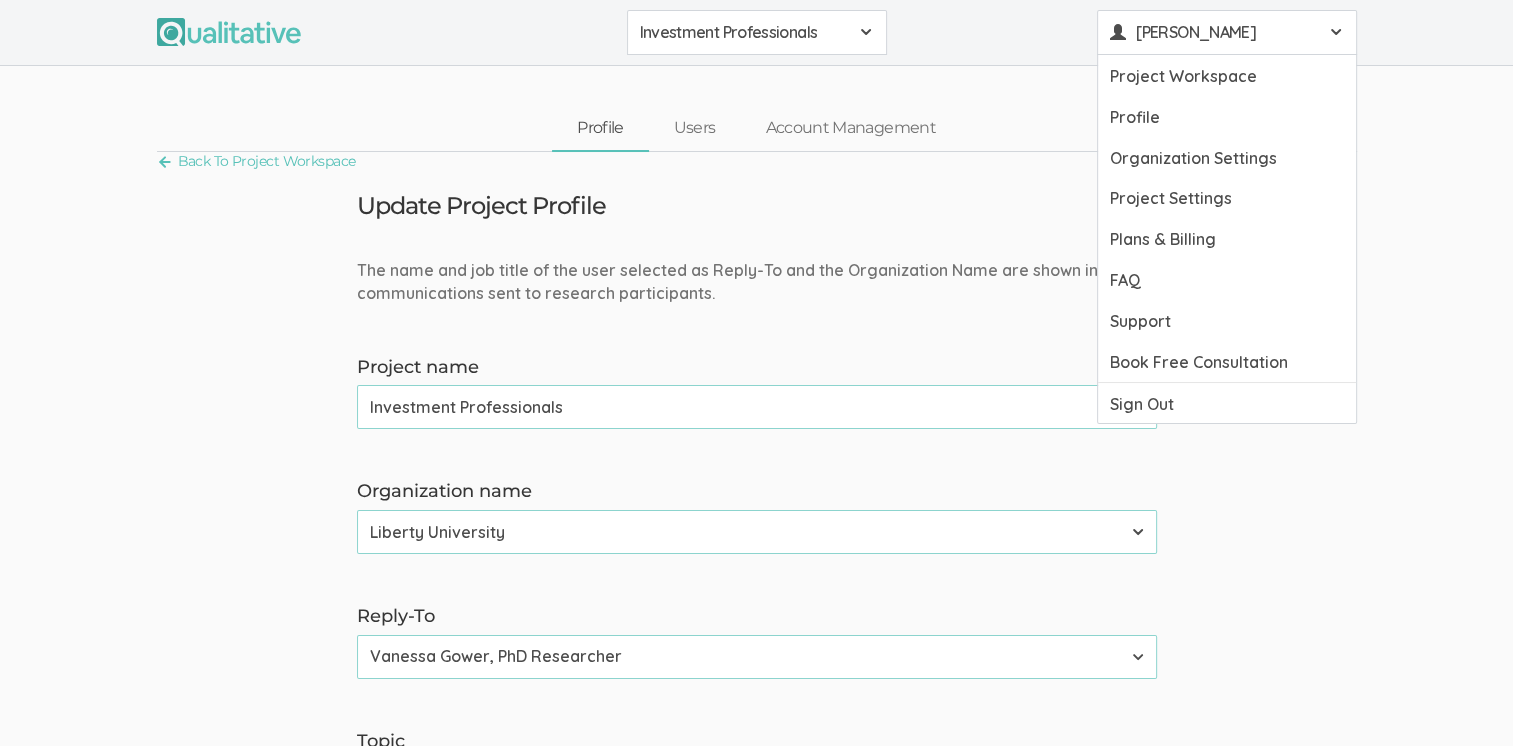 drag, startPoint x: 1214, startPoint y: 200, endPoint x: 996, endPoint y: 221, distance: 219.00912 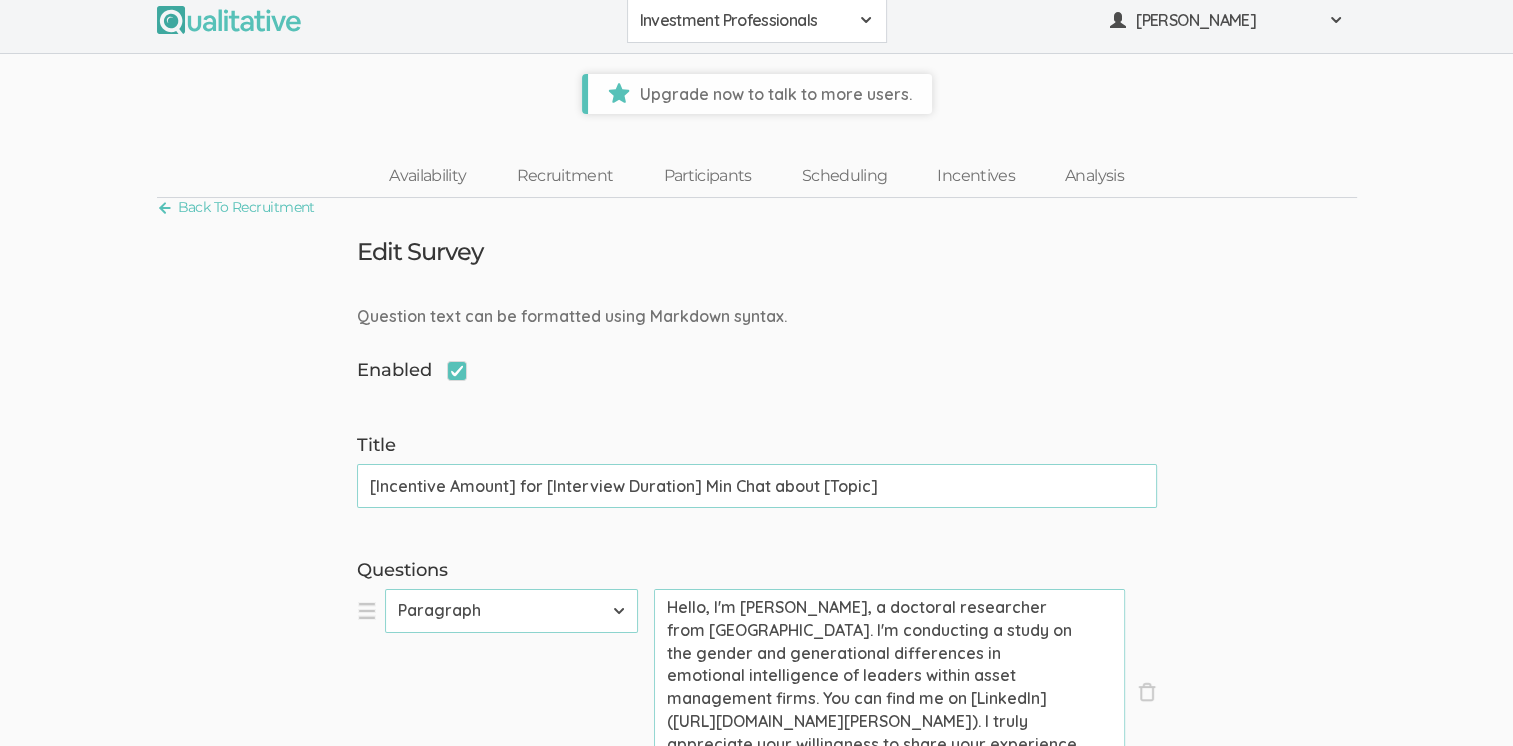 scroll, scrollTop: 0, scrollLeft: 0, axis: both 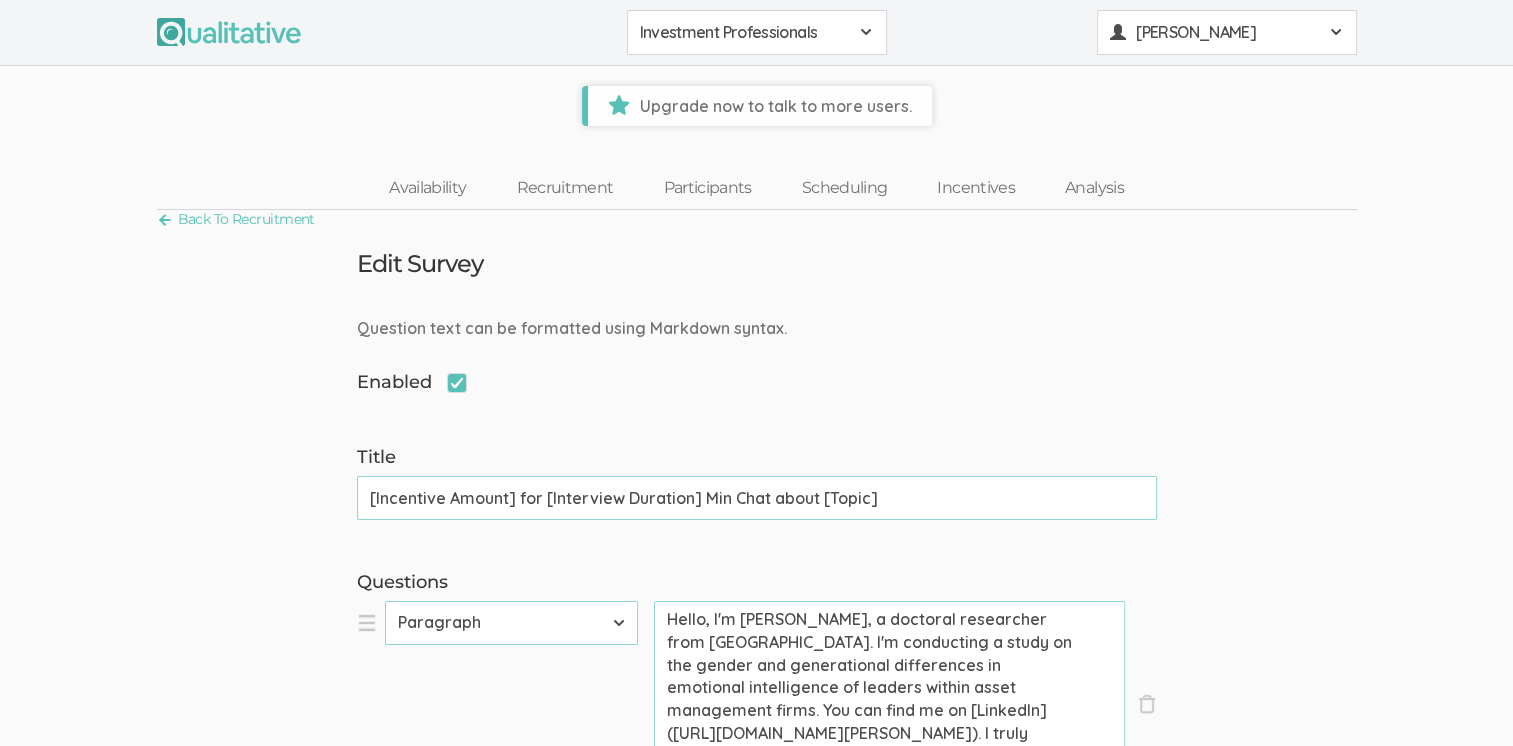 click at bounding box center [1336, 32] 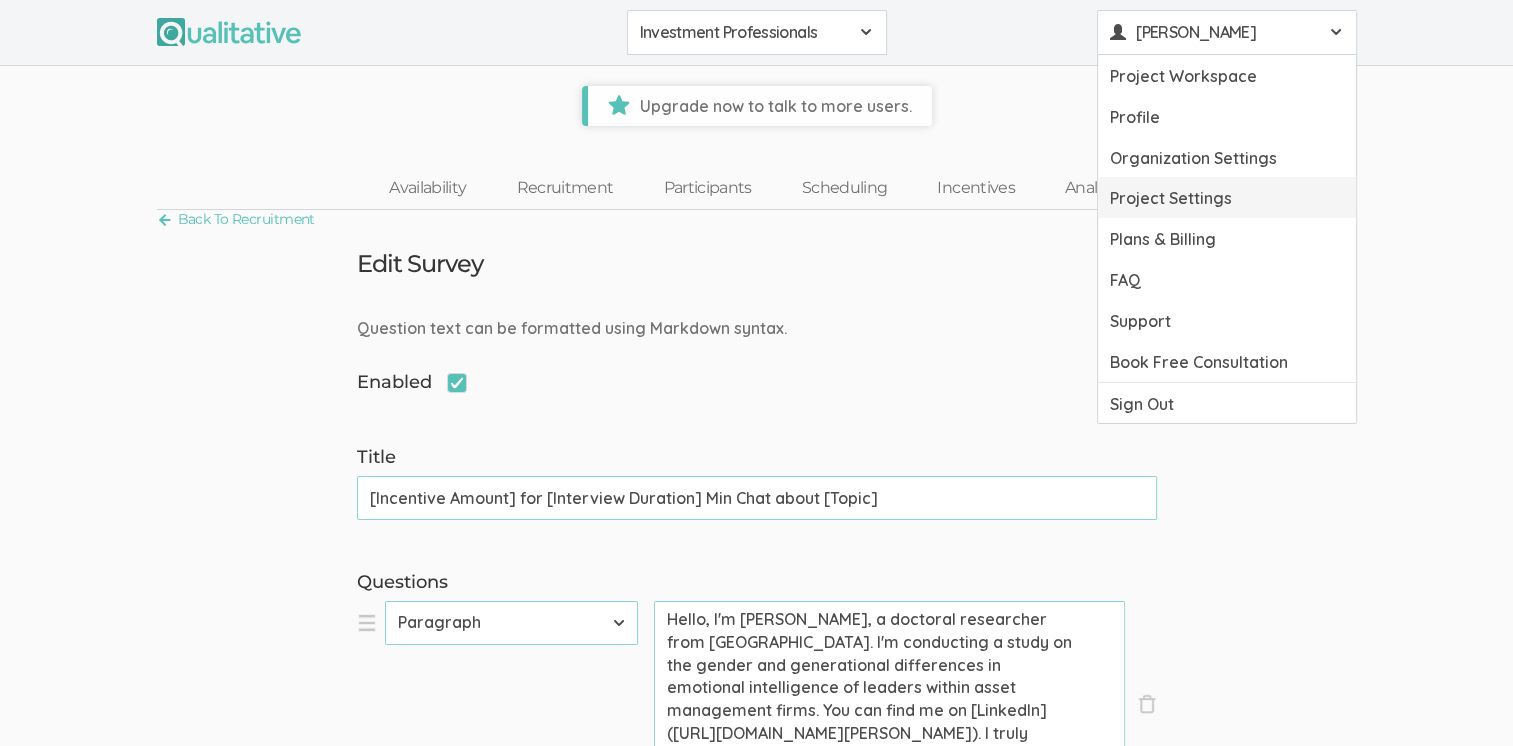 click on "Project Settings" at bounding box center (1227, 197) 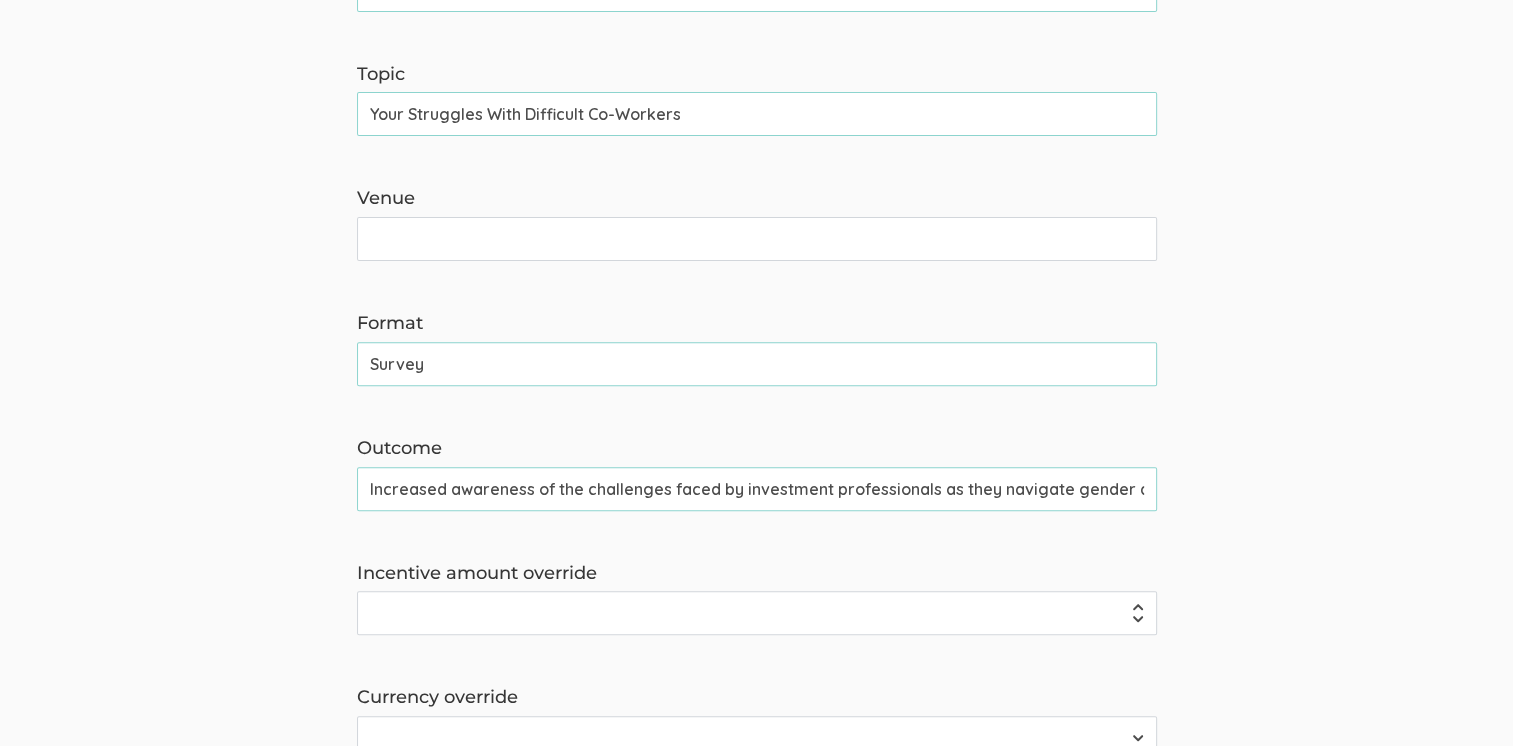 scroll, scrollTop: 700, scrollLeft: 0, axis: vertical 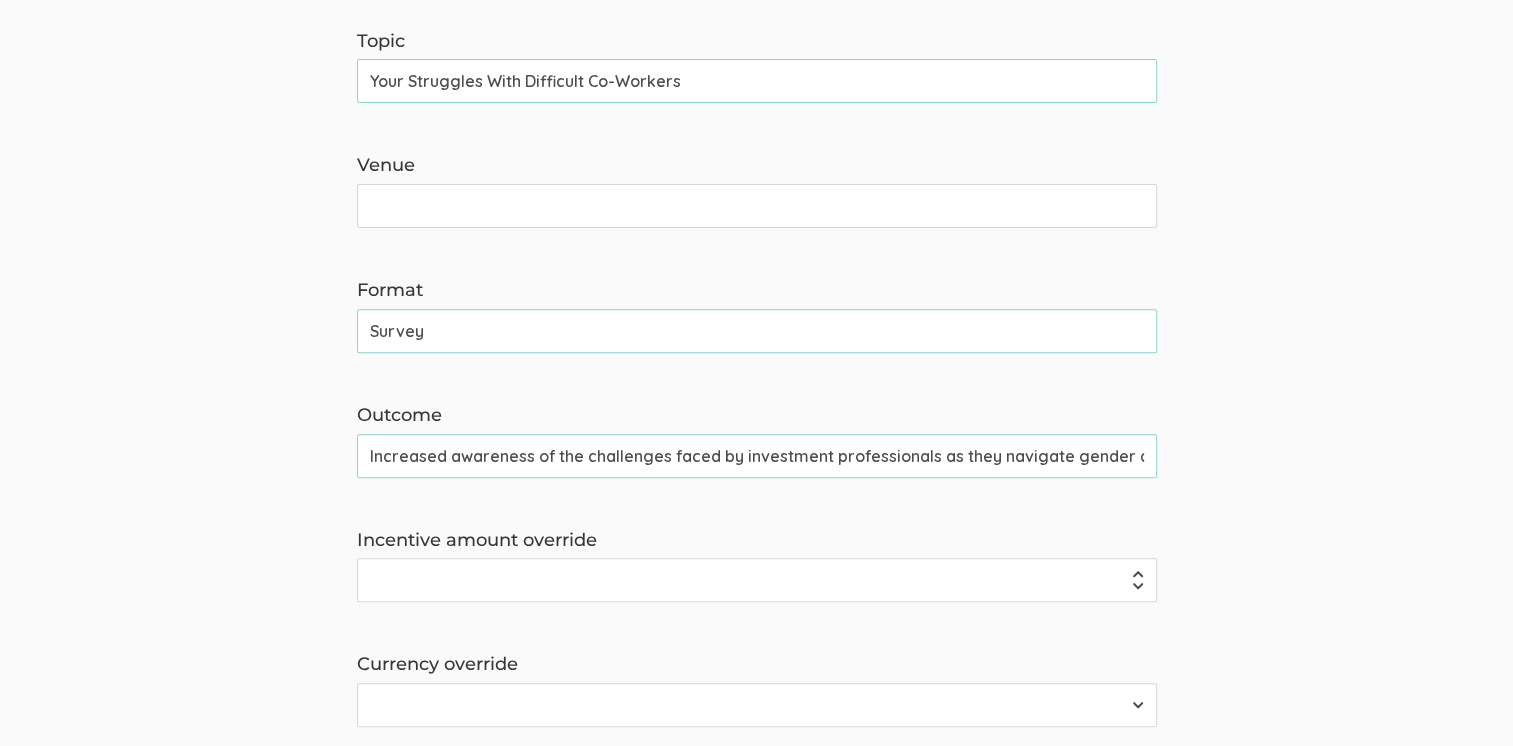 click on "Increased awareness of the challenges faced by investment professionals as they navigate gender and generational differences" at bounding box center (757, 456) 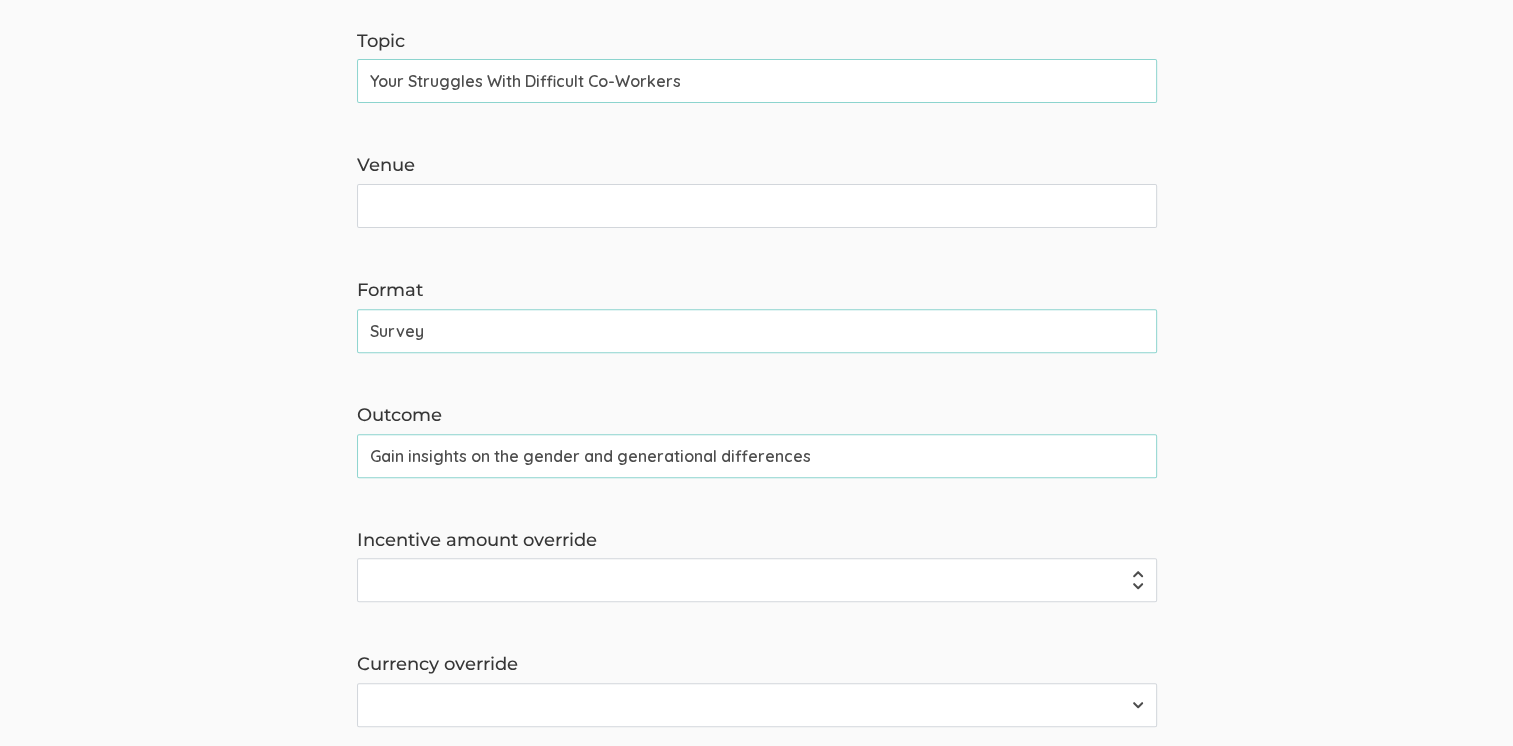 click on "Gain insights on the gender and generational differences" at bounding box center (757, 456) 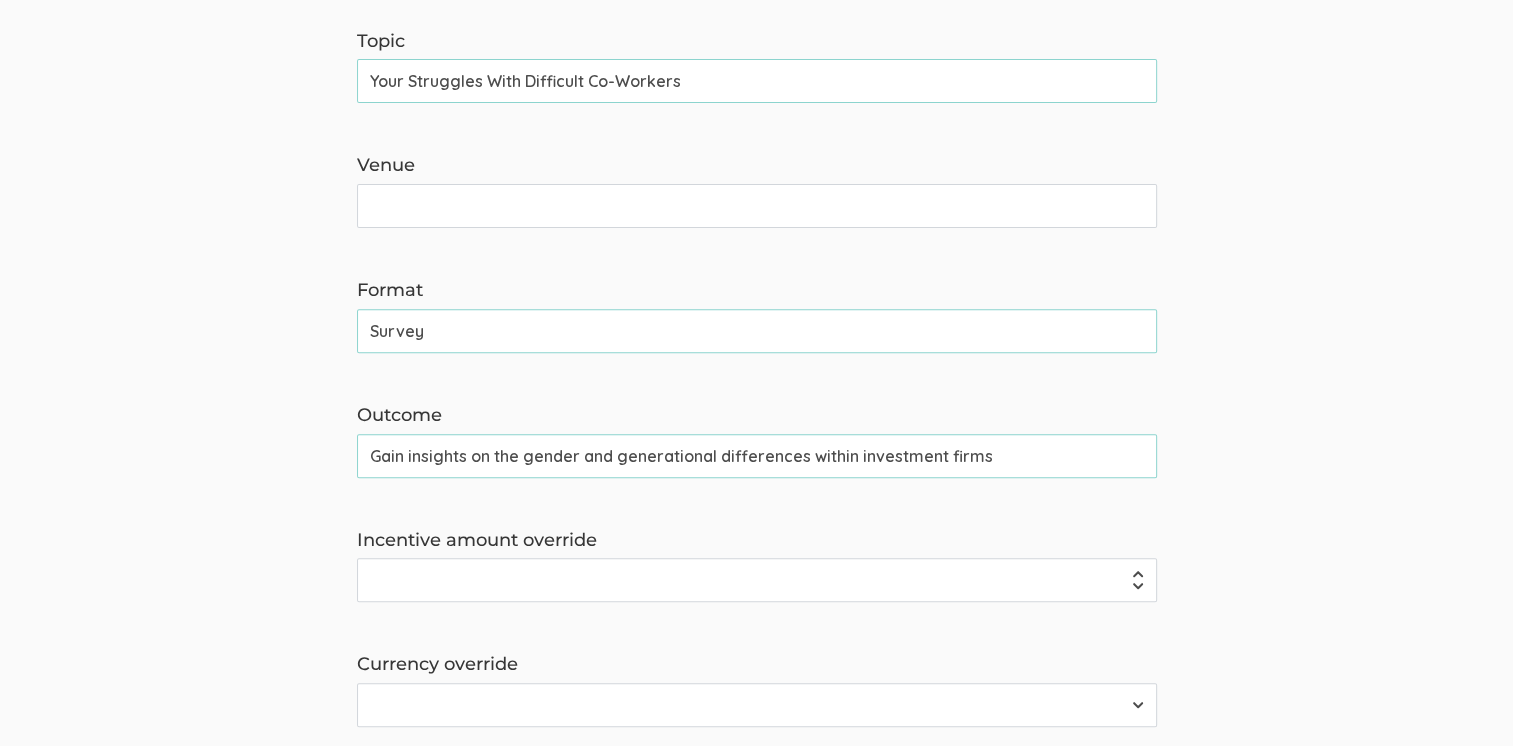 drag, startPoint x: 523, startPoint y: 457, endPoint x: 496, endPoint y: 457, distance: 27 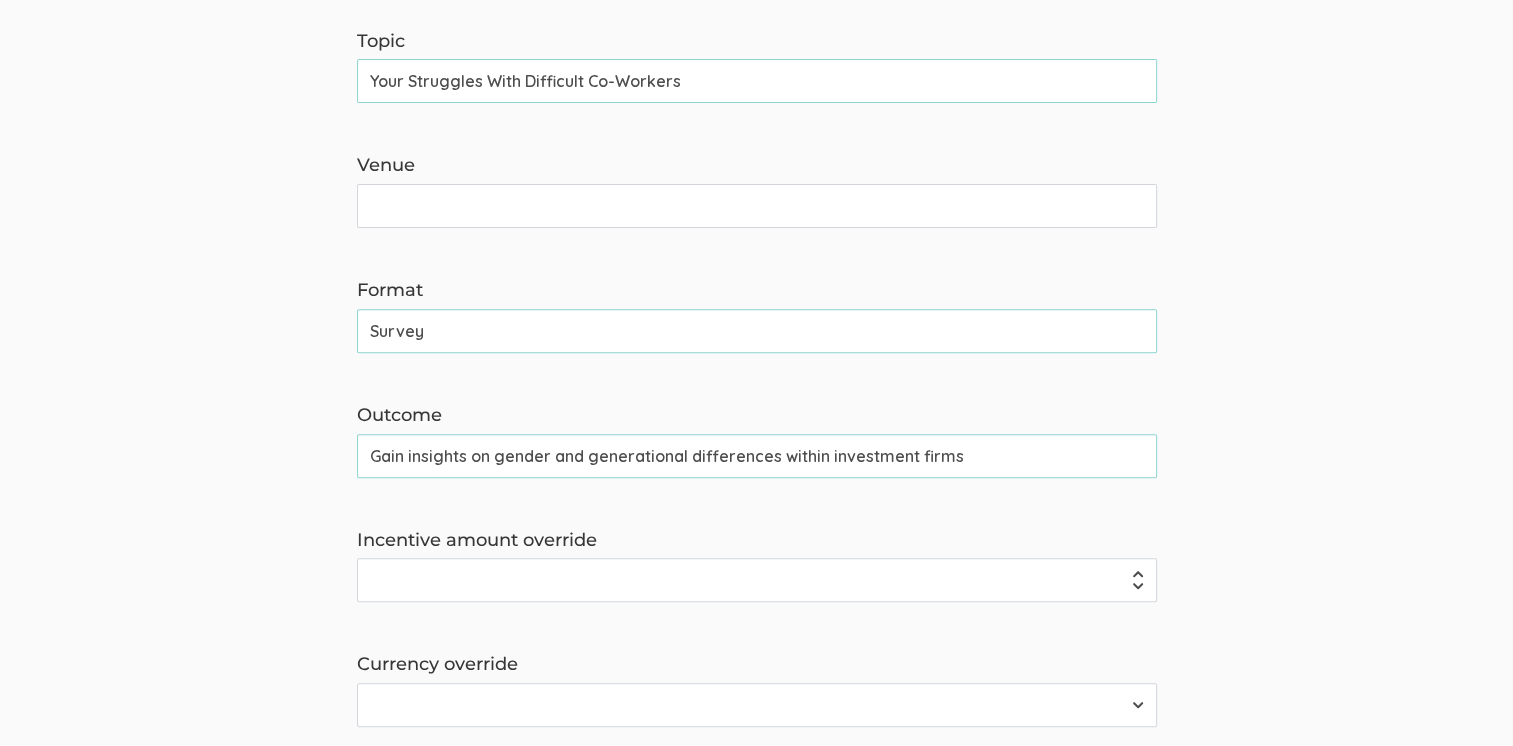 click on "Gain insights on gender and generational differences within investment firms" at bounding box center (757, 456) 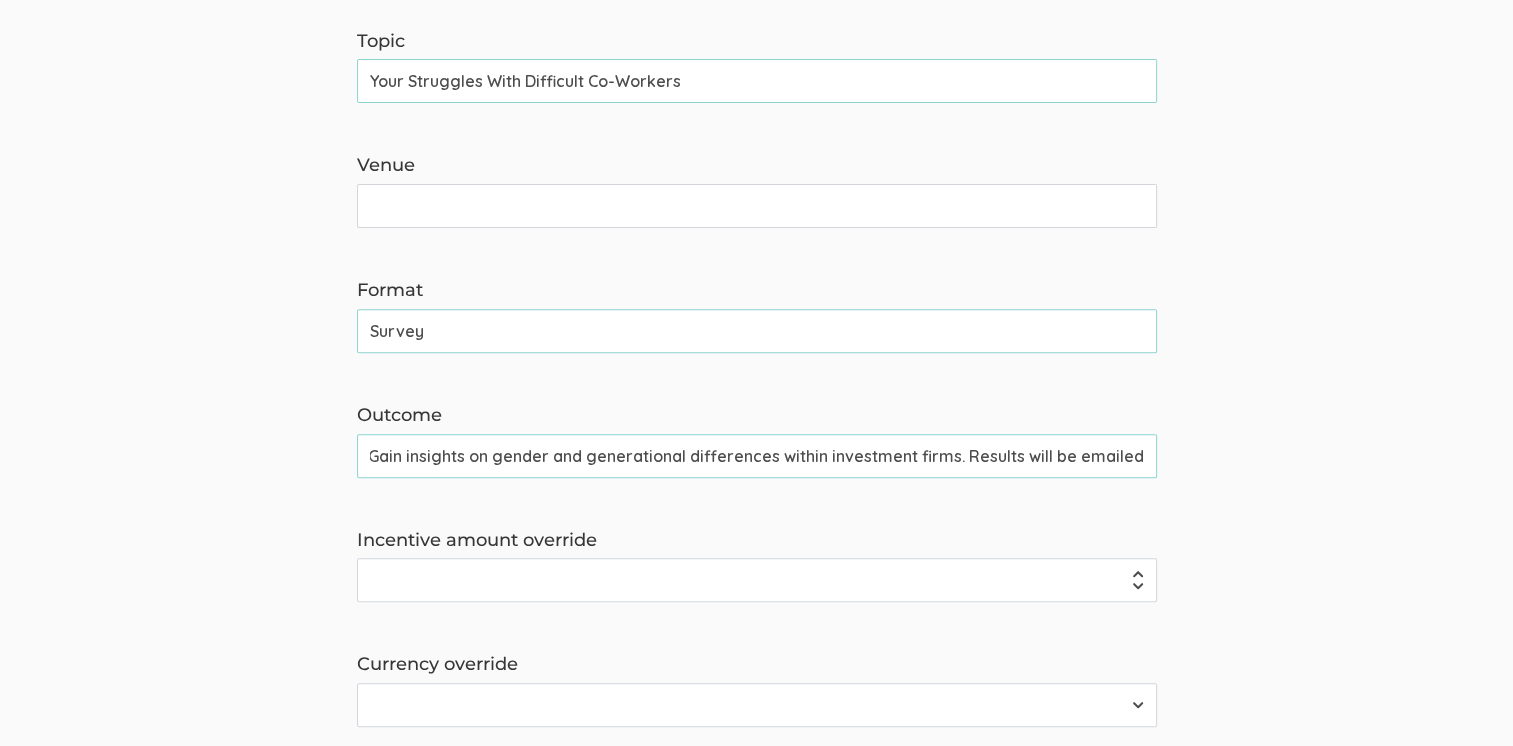 scroll, scrollTop: 0, scrollLeft: 0, axis: both 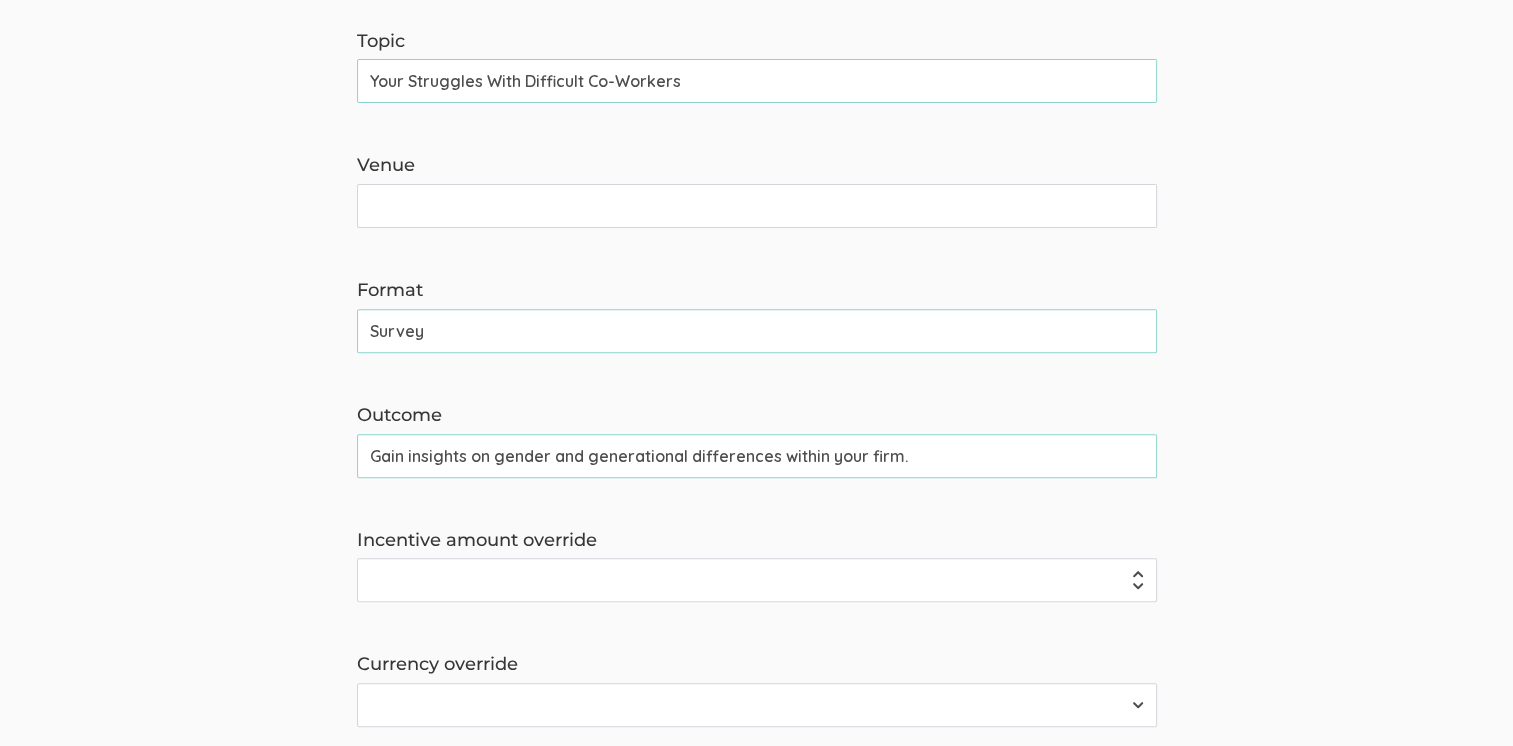 type on "Gain insights on gender and generational differences within your firm." 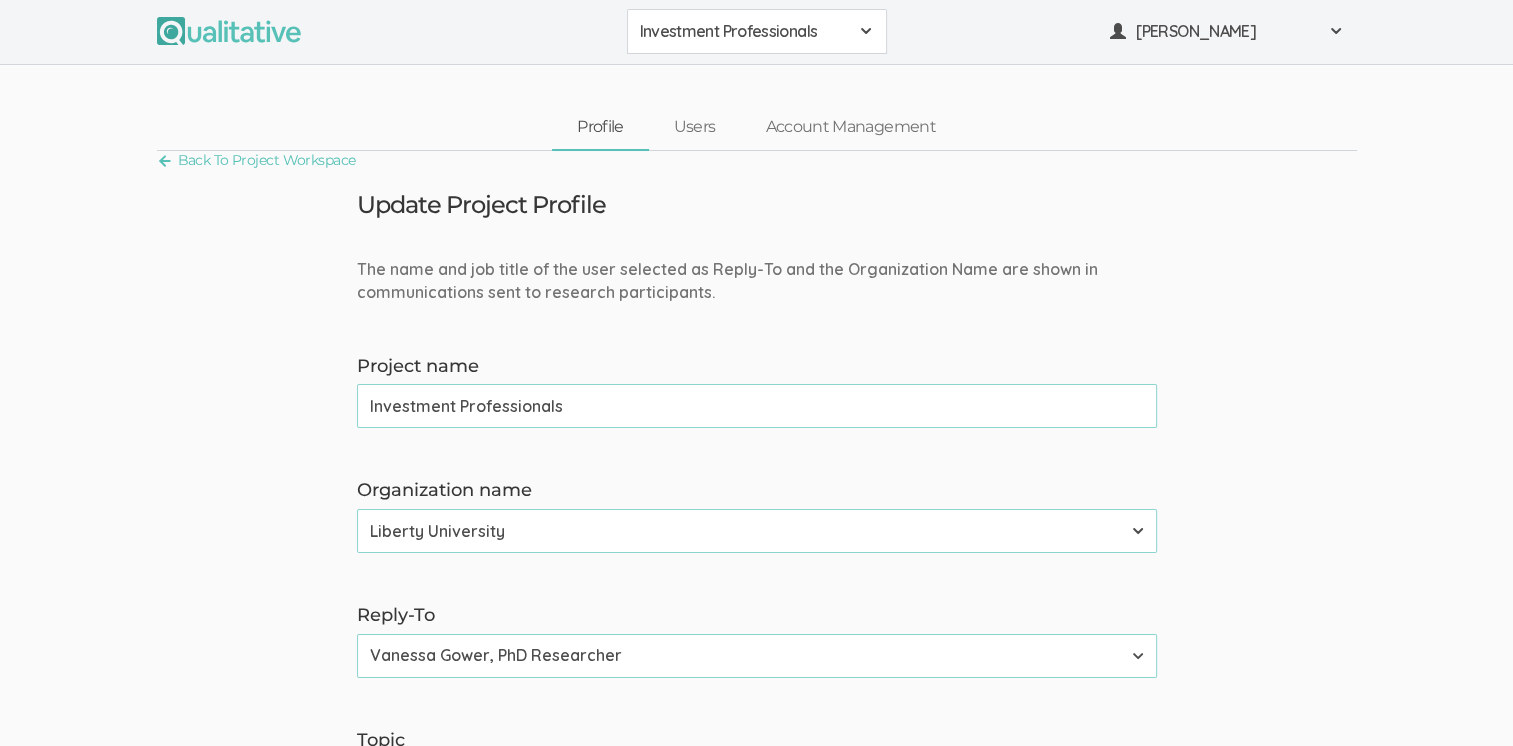 scroll, scrollTop: 0, scrollLeft: 0, axis: both 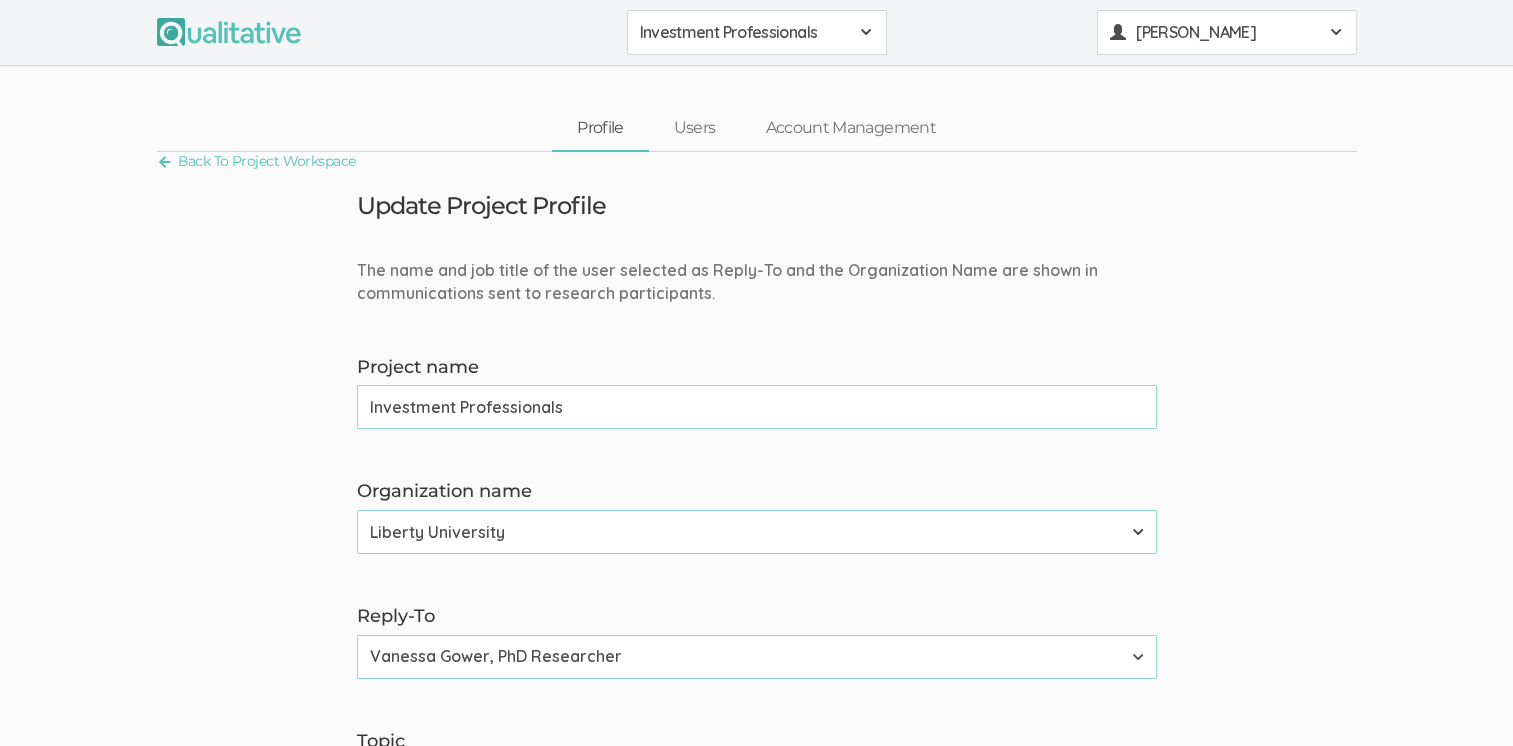 click on "[PERSON_NAME]" at bounding box center [1227, 32] 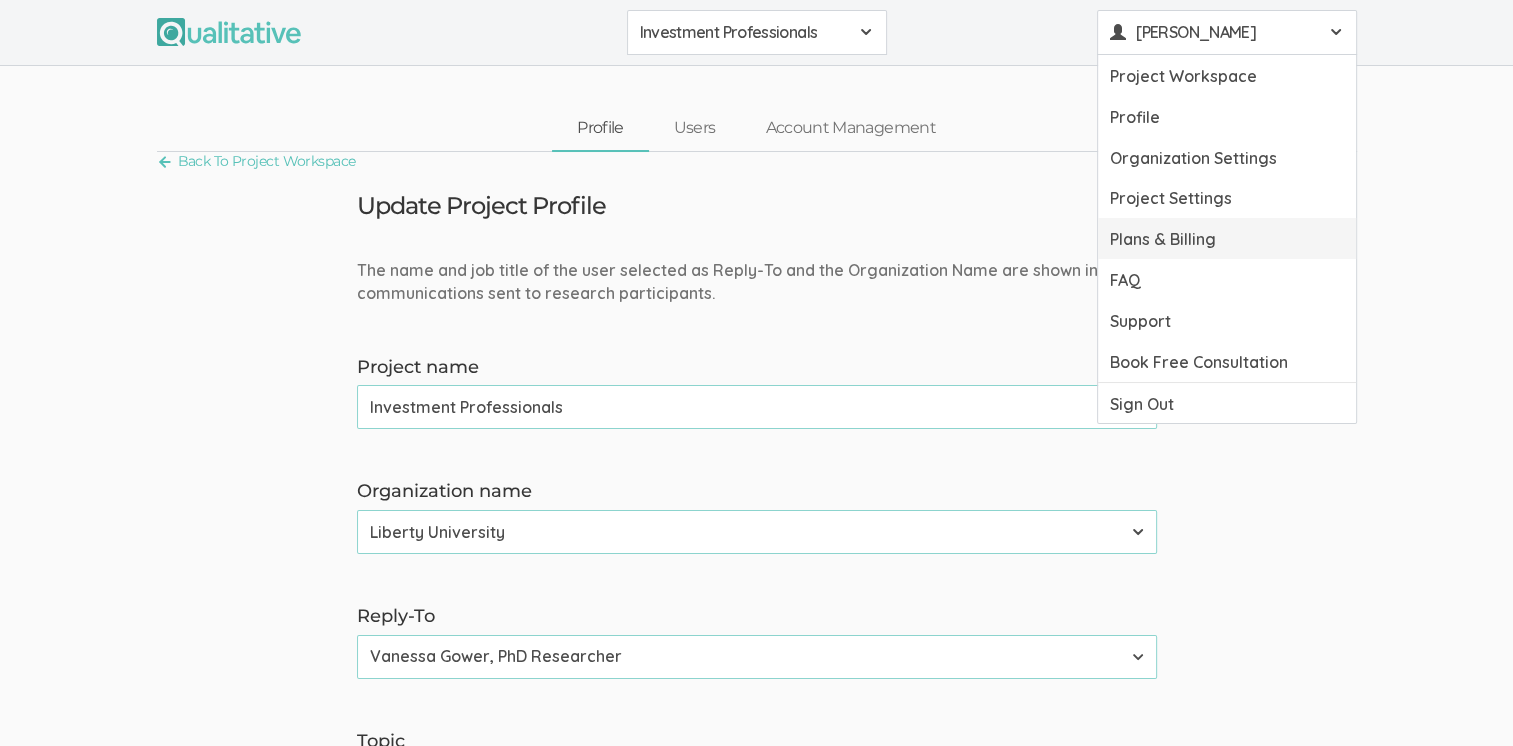 click on "Plans & Billing" at bounding box center [1227, 238] 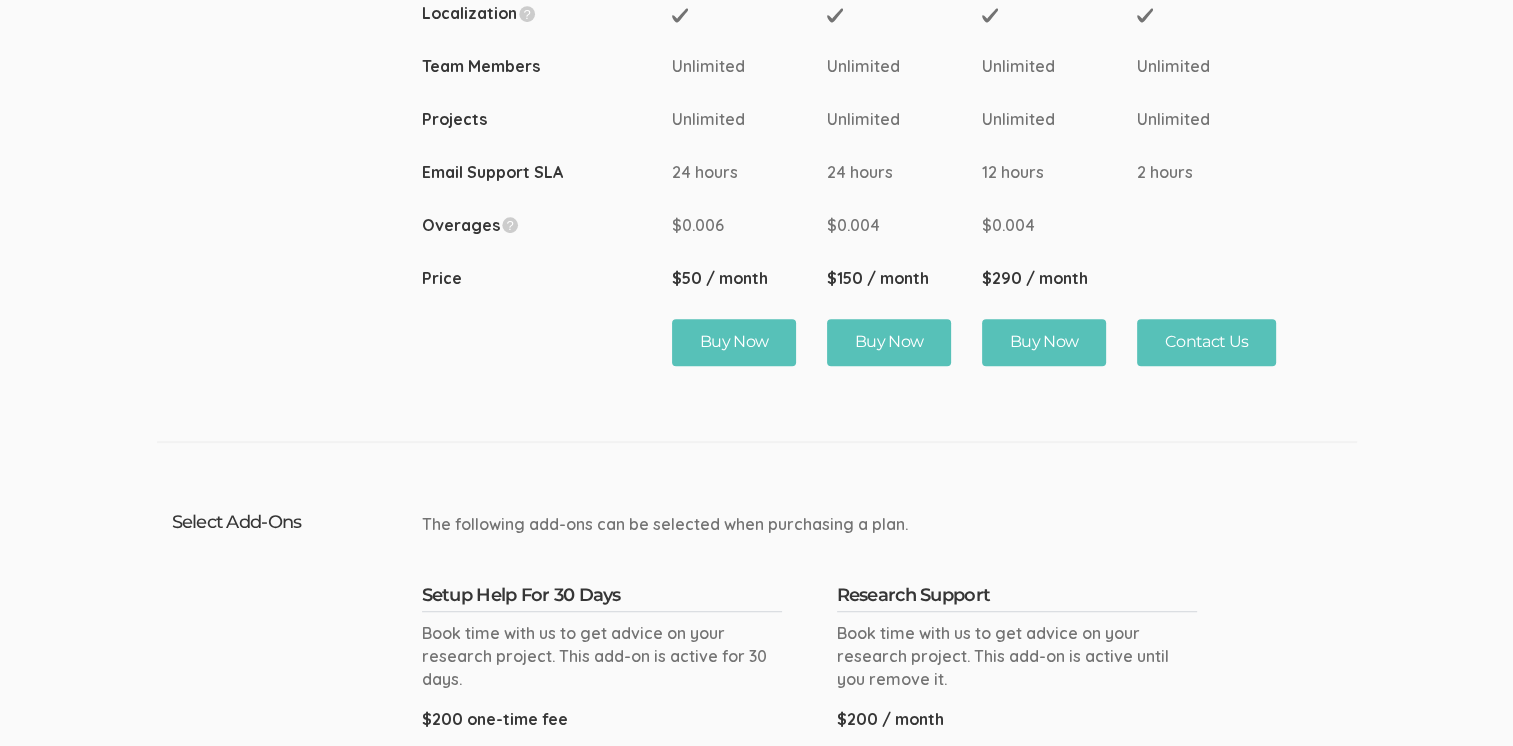 scroll, scrollTop: 1100, scrollLeft: 0, axis: vertical 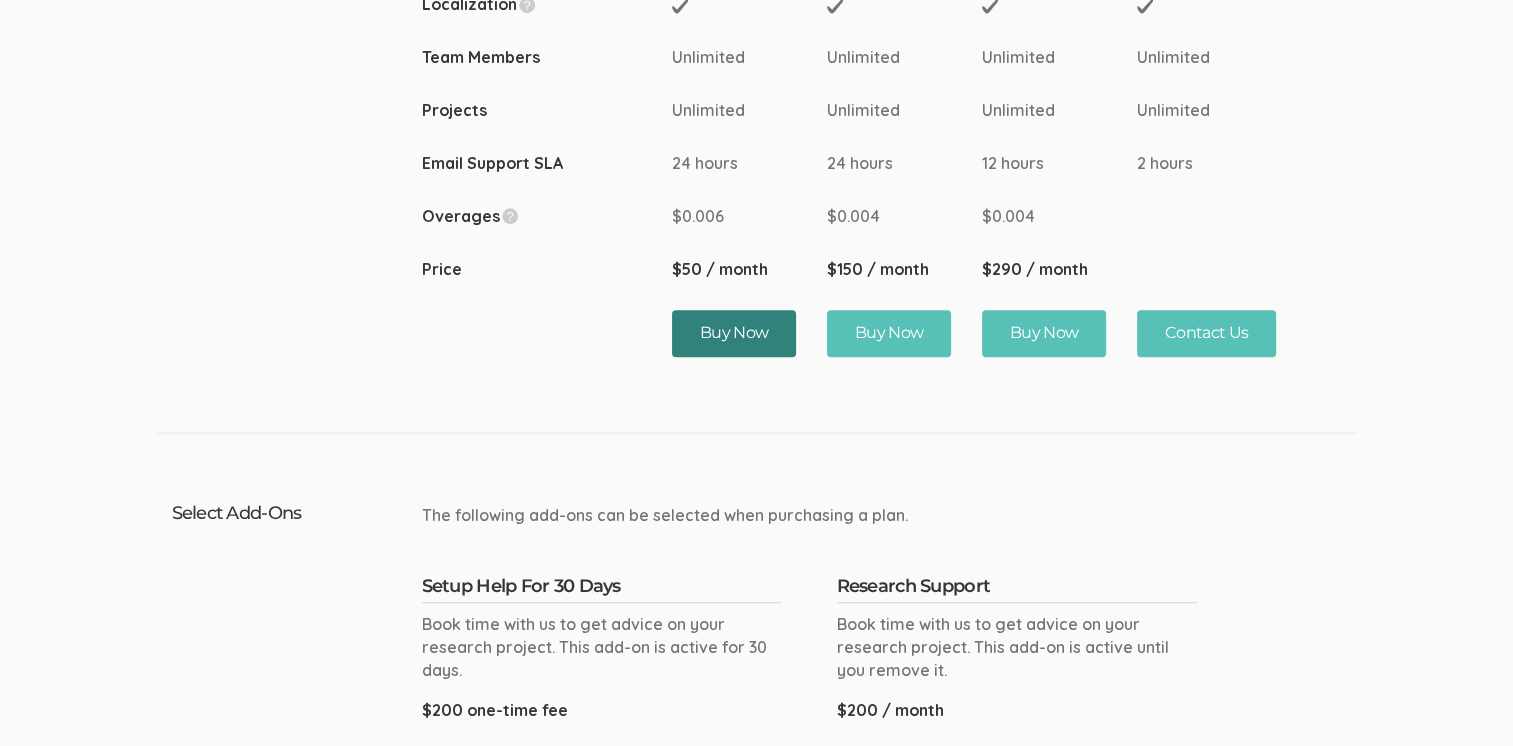 click on "Buy Now" at bounding box center (734, 333) 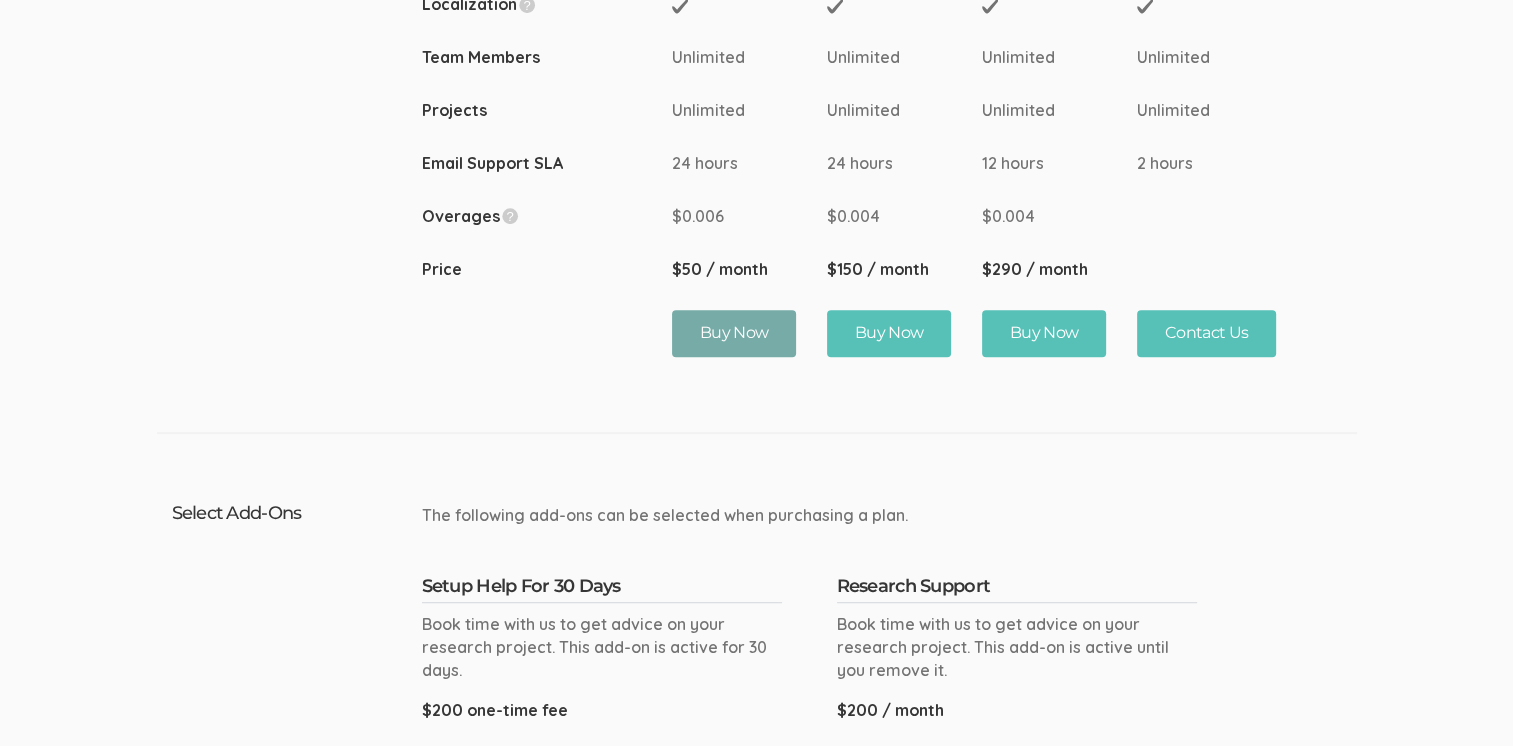 scroll, scrollTop: 0, scrollLeft: 0, axis: both 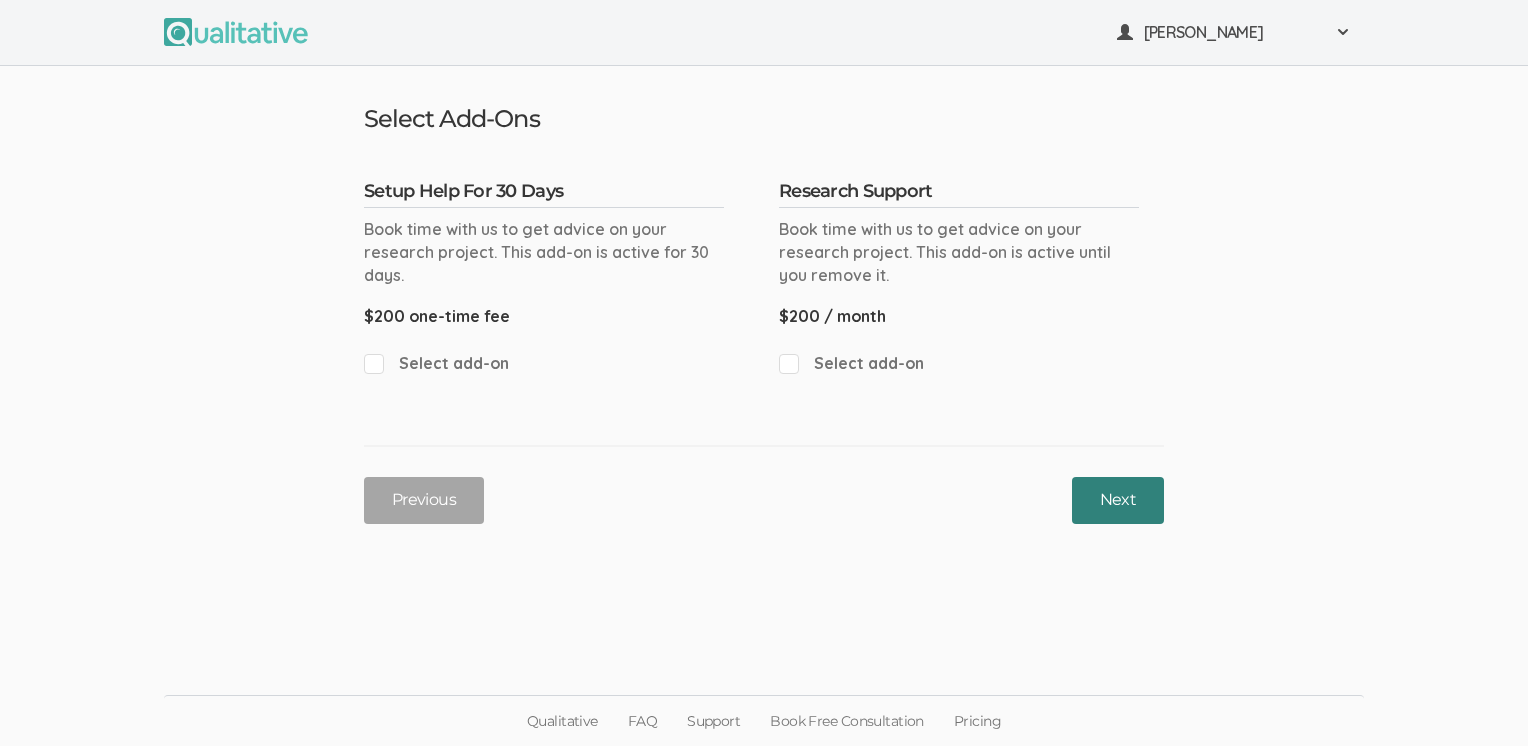 click on "Next" at bounding box center (1118, 500) 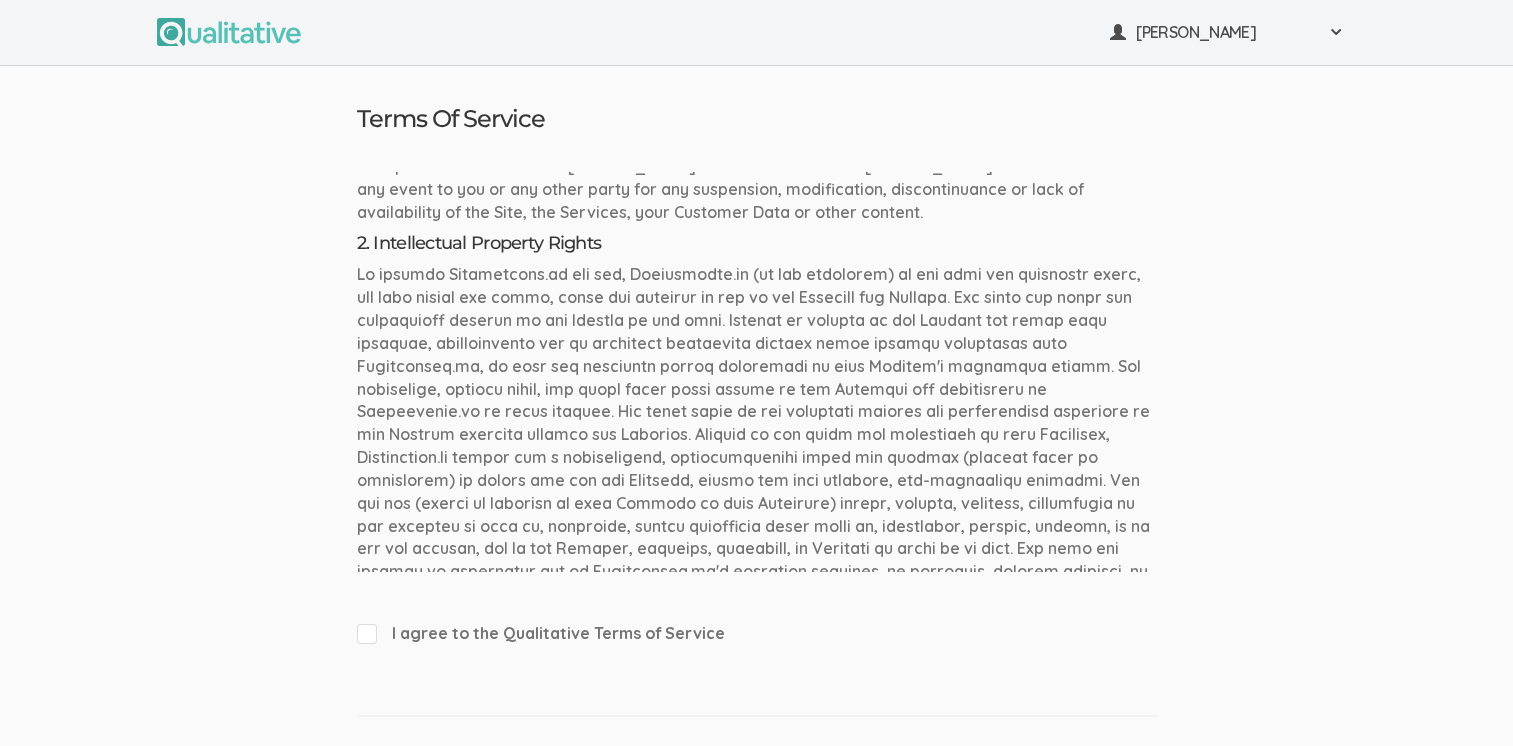 scroll, scrollTop: 900, scrollLeft: 0, axis: vertical 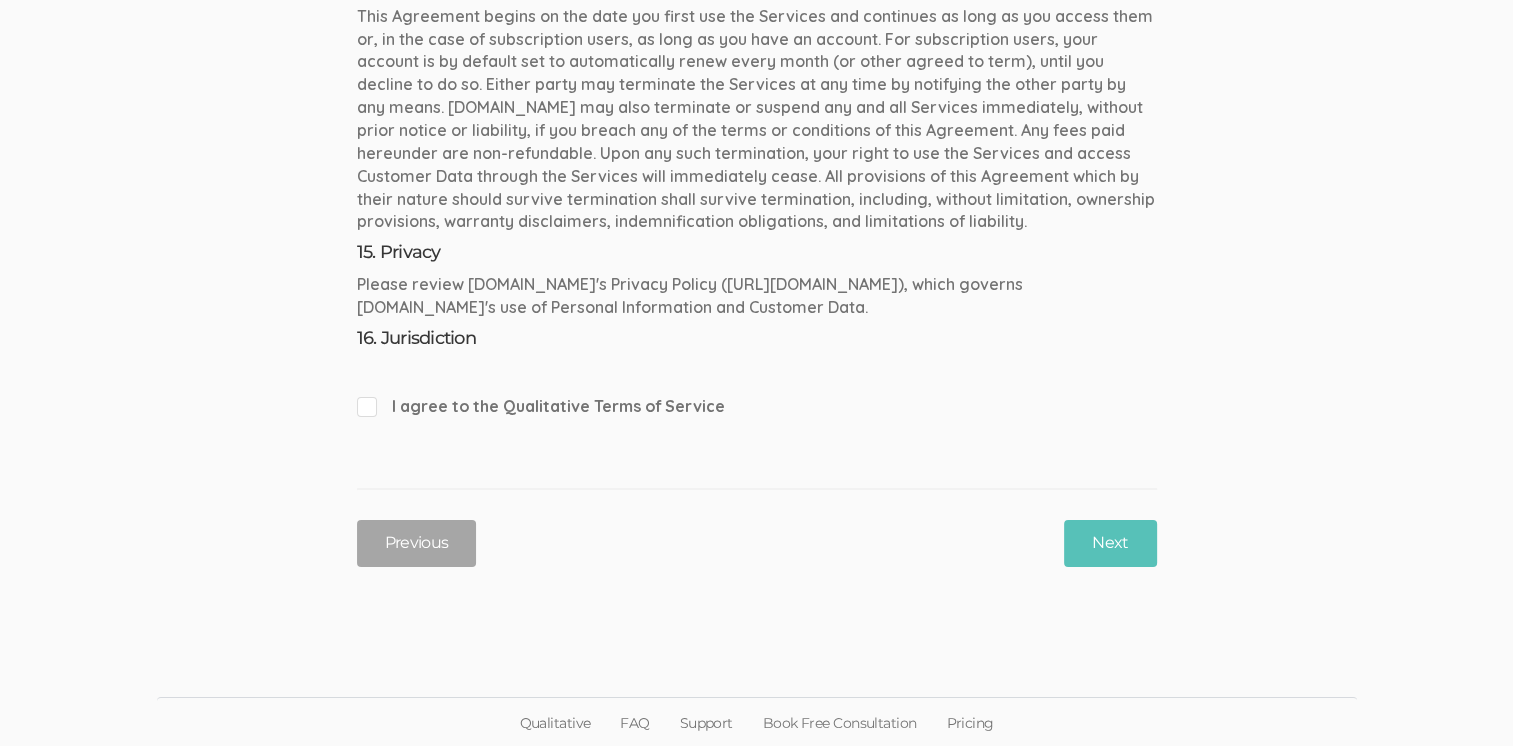 click on "I agree to the Qualitative Terms of Service" at bounding box center (757, 406) 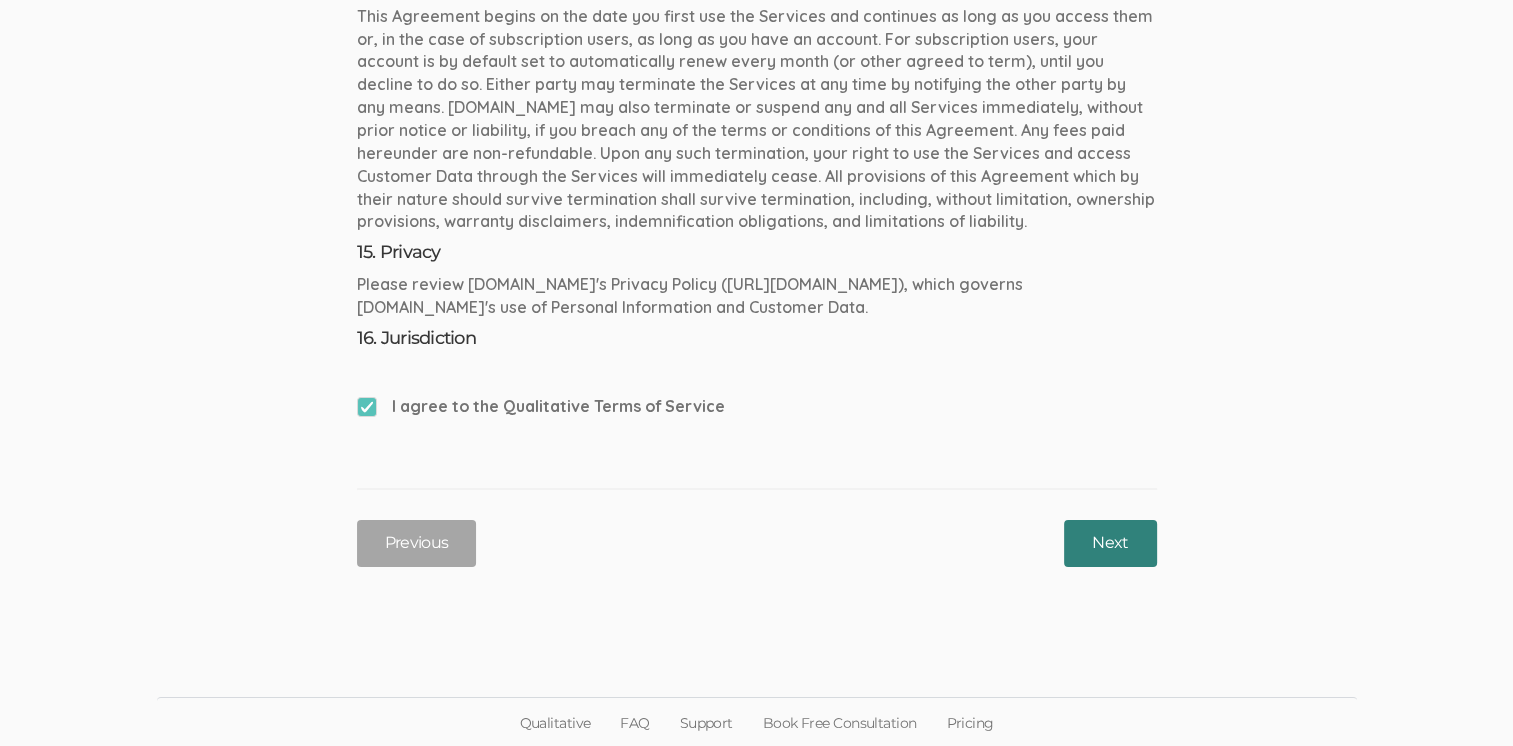 click on "Next" at bounding box center (1110, 543) 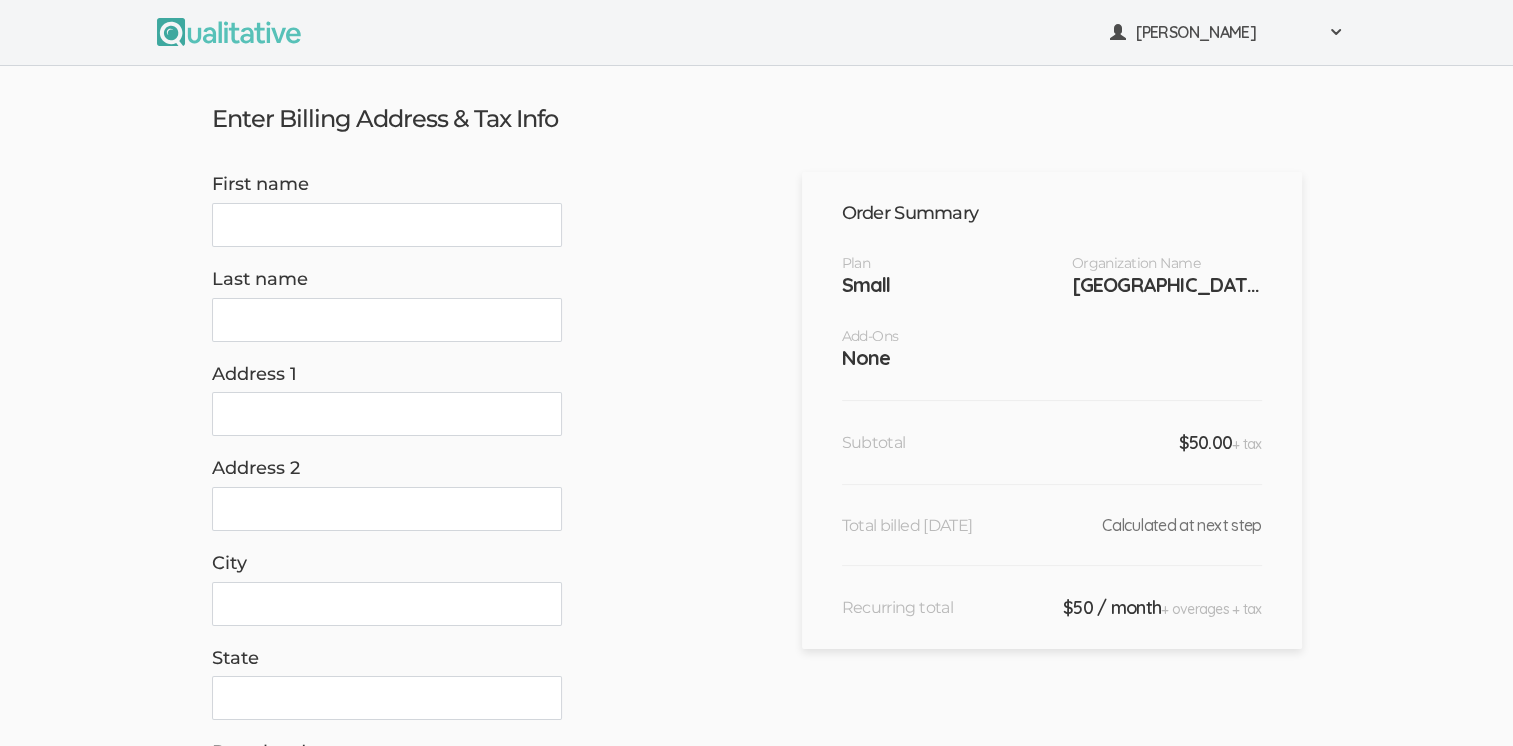 scroll, scrollTop: 0, scrollLeft: 0, axis: both 